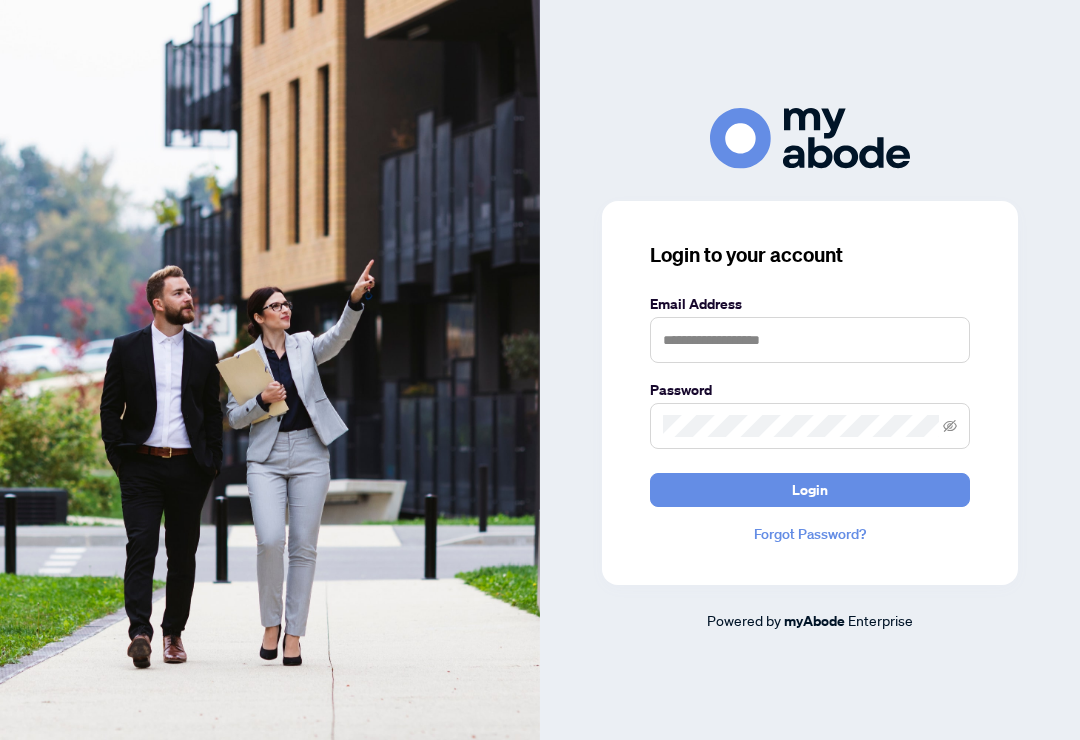 scroll, scrollTop: 0, scrollLeft: 0, axis: both 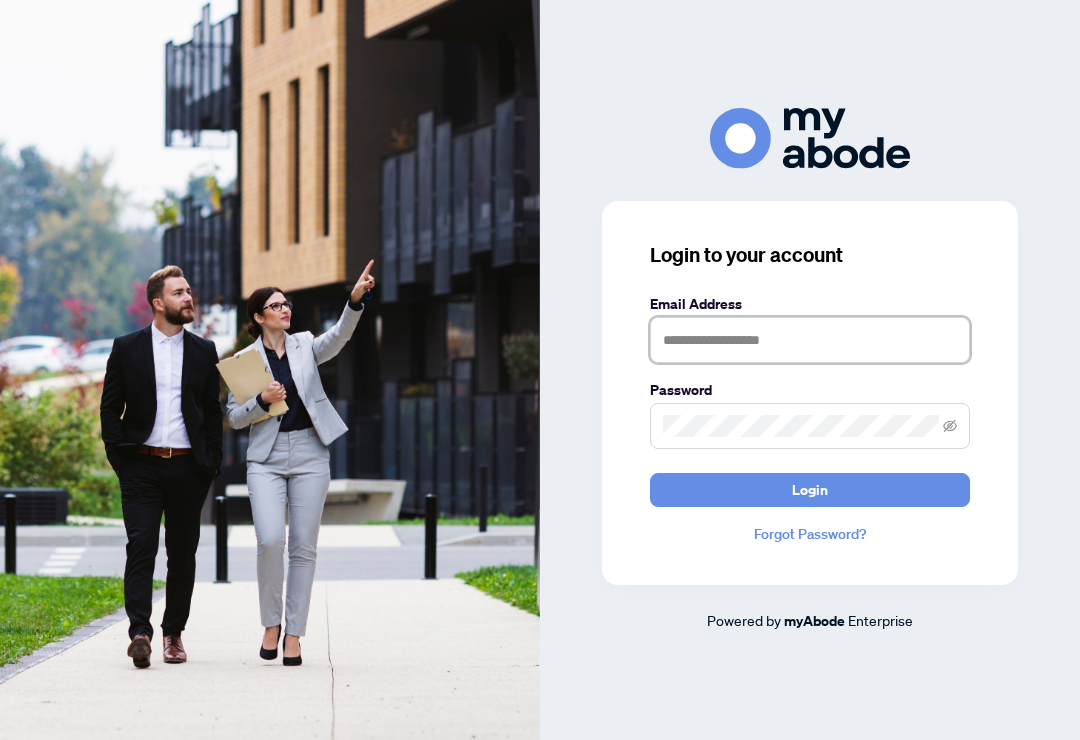 click at bounding box center [810, 340] 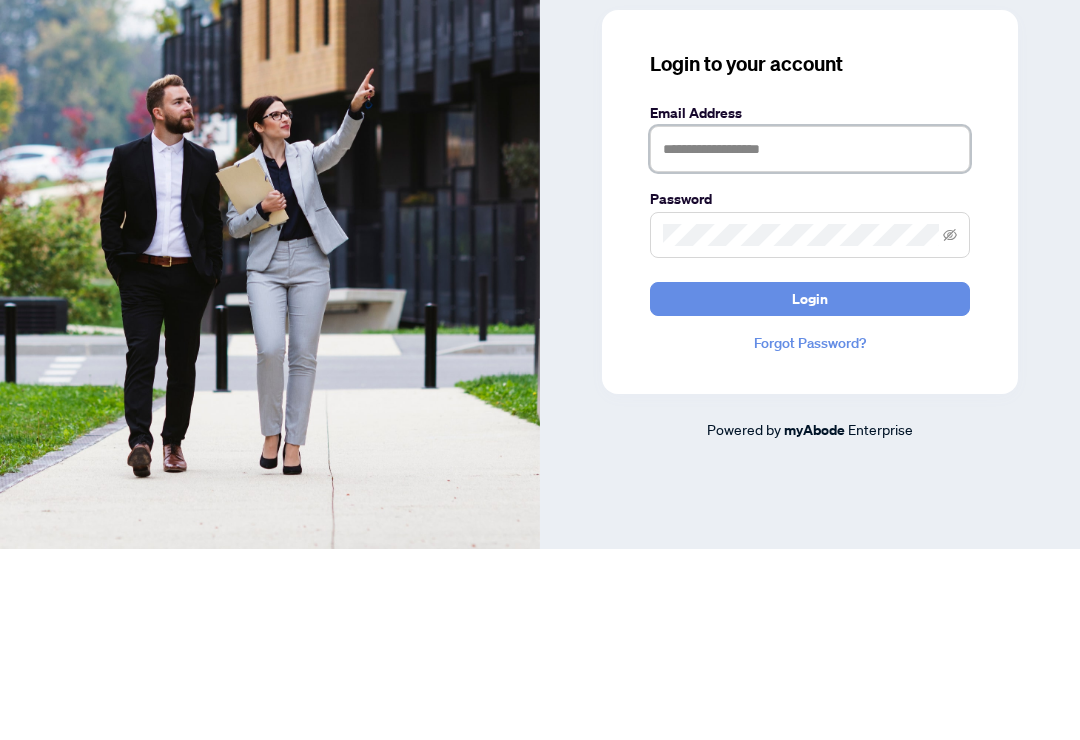 type on "**********" 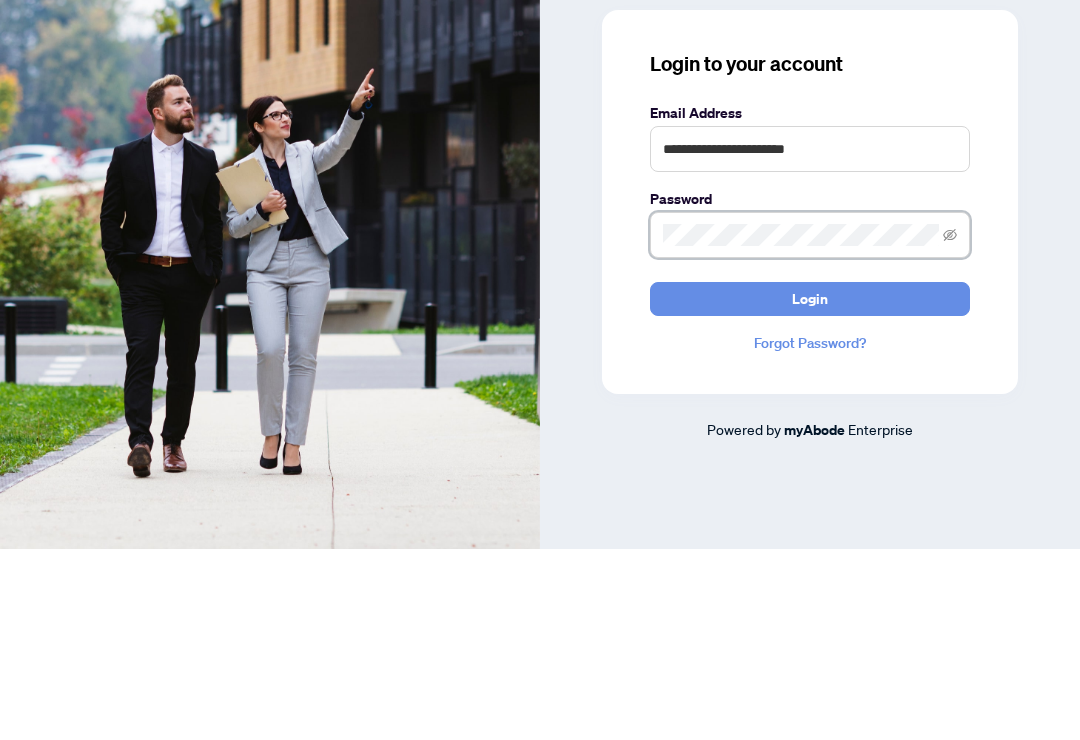 scroll, scrollTop: 33, scrollLeft: 0, axis: vertical 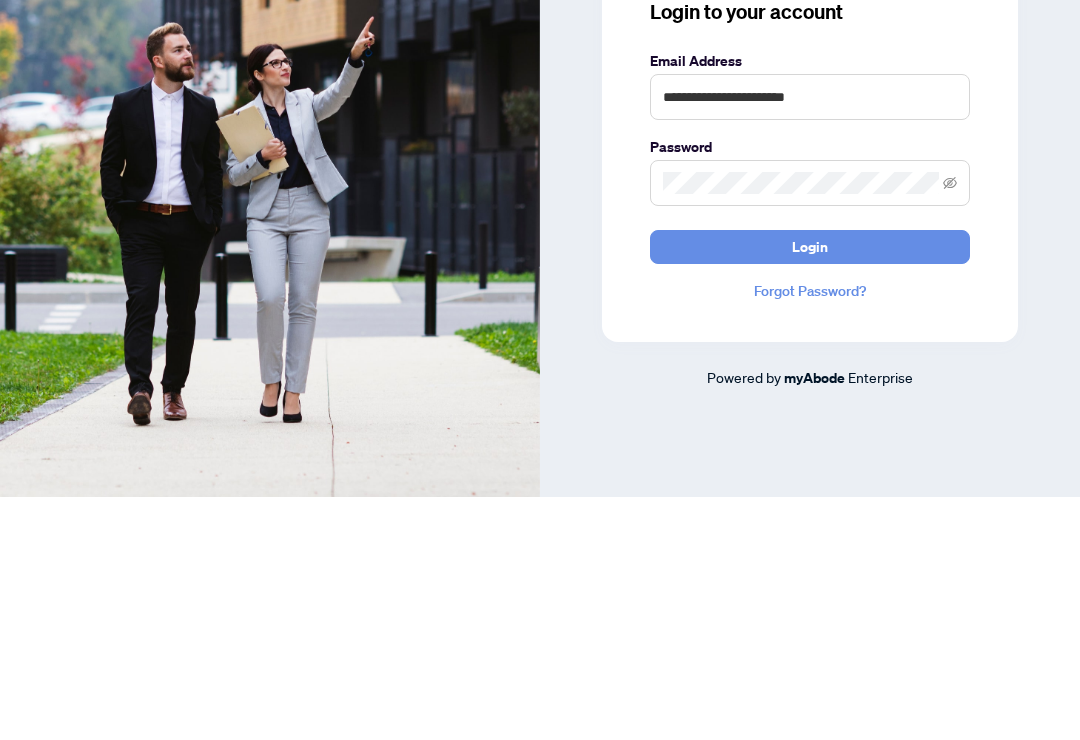 click on "Login" at bounding box center (810, 490) 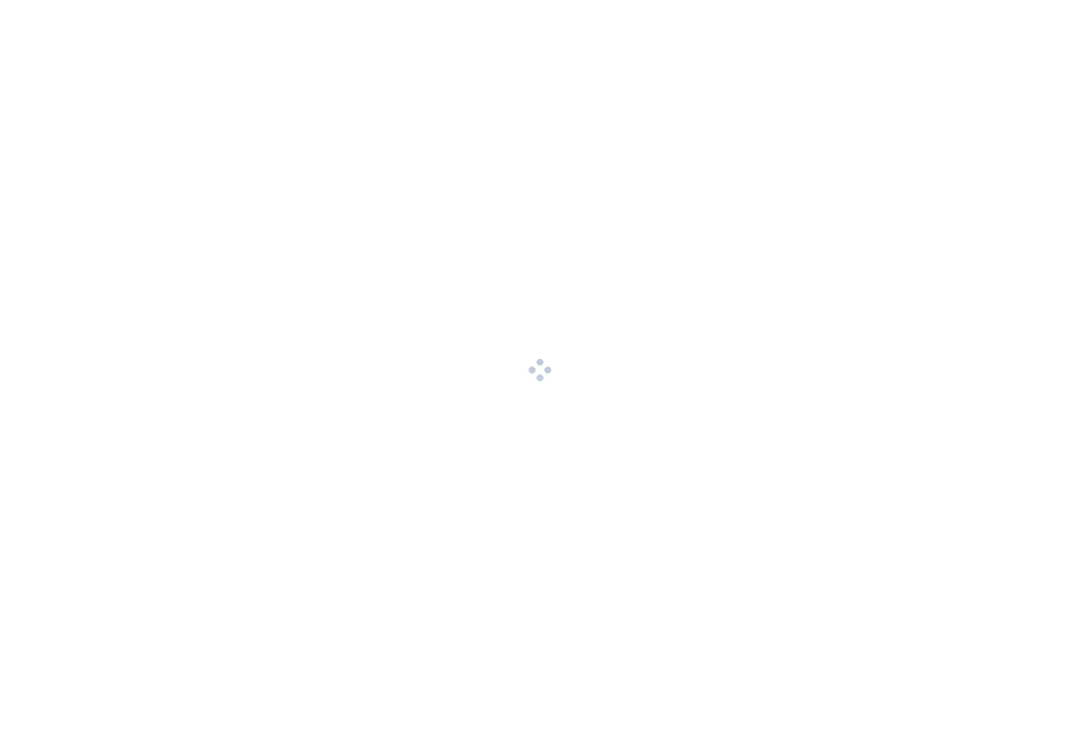 scroll, scrollTop: 0, scrollLeft: 0, axis: both 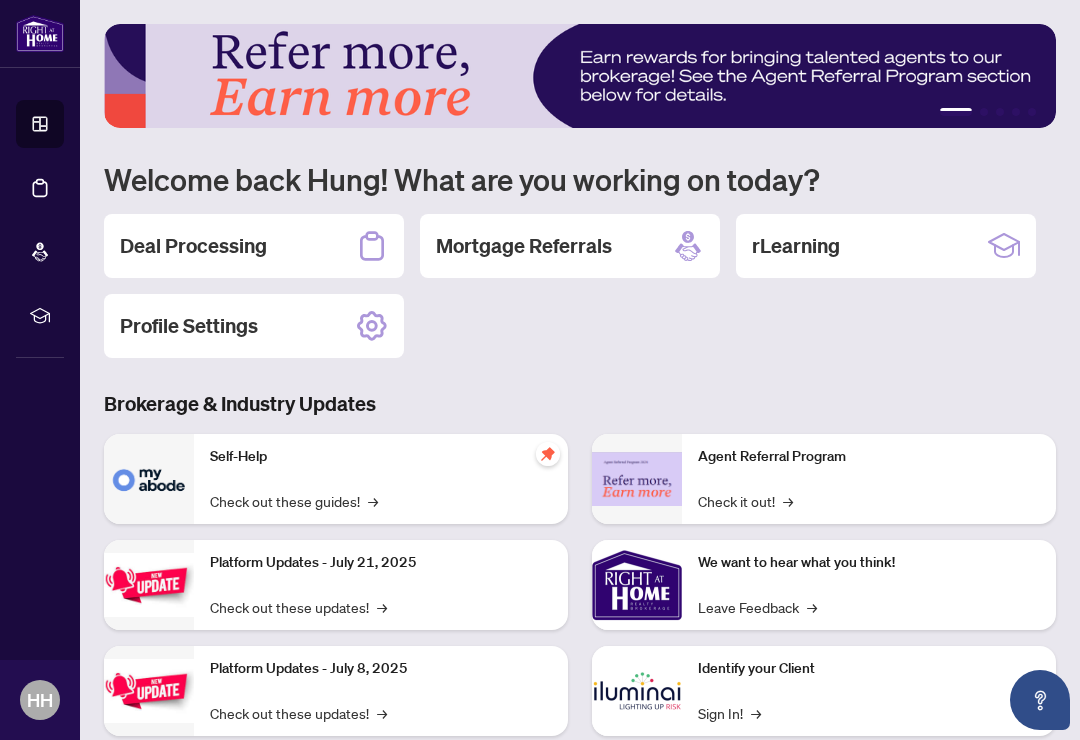 click on "Deal Processing" at bounding box center (254, 246) 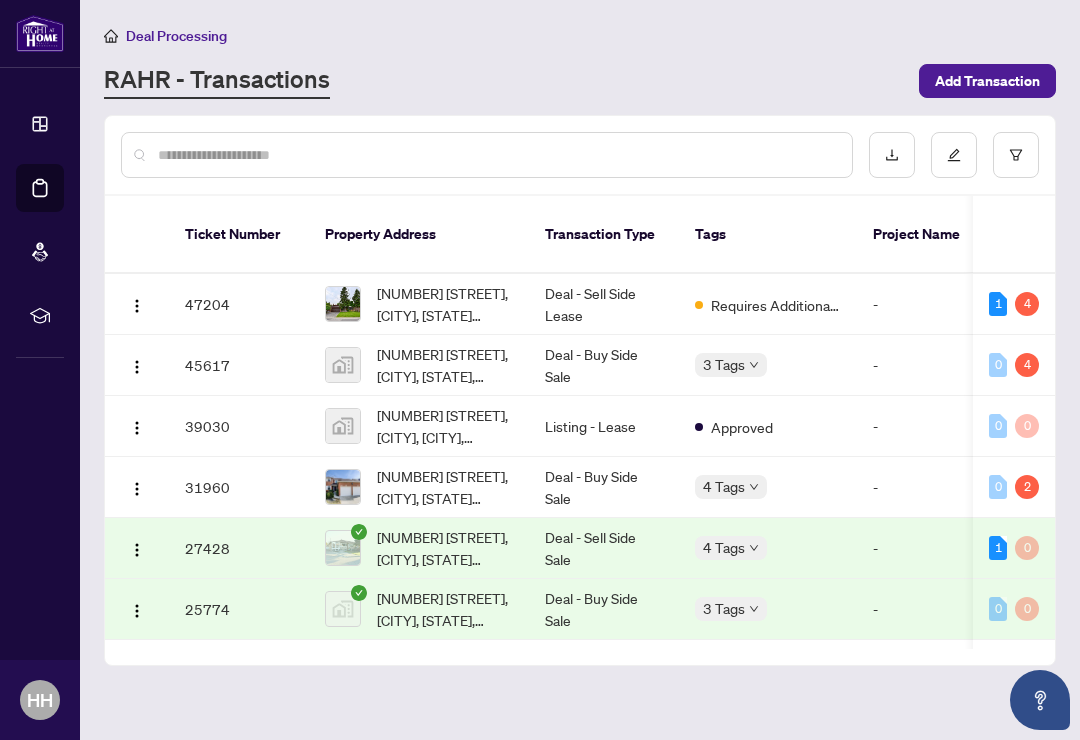 click on "[NUMBER] [STREET], [CITY], [STATE] [POSTAL_CODE], [COUNTRY]" at bounding box center [445, 487] 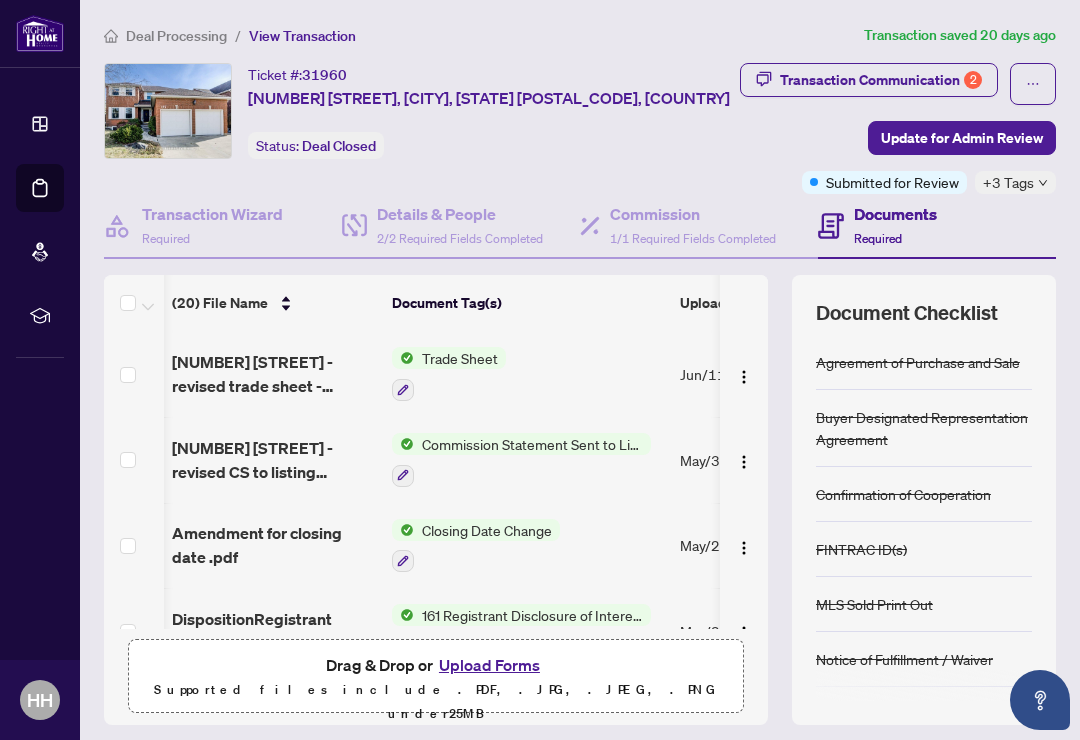 scroll, scrollTop: -11, scrollLeft: 98, axis: both 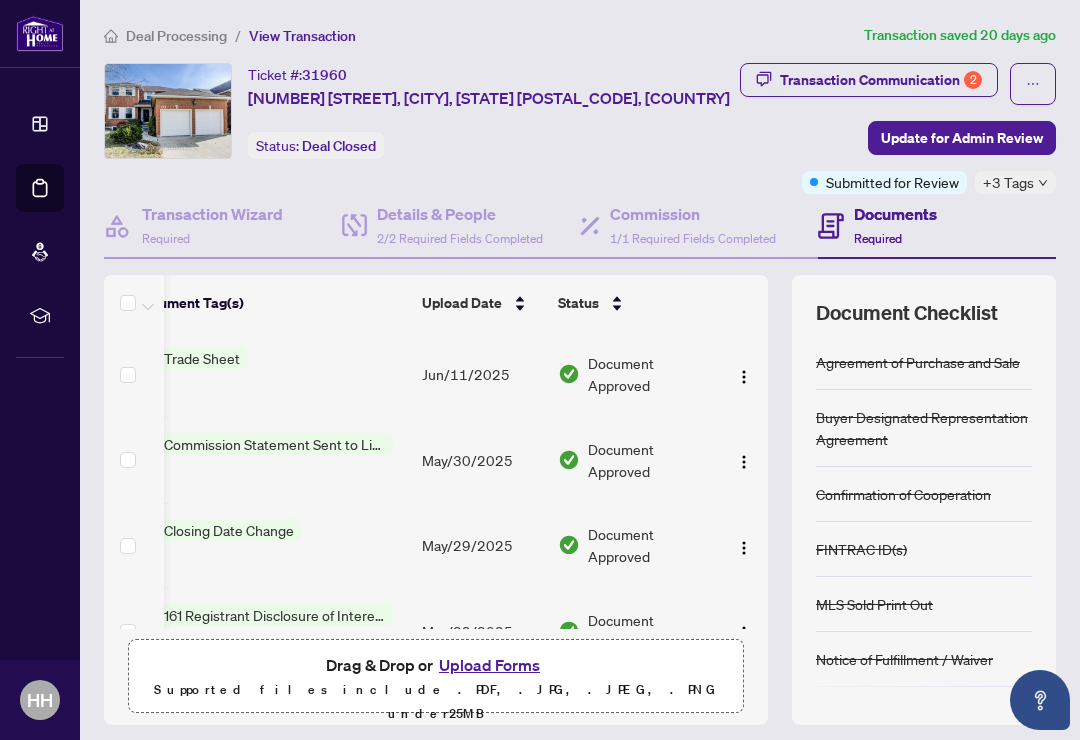 click on "Submitted for Review" at bounding box center (884, 182) 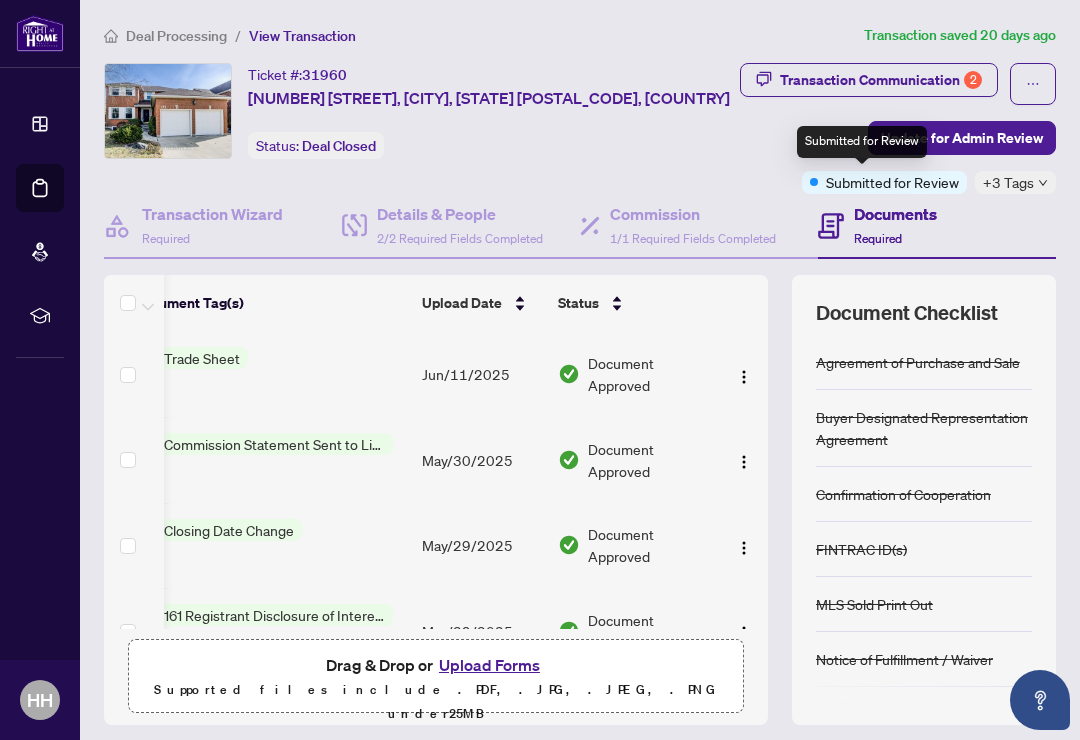 click on "Documents Required" at bounding box center [937, 226] 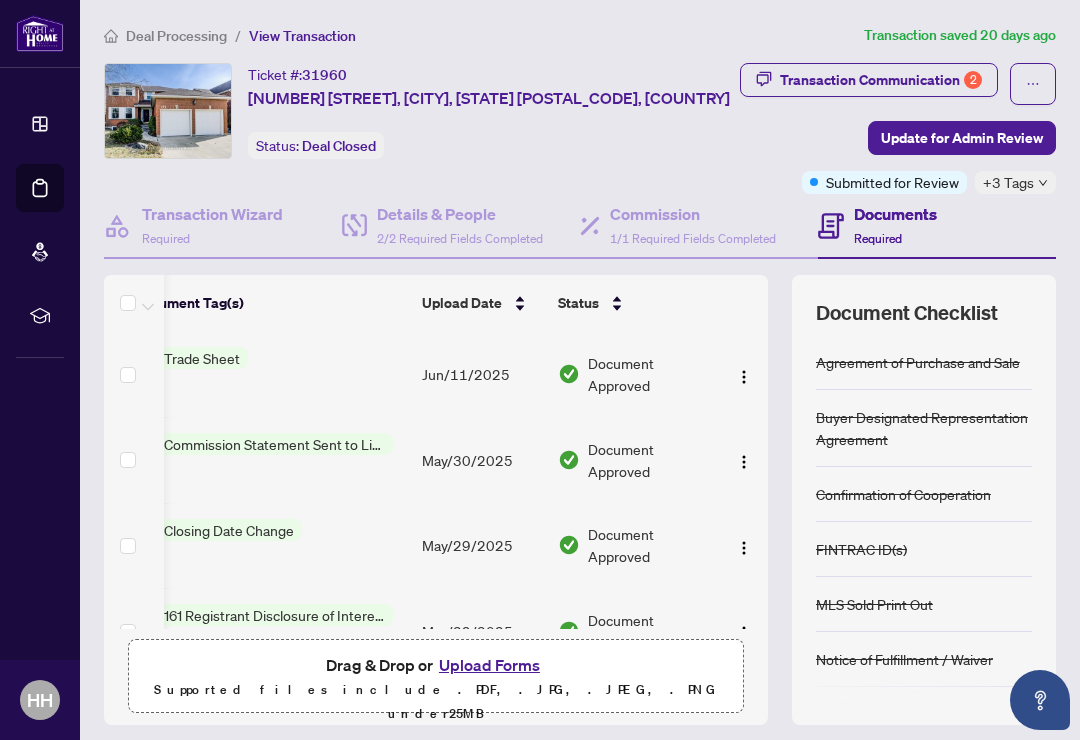 click on "Transaction Communication 2" at bounding box center [881, 80] 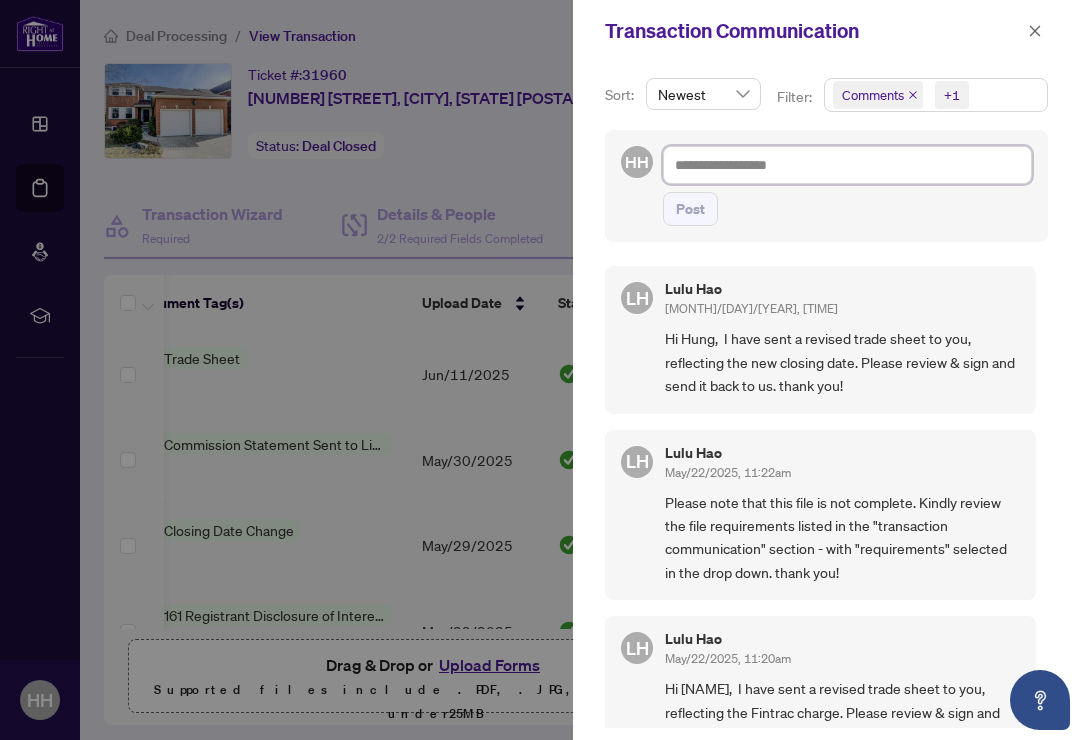 click at bounding box center (847, 165) 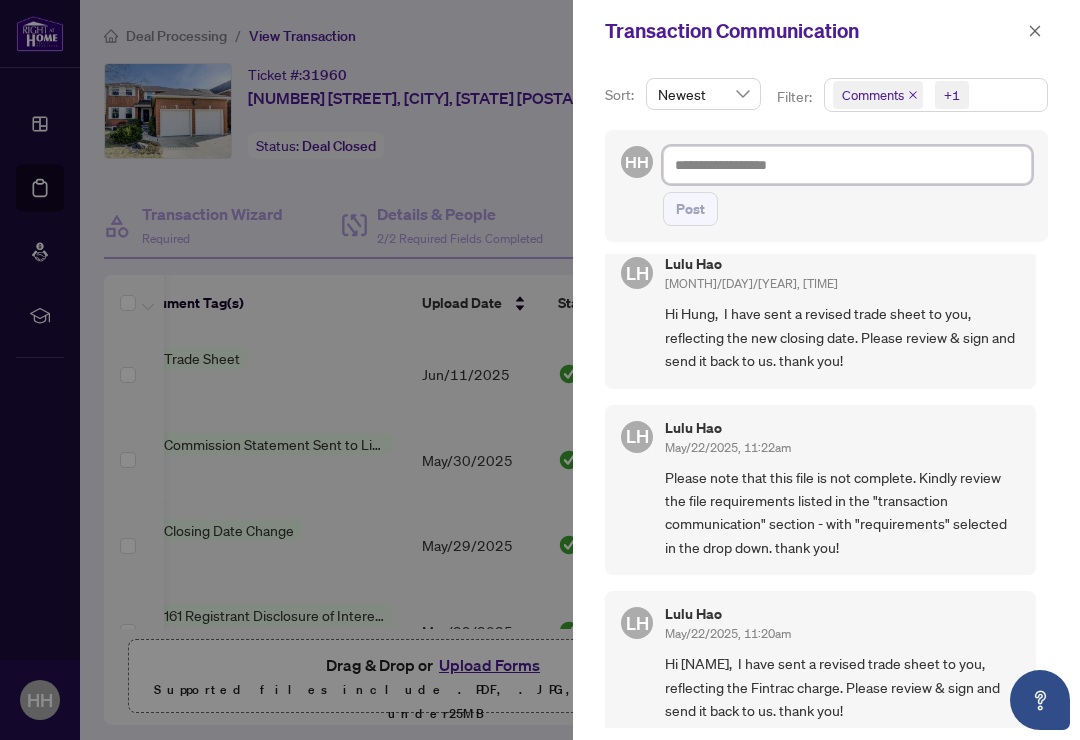 scroll, scrollTop: 21, scrollLeft: 0, axis: vertical 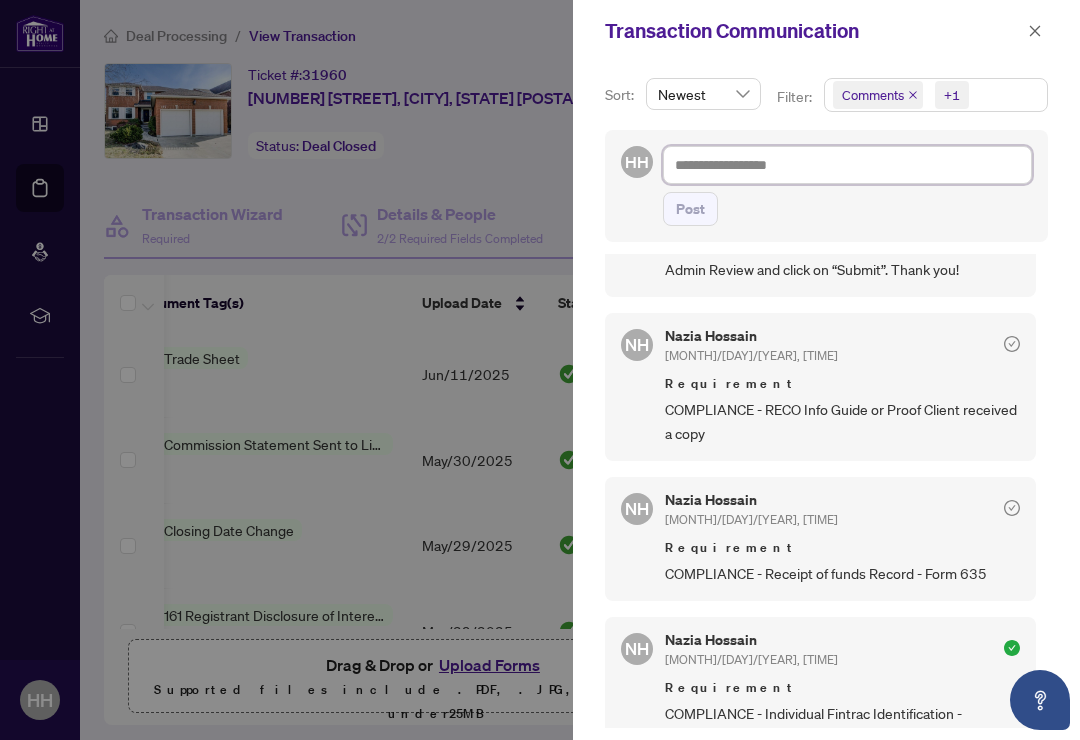 click at bounding box center (847, 165) 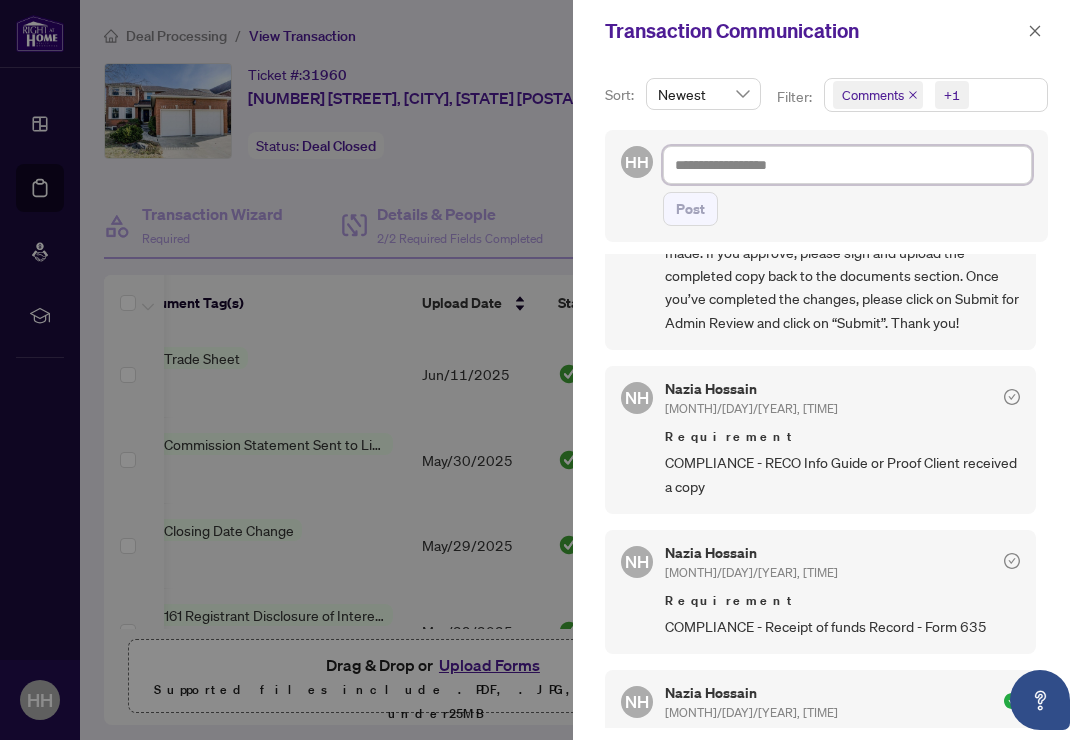 scroll, scrollTop: 1352, scrollLeft: 0, axis: vertical 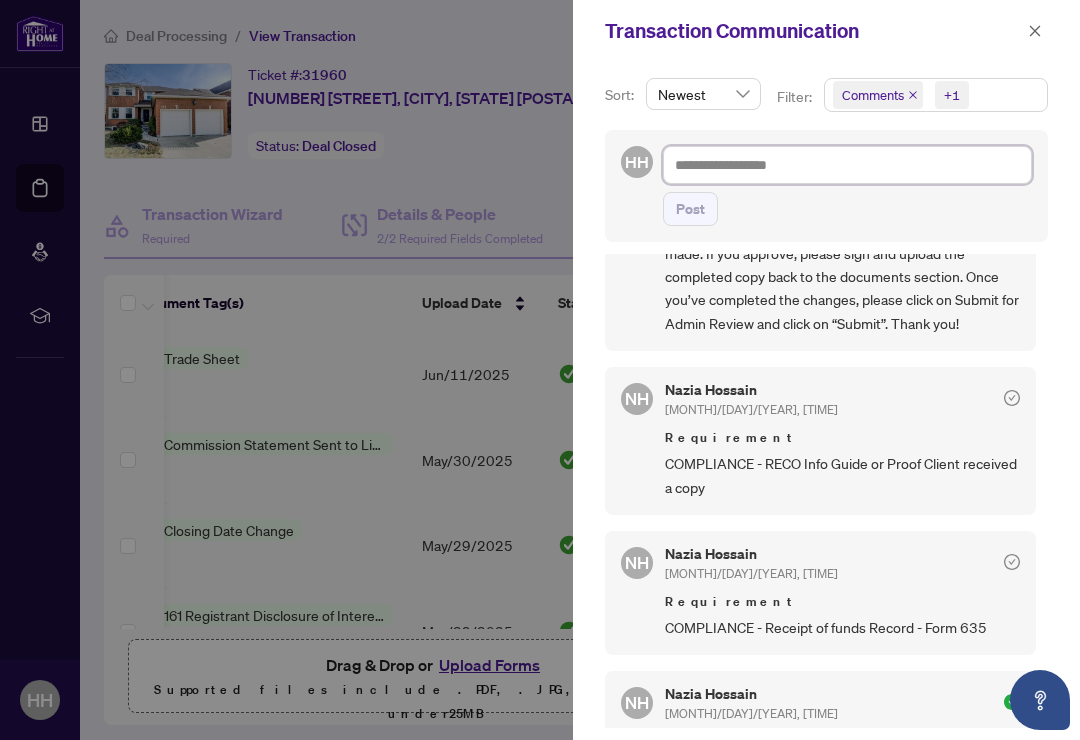 type on "*" 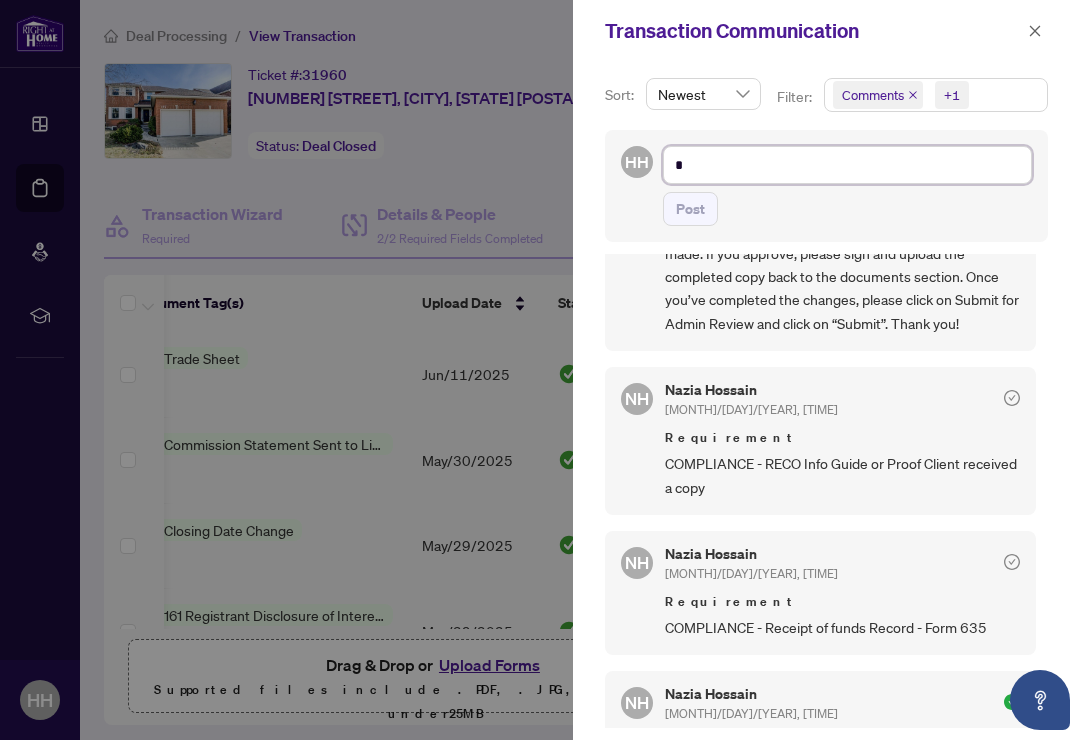 type on "*" 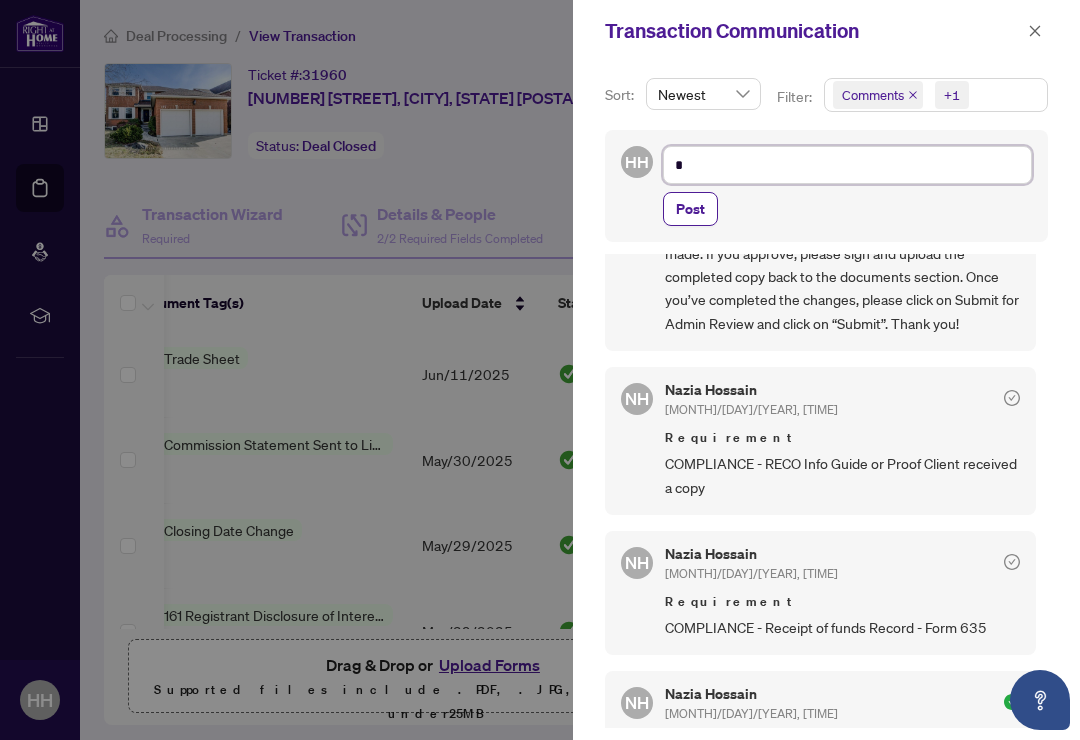type on "**" 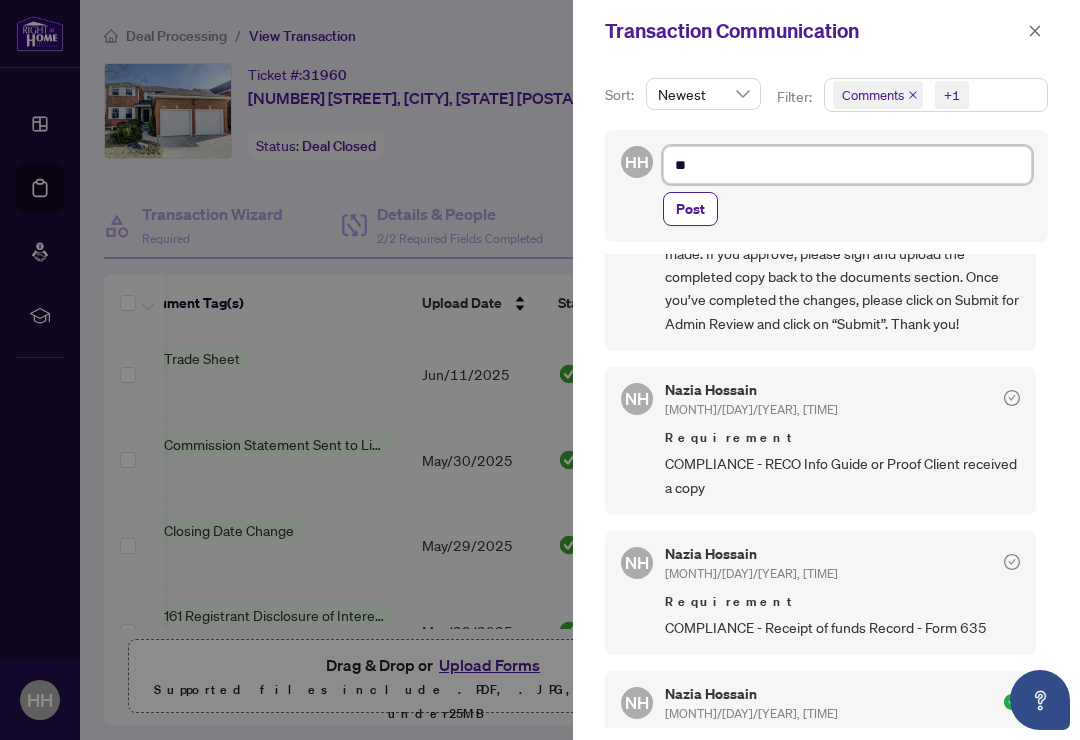 type on "**" 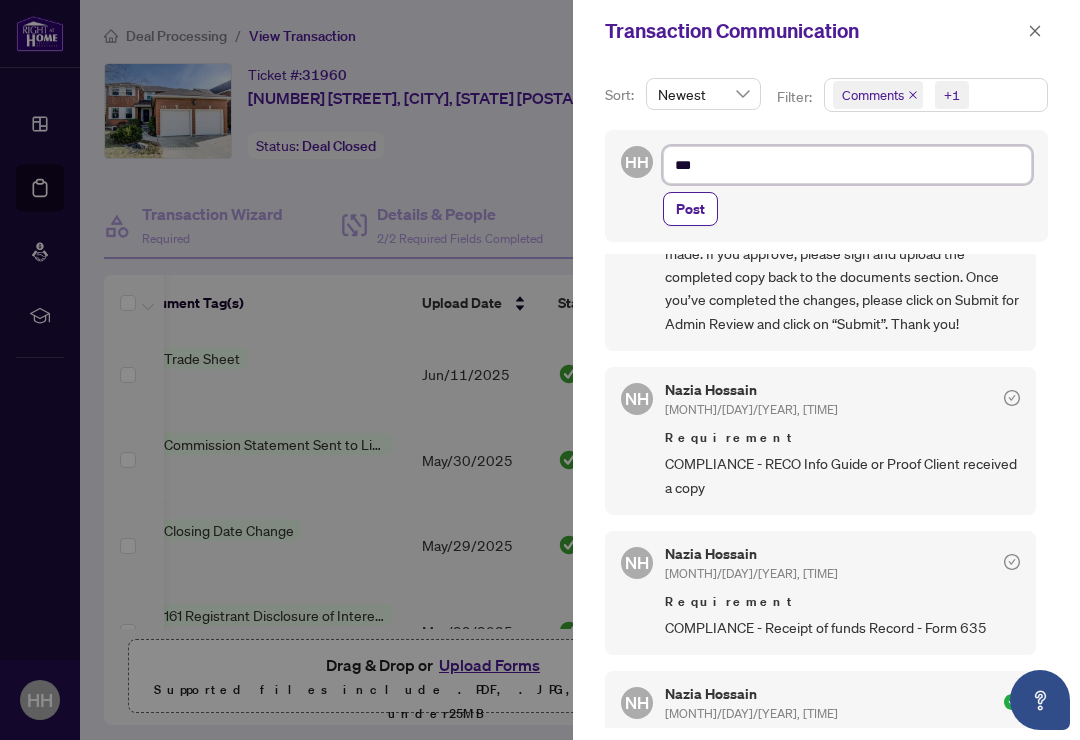 type on "**" 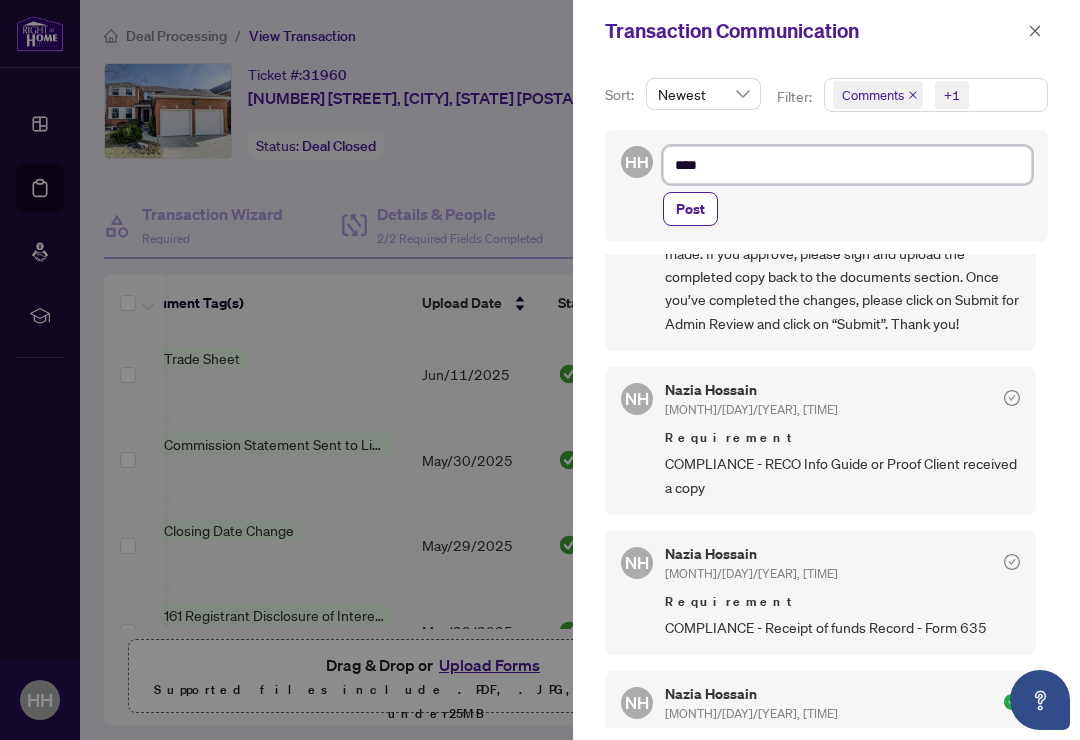 type on "*****" 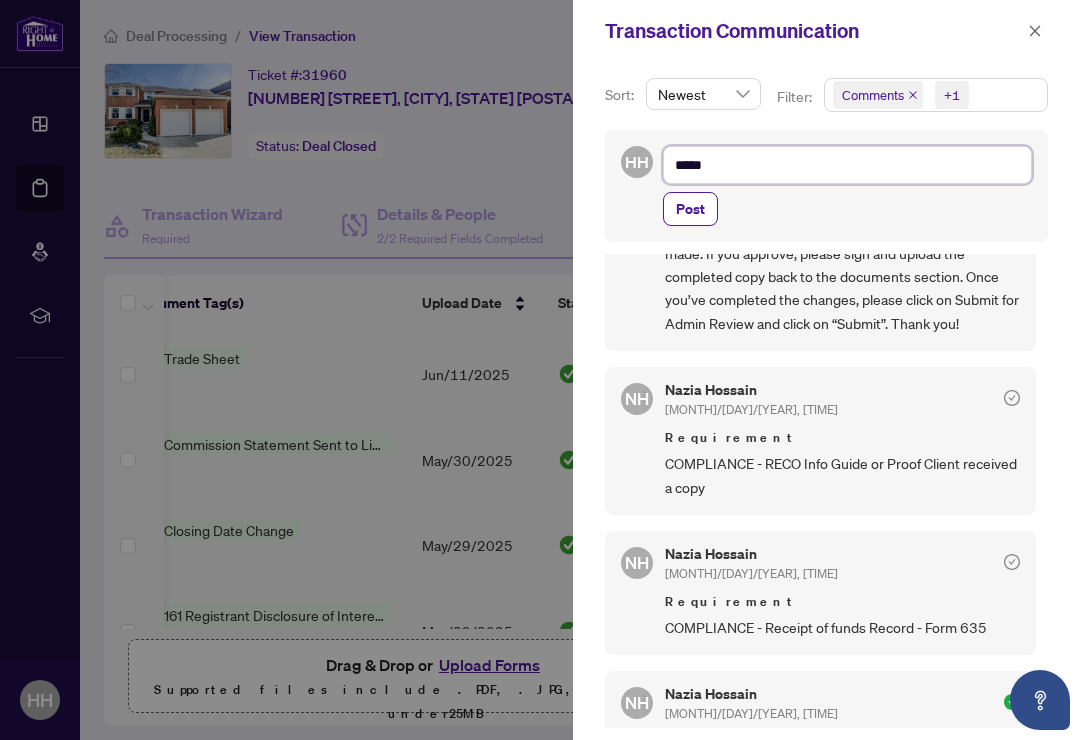type on "****" 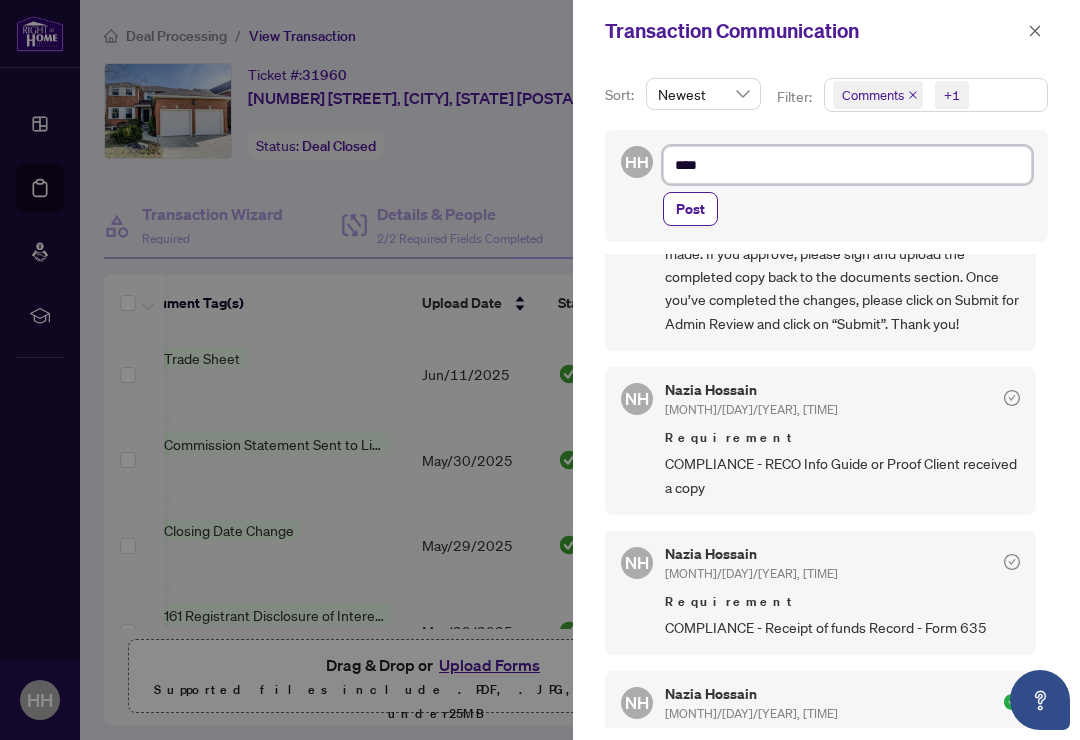 type on "*****" 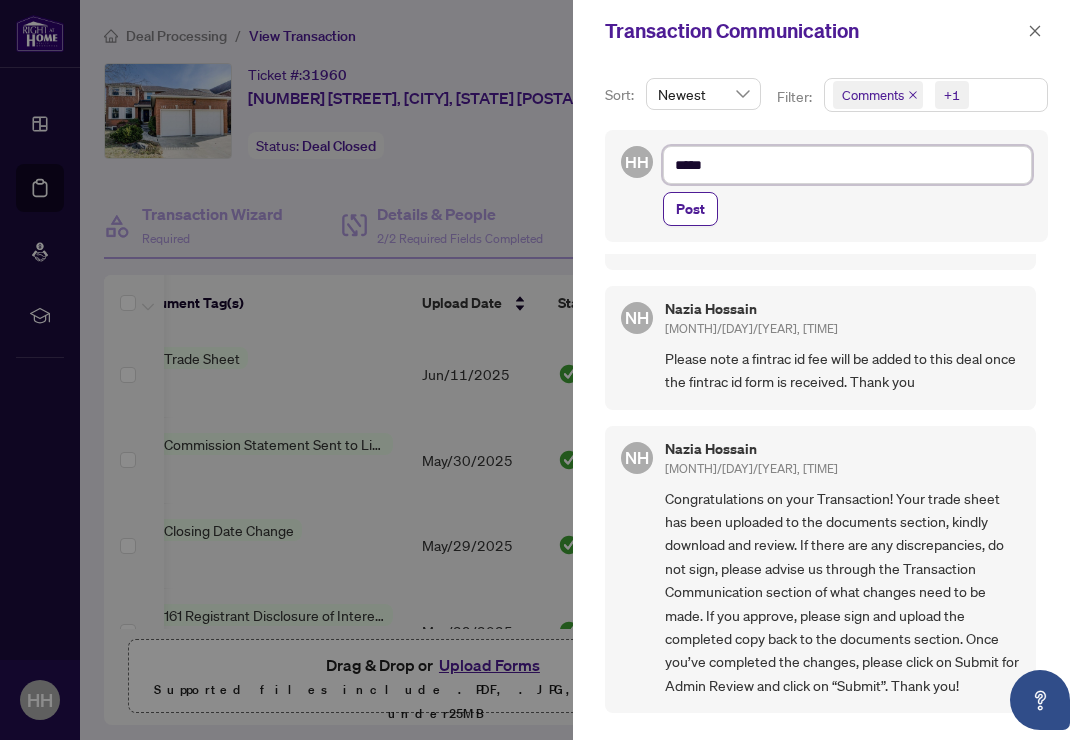 type on "****" 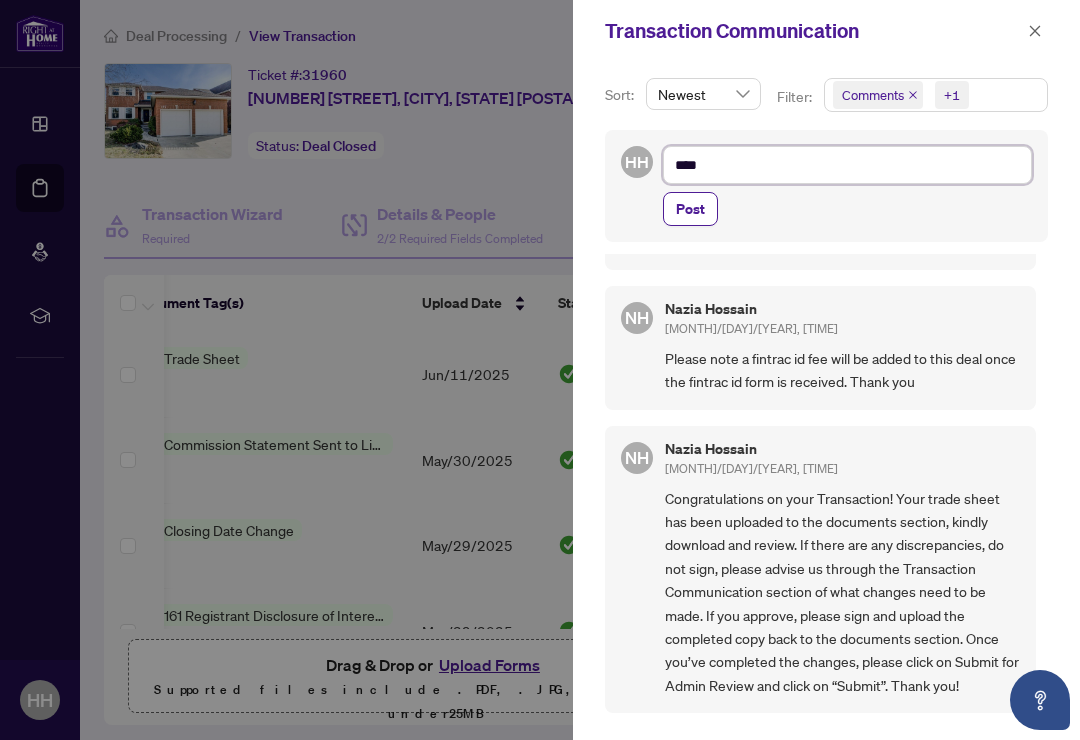 type on "****" 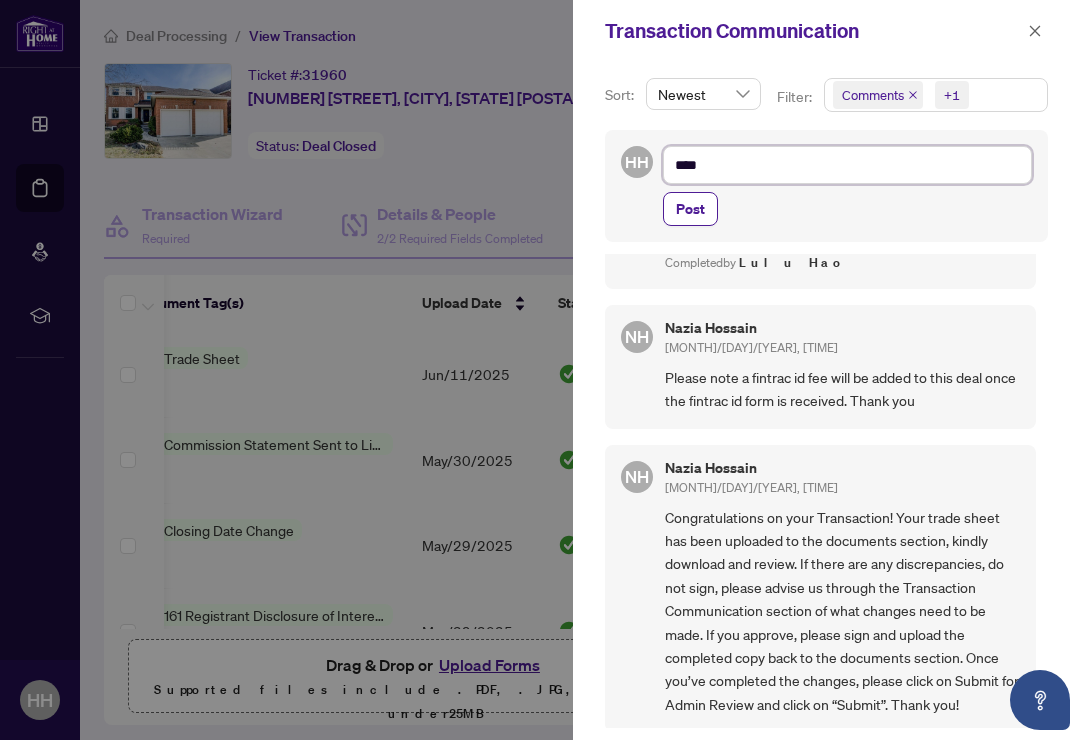 type on "**" 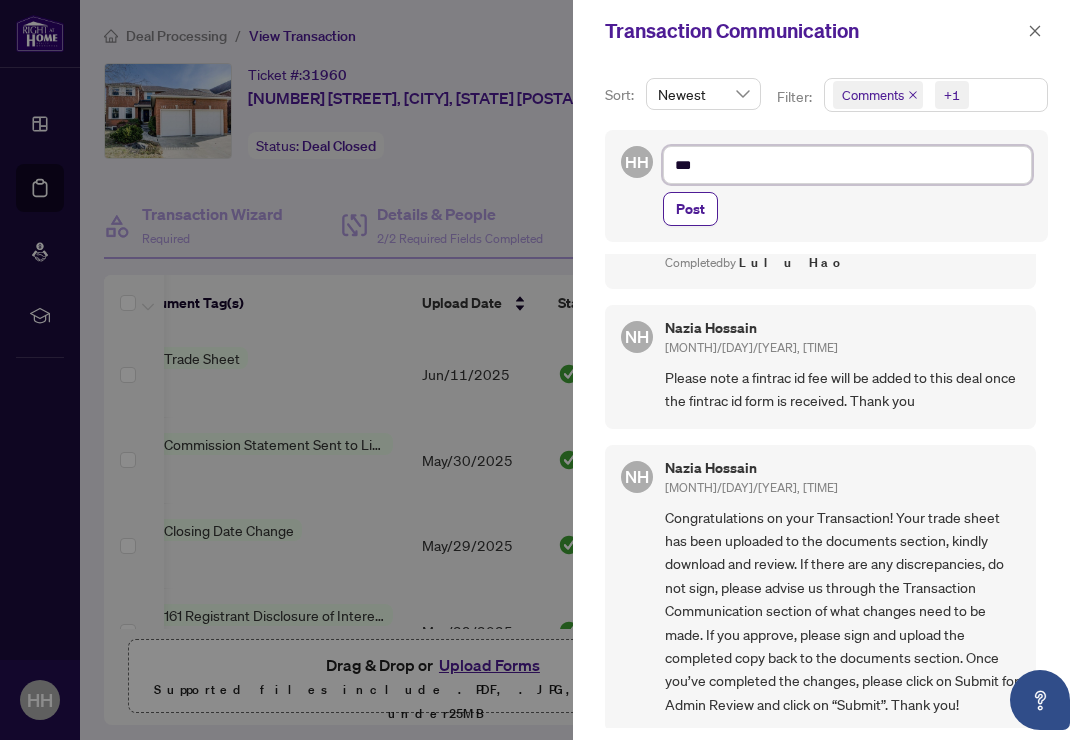 type on "**" 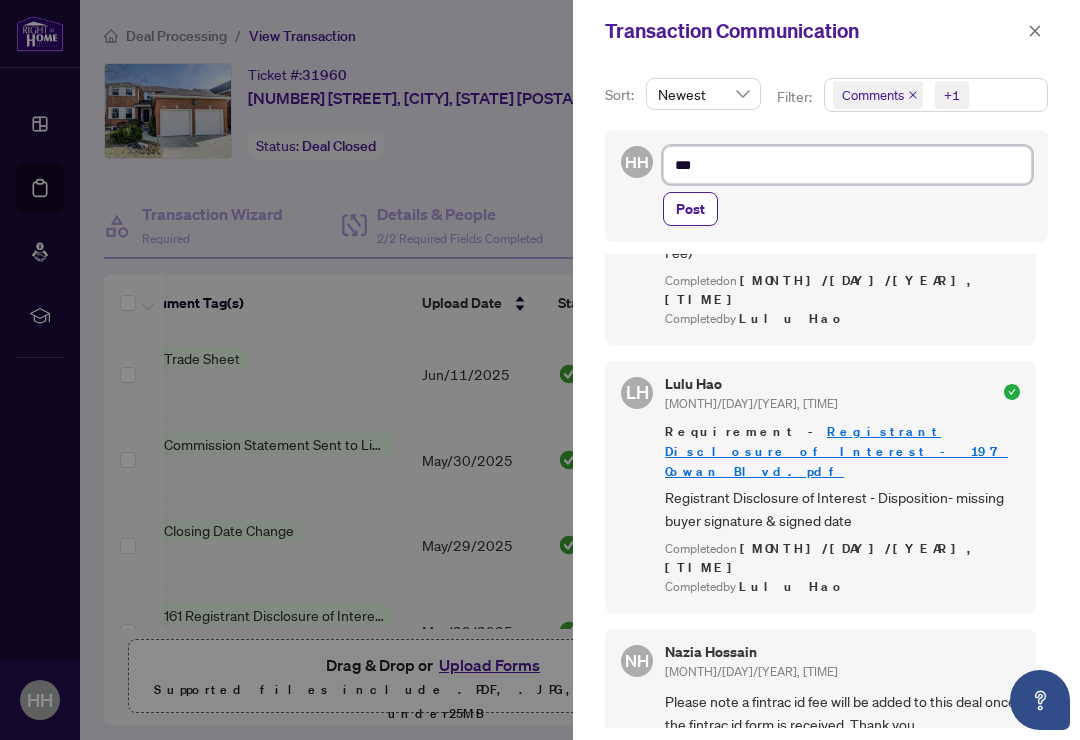 scroll, scrollTop: 635, scrollLeft: 0, axis: vertical 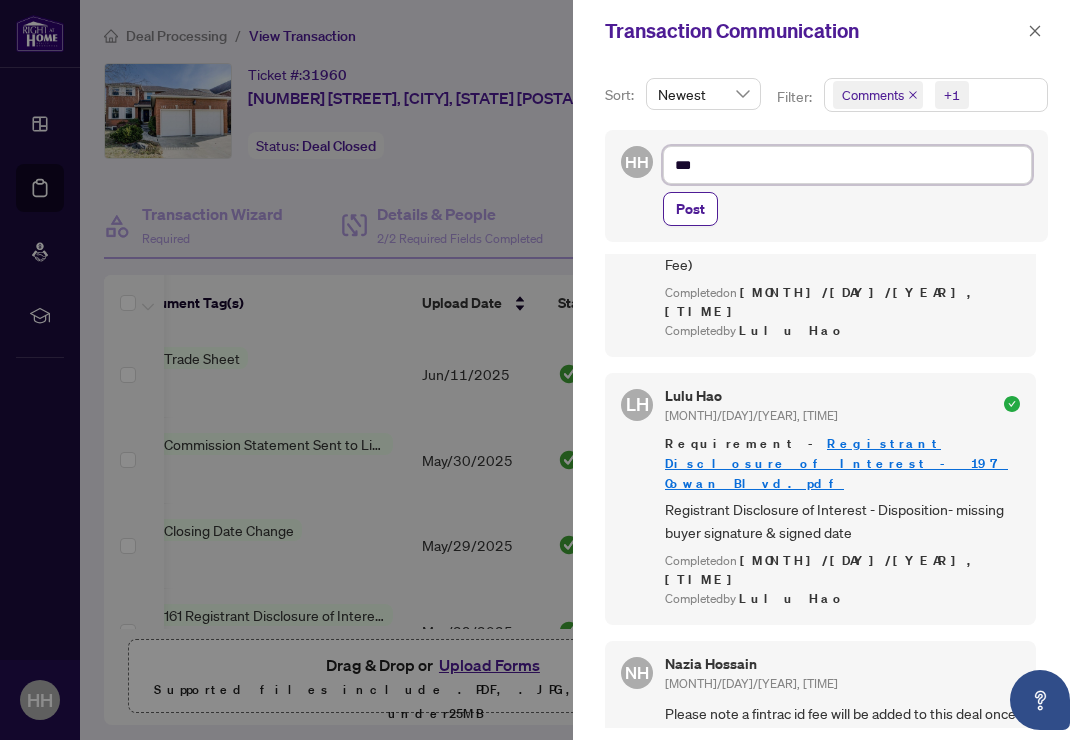 type on "**" 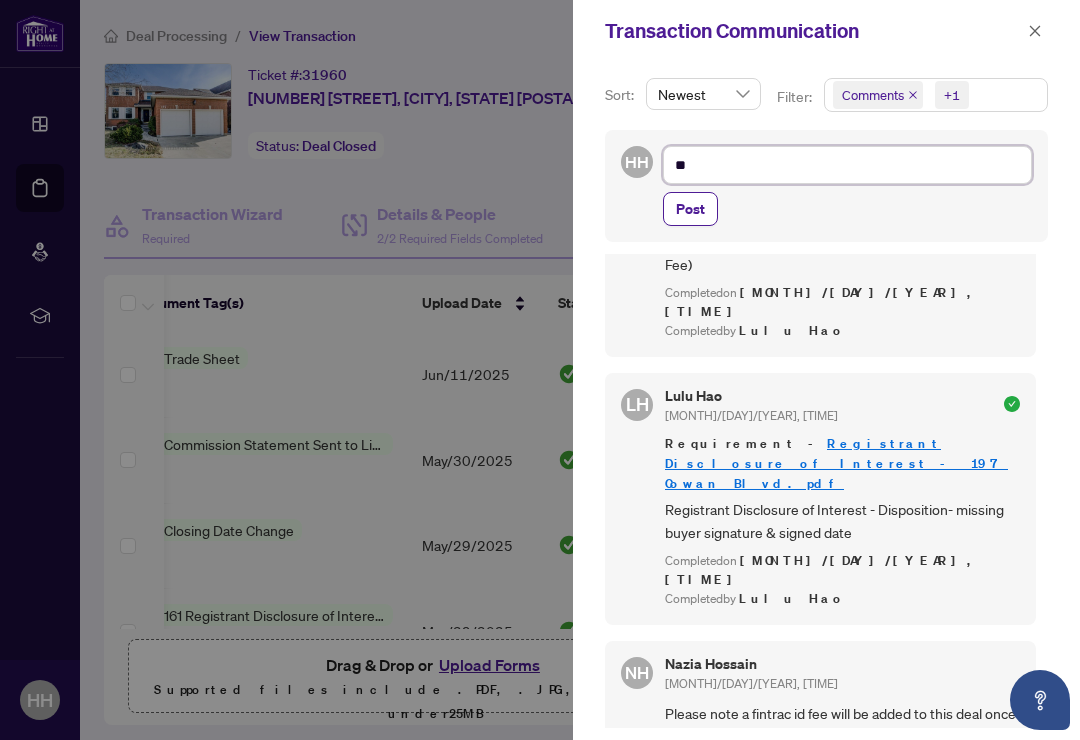 type on "*" 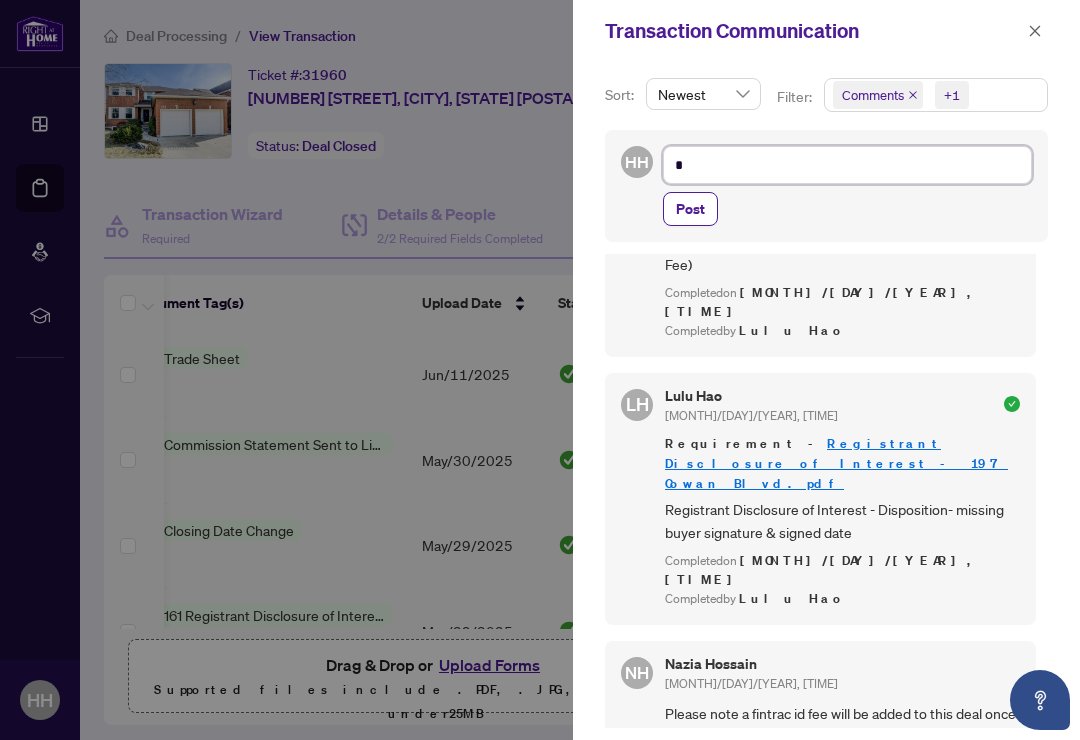 type 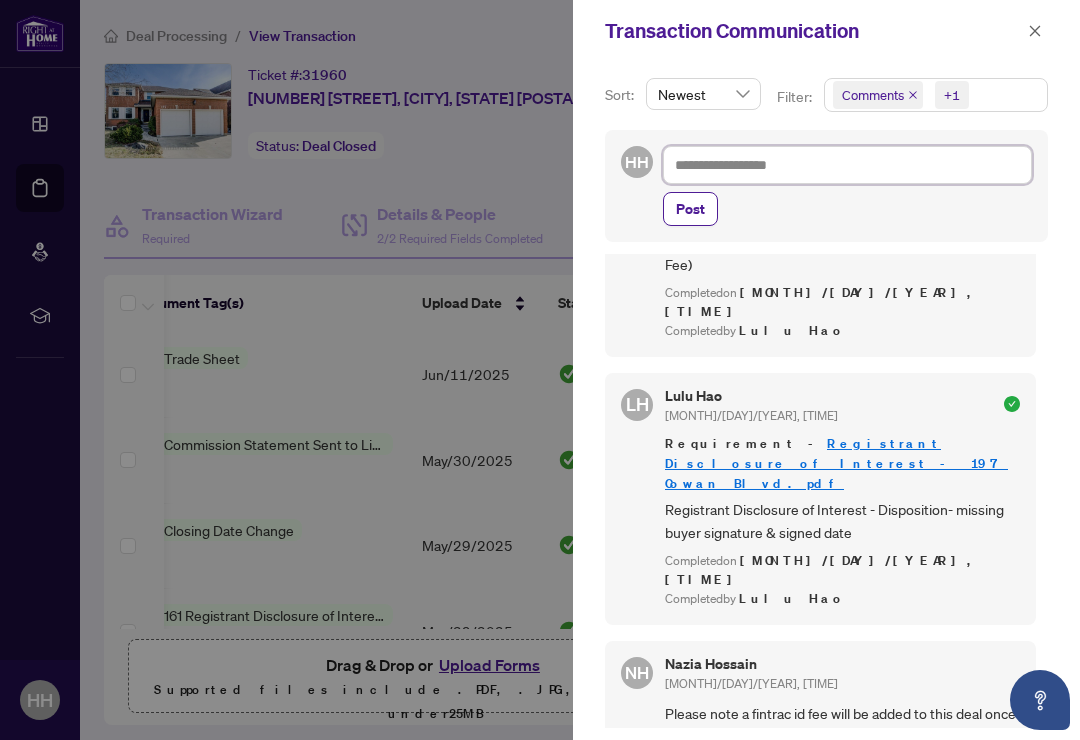 type on "*" 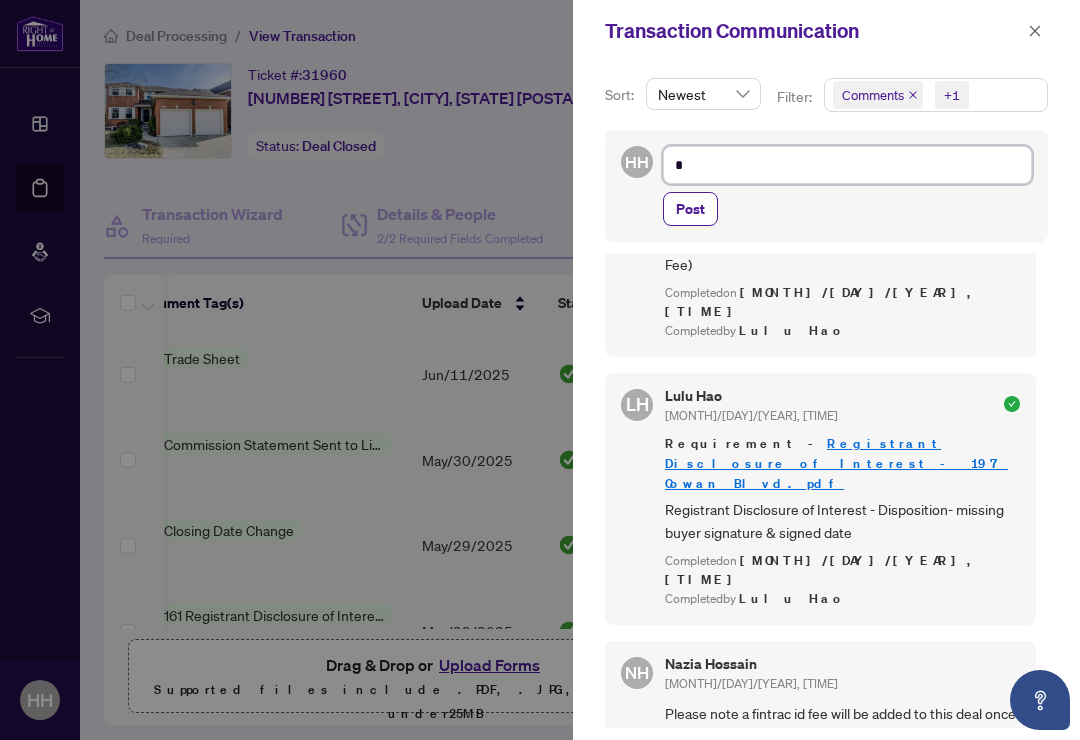 type on "**" 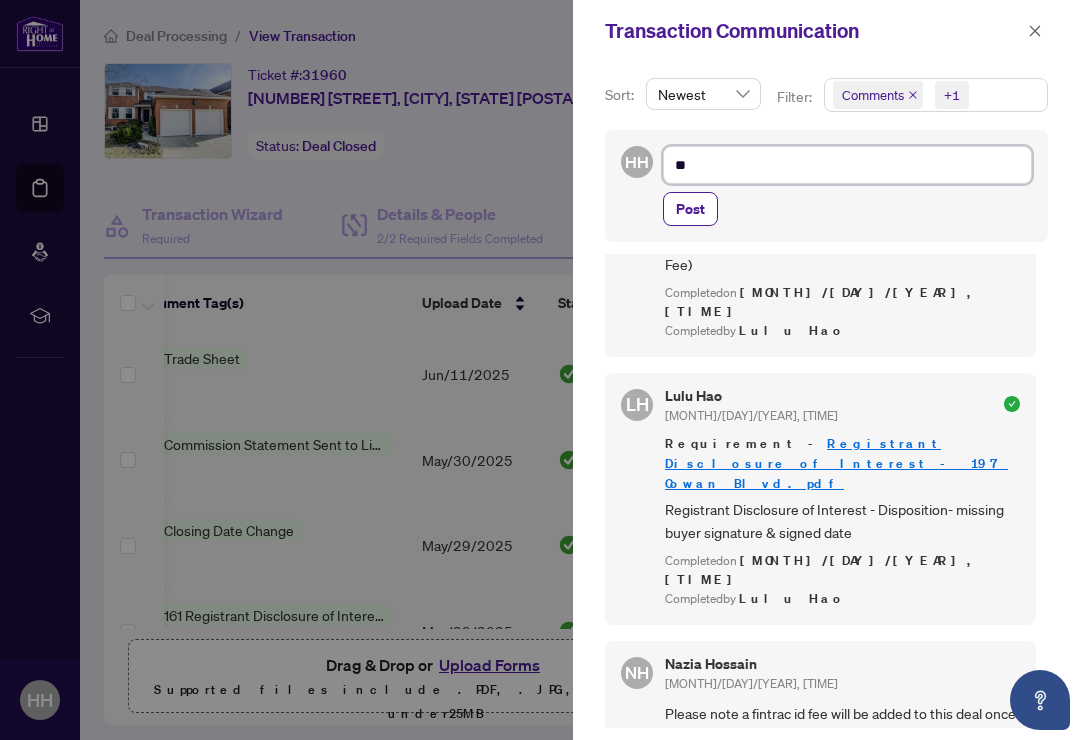 type on "**" 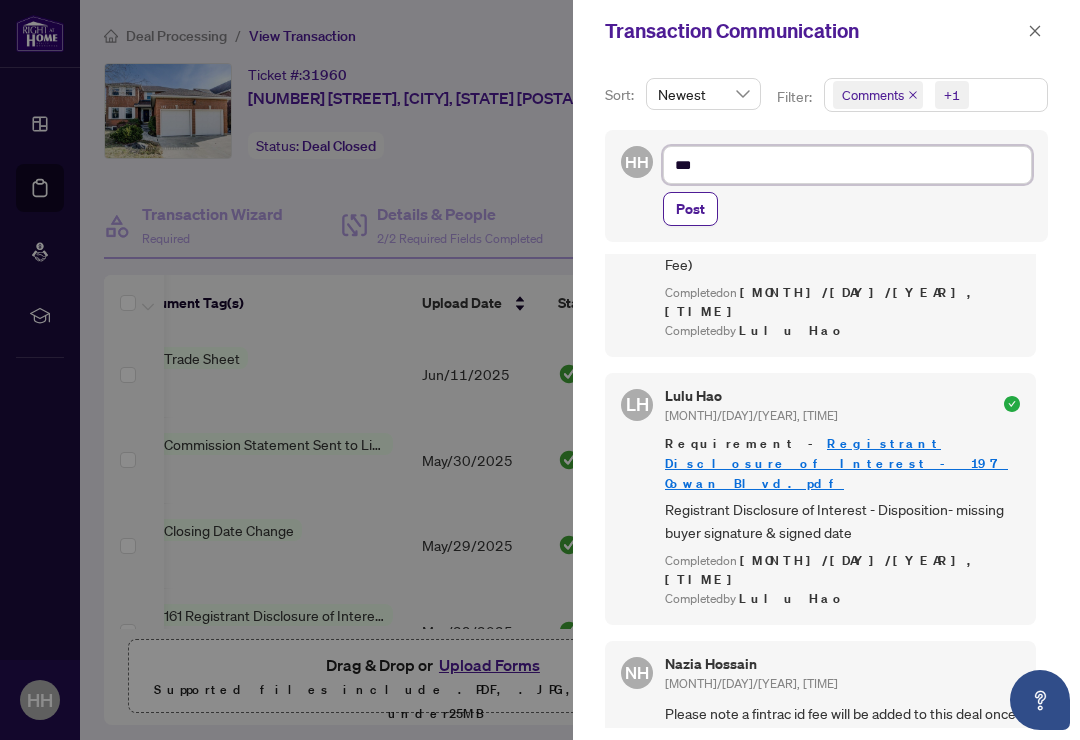 type on "****" 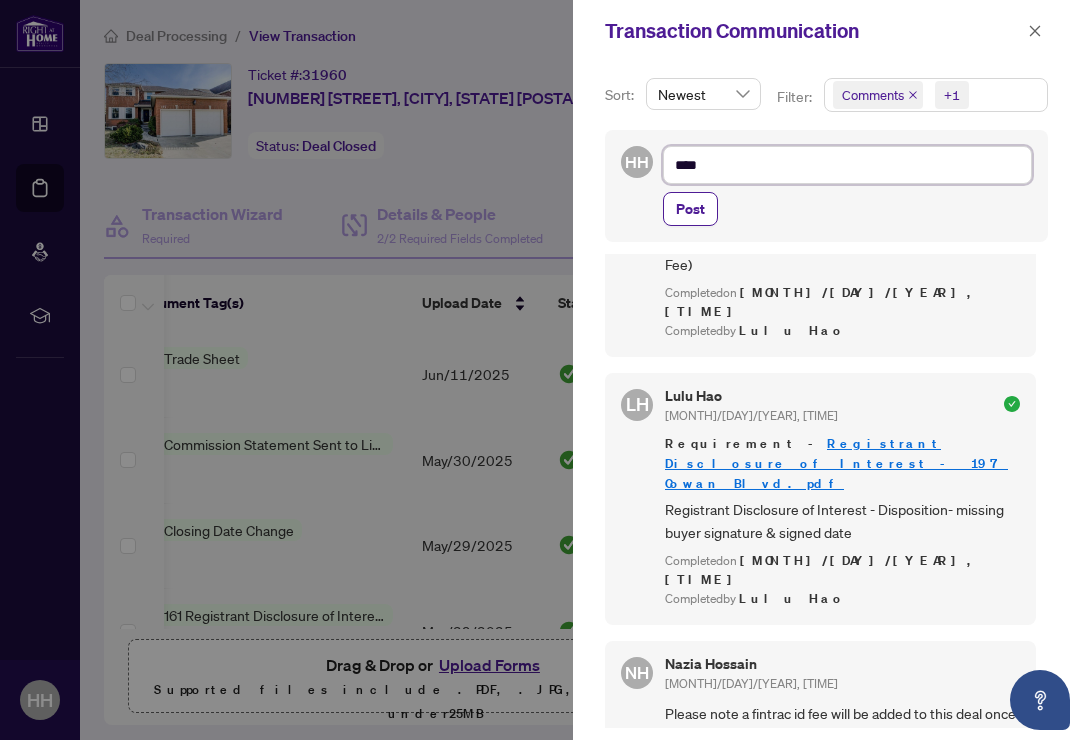 type on "****" 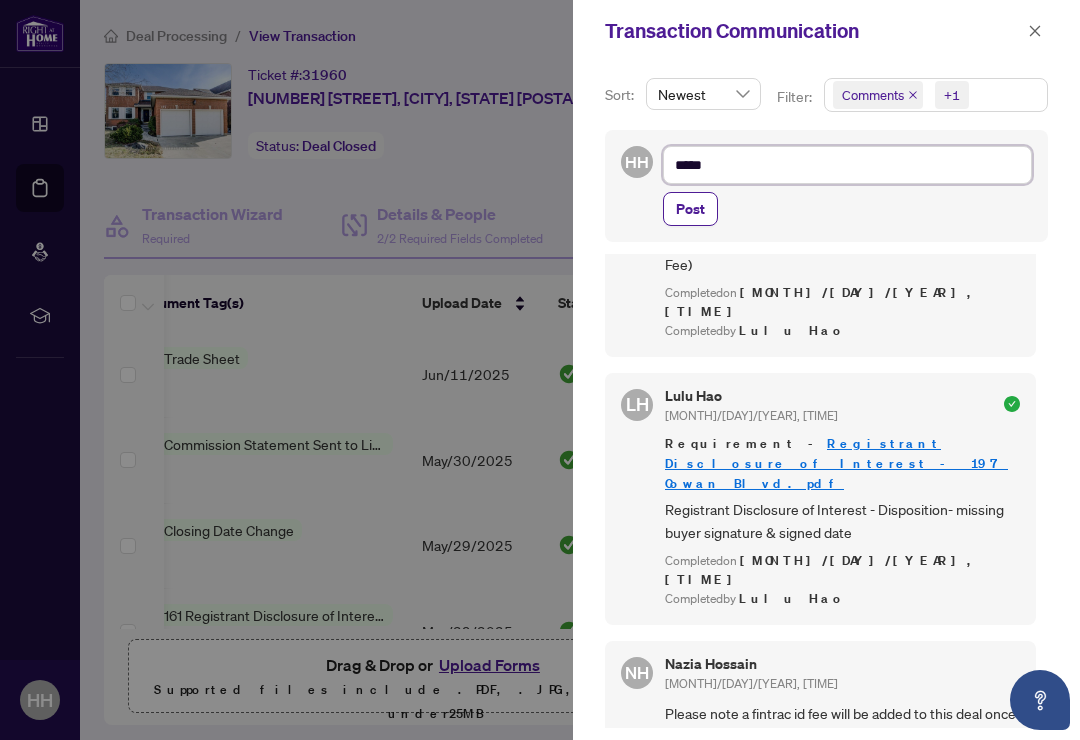 type on "******" 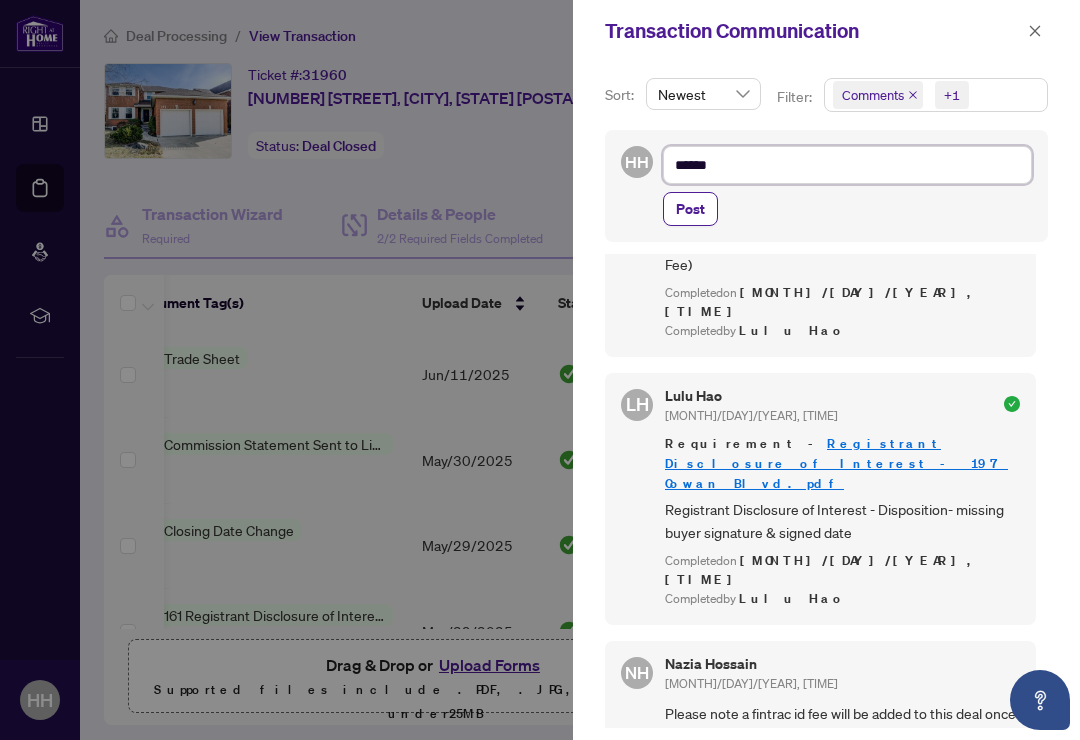 type on "*******" 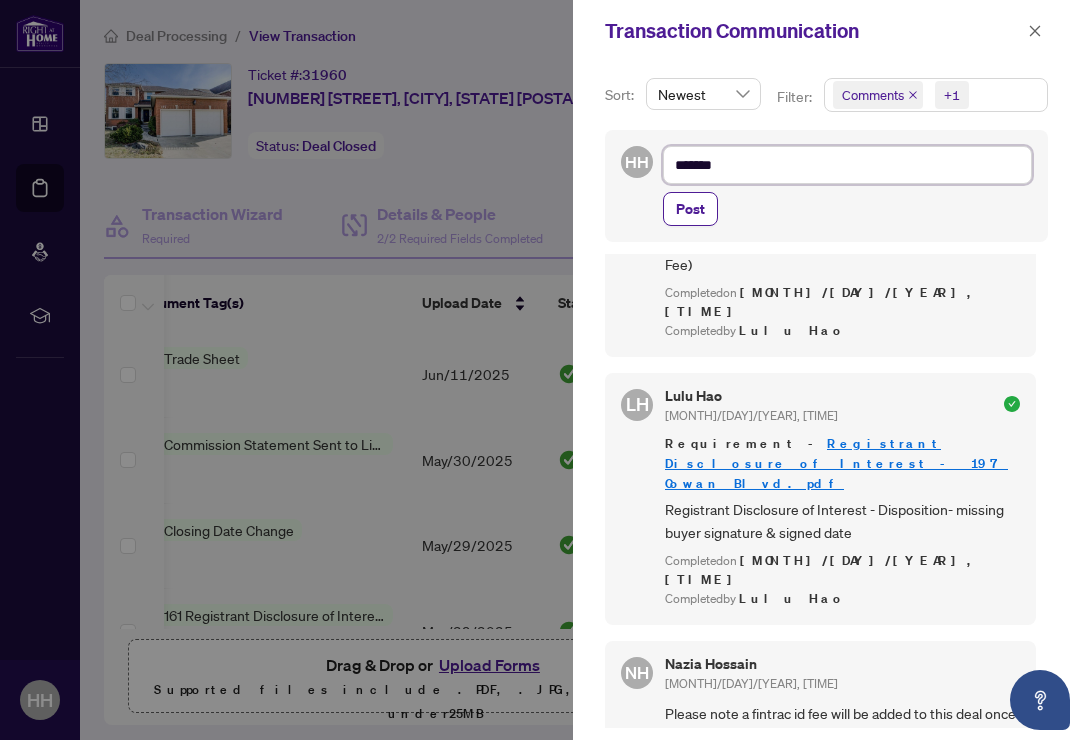 type on "********" 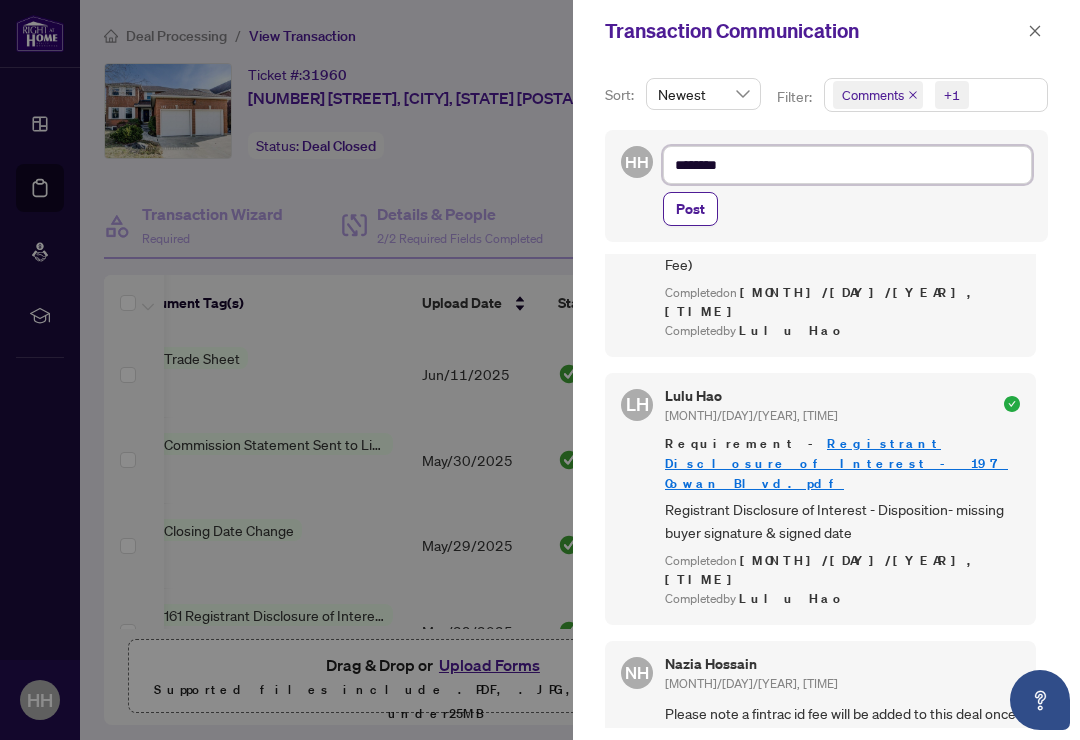 type on "*********" 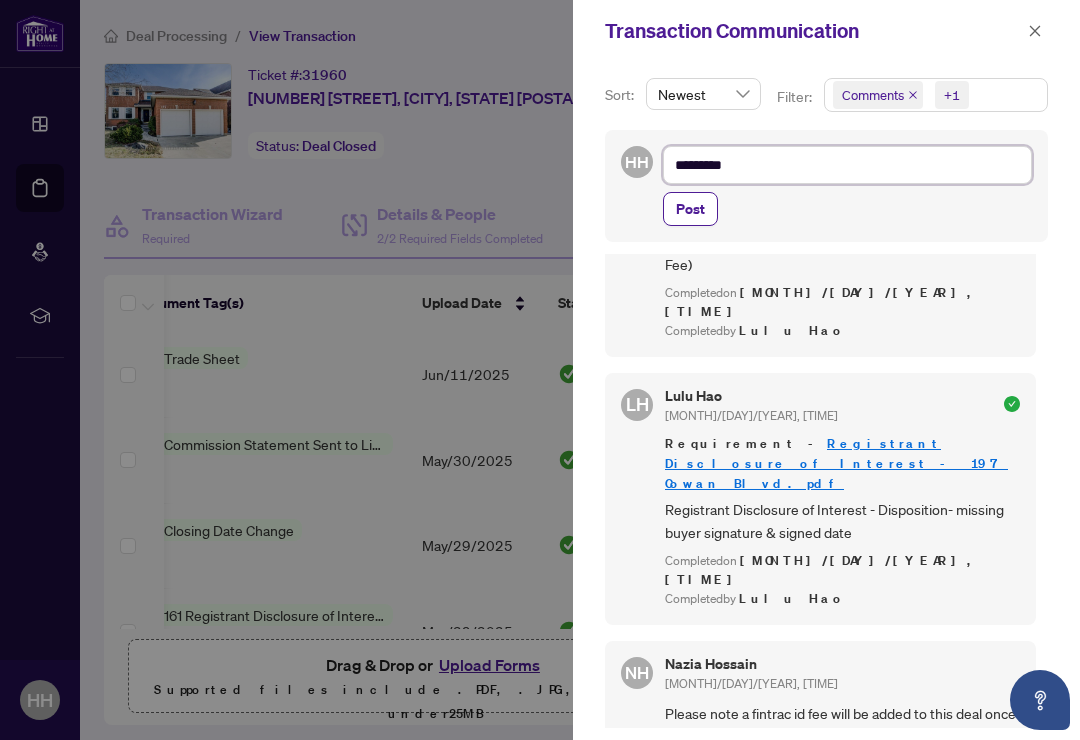 type on "*********" 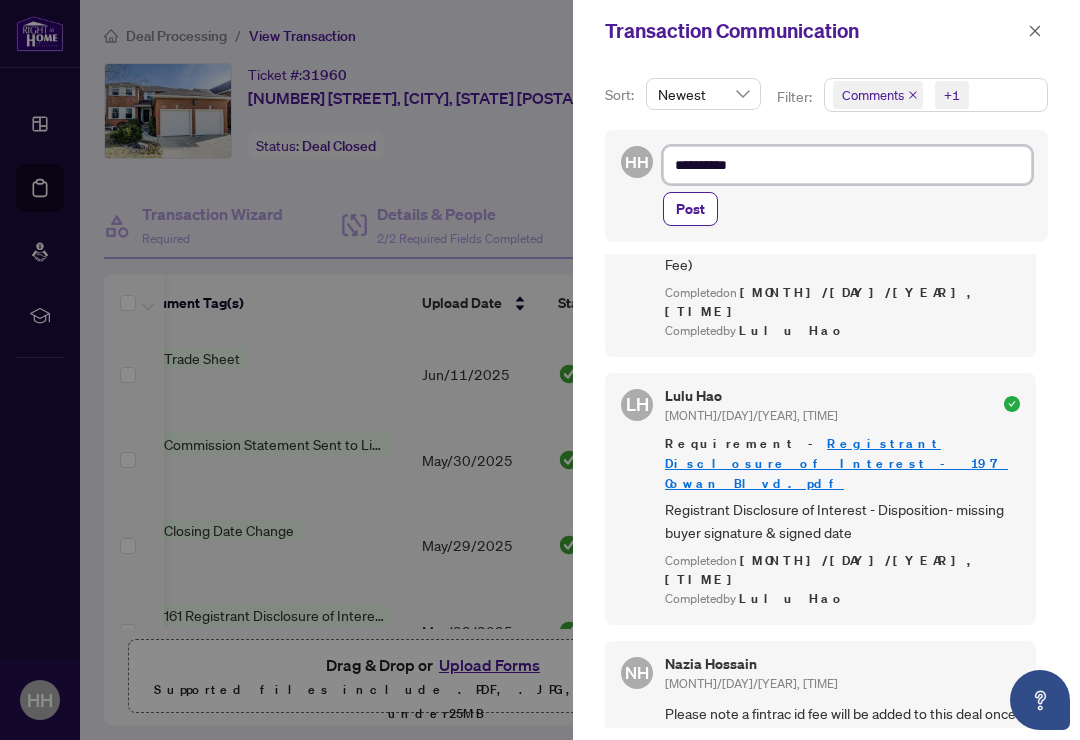 type on "**********" 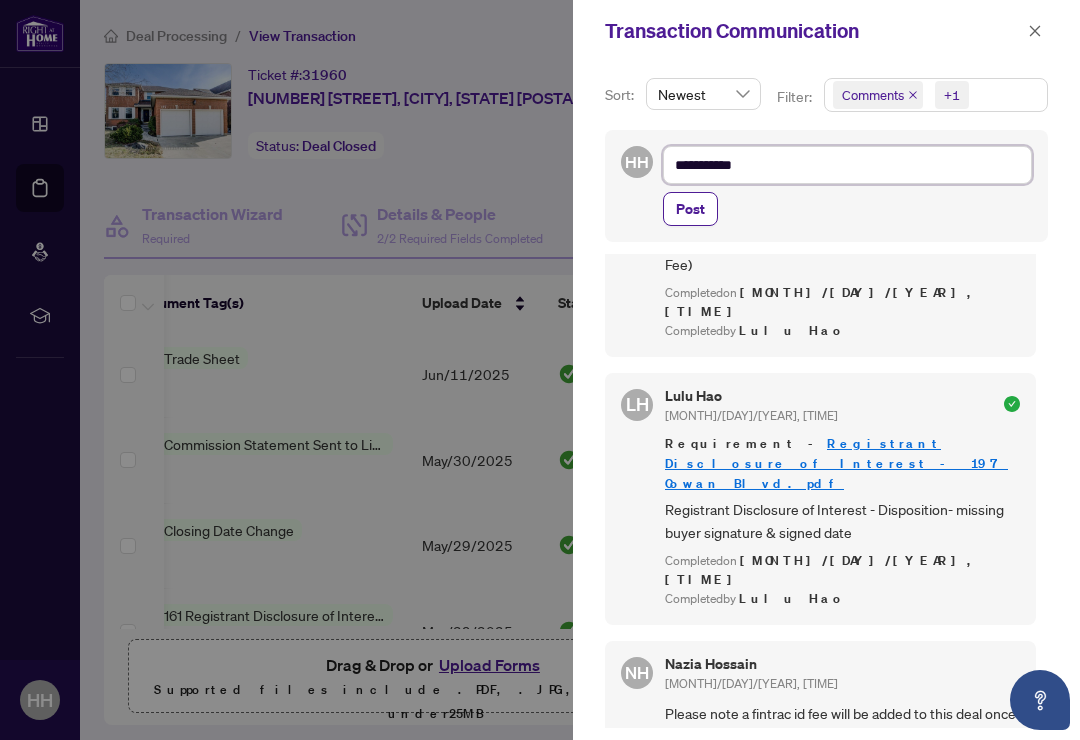 type on "**********" 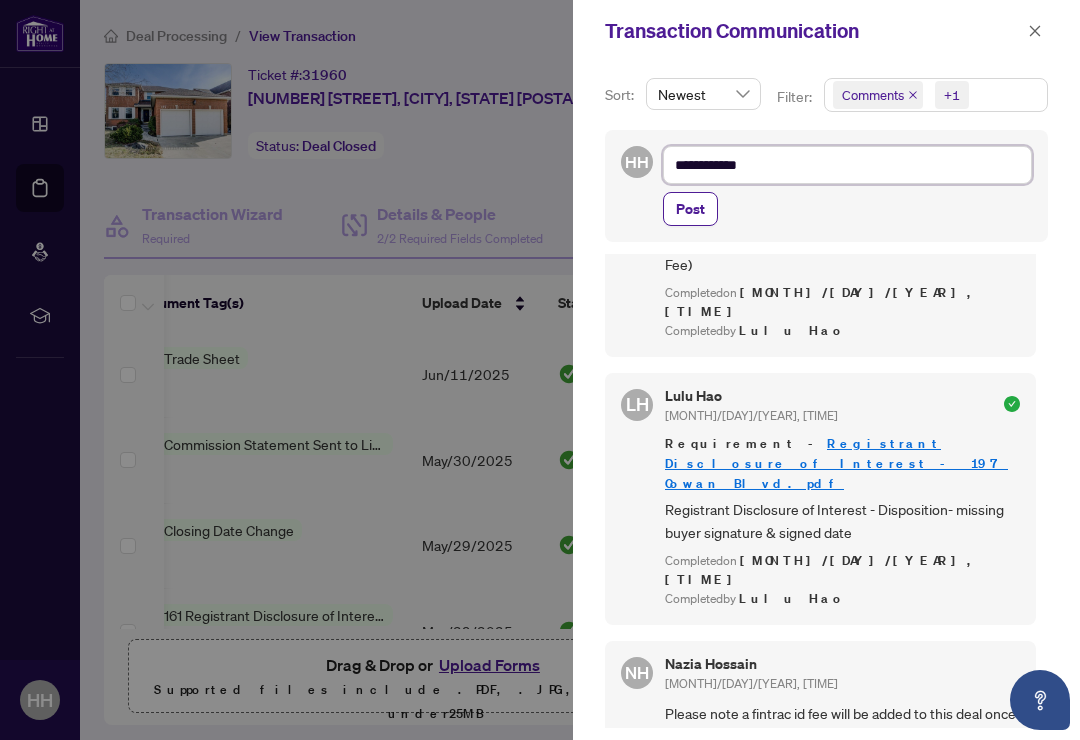 type on "**********" 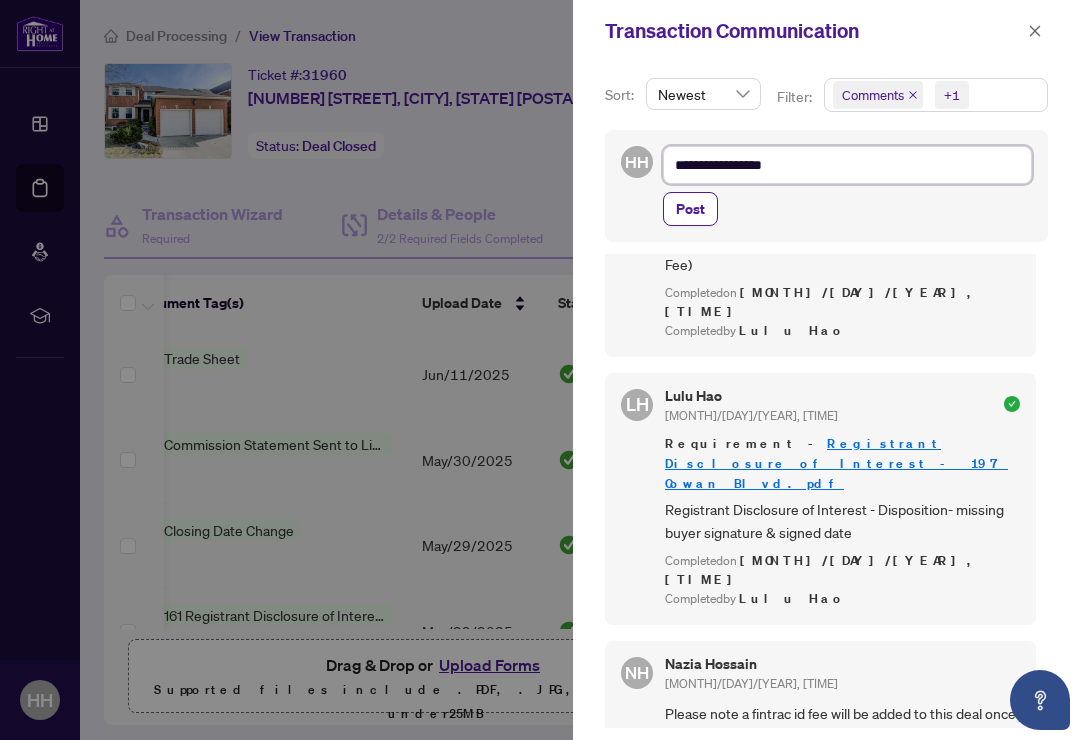 click on "**********" at bounding box center (847, 165) 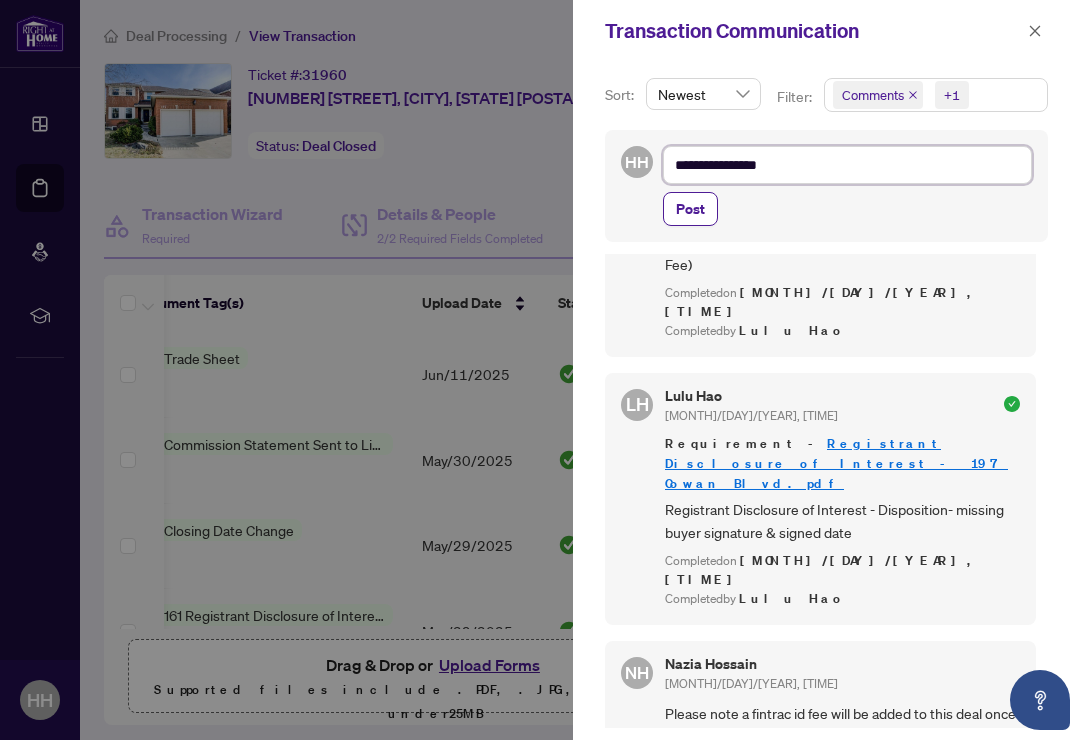 type on "**********" 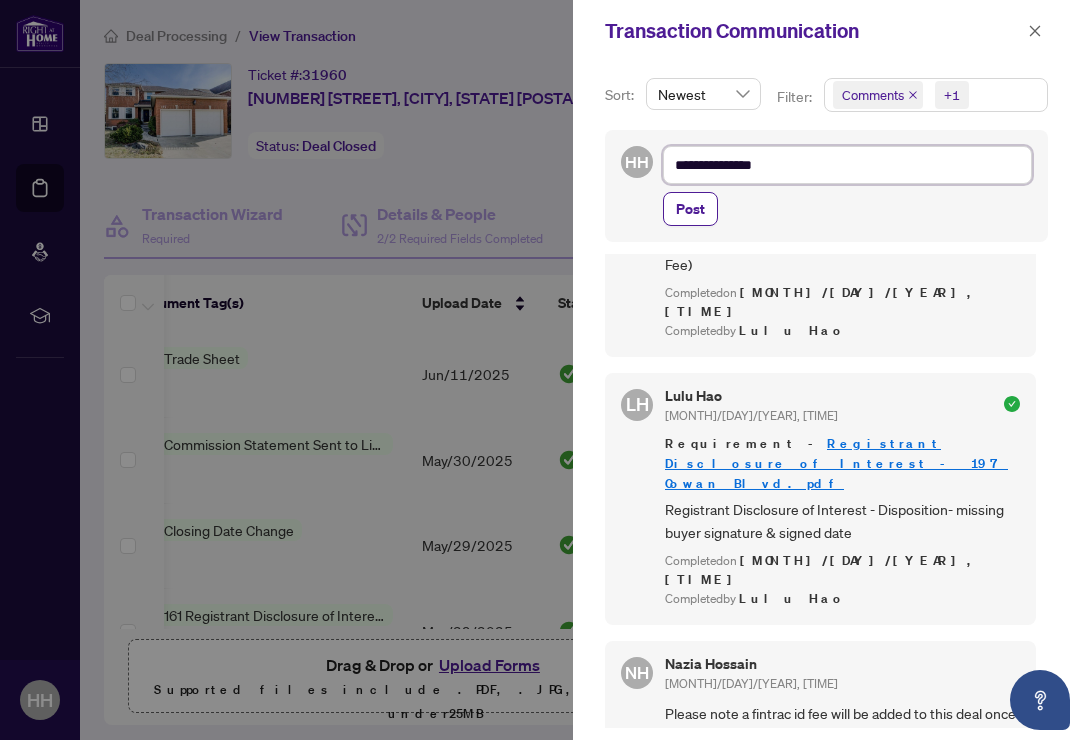 type on "**********" 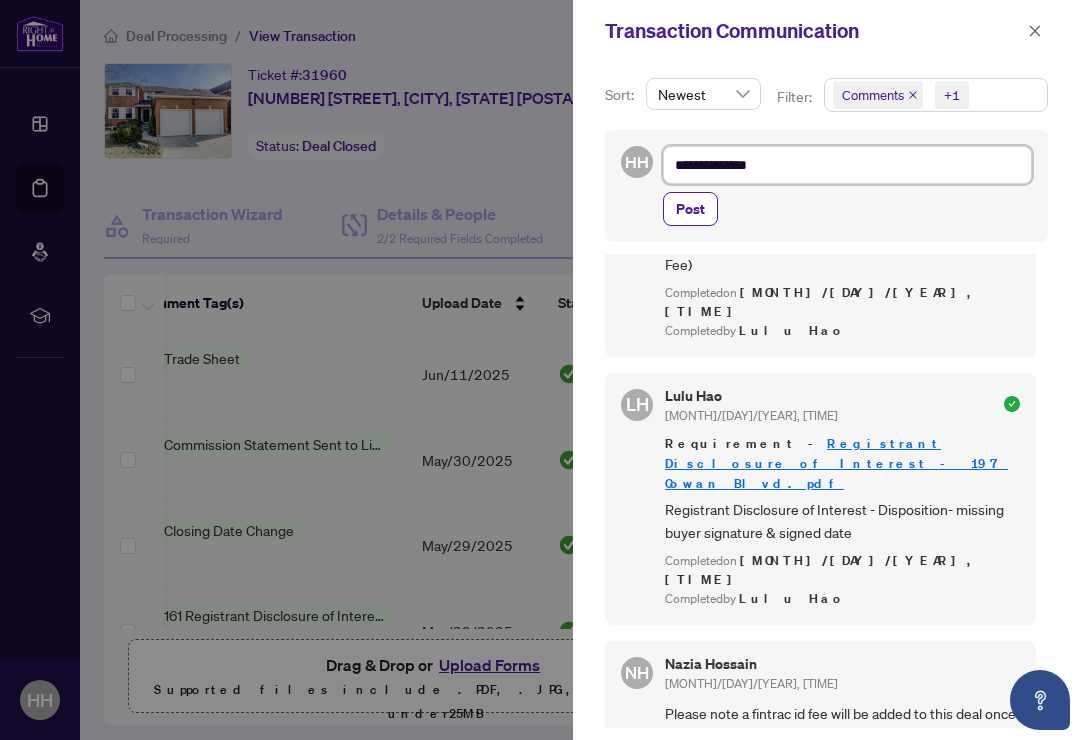 type on "**********" 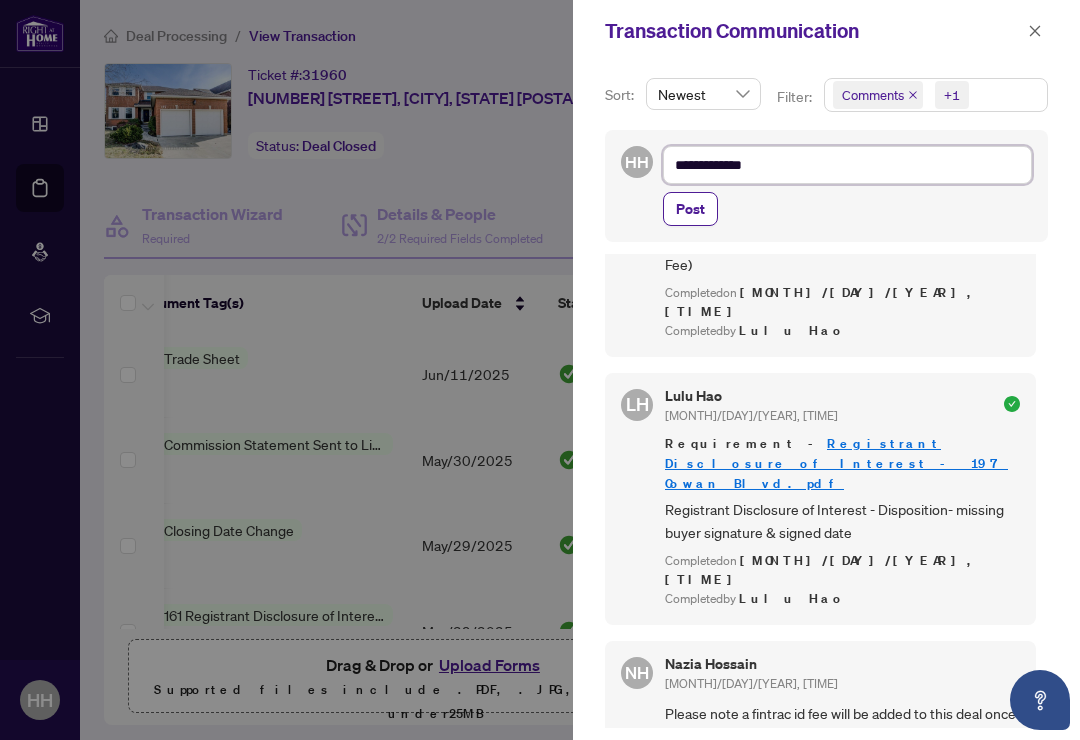 type on "**********" 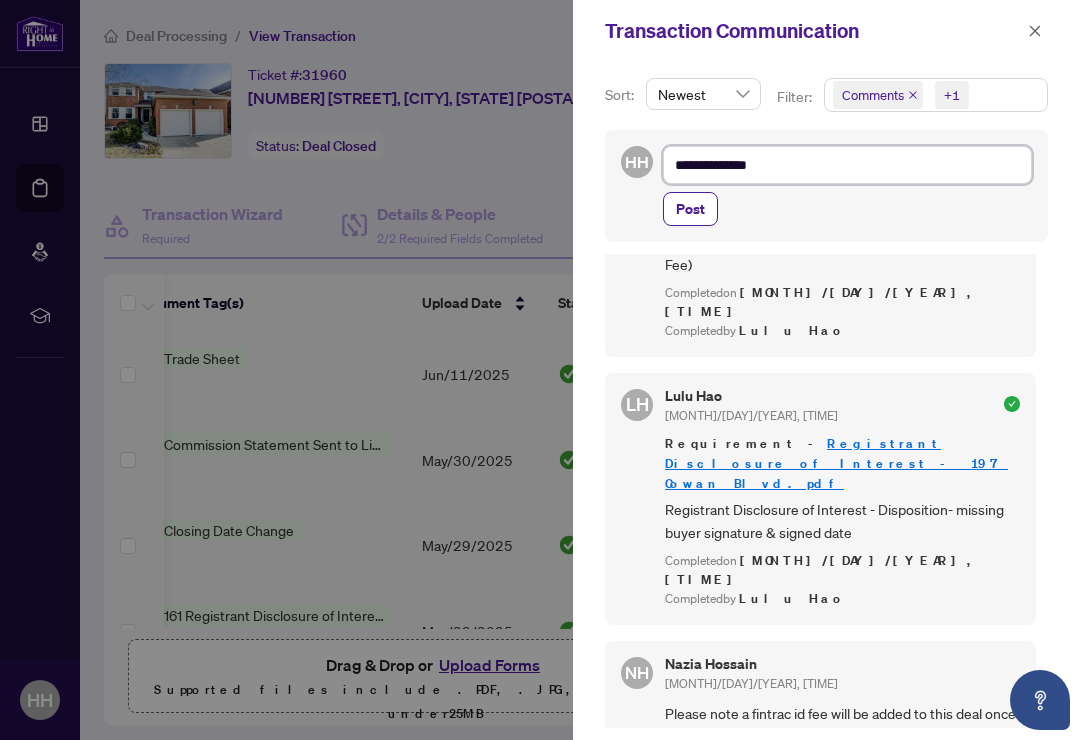 type on "**********" 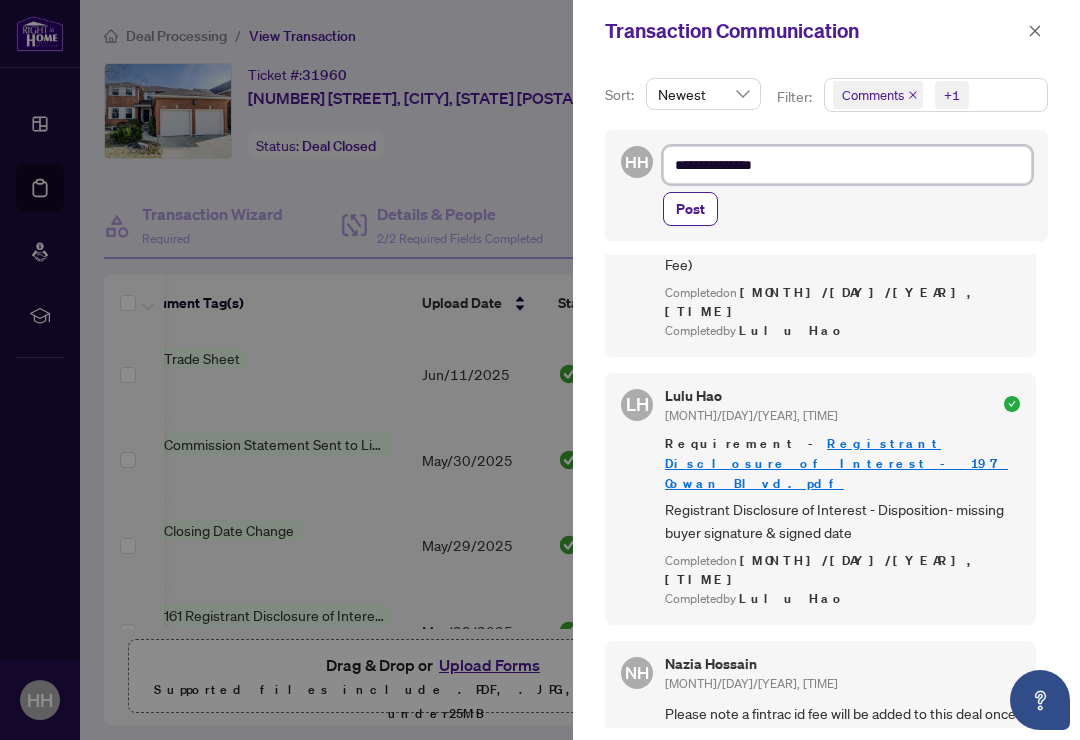 type on "**********" 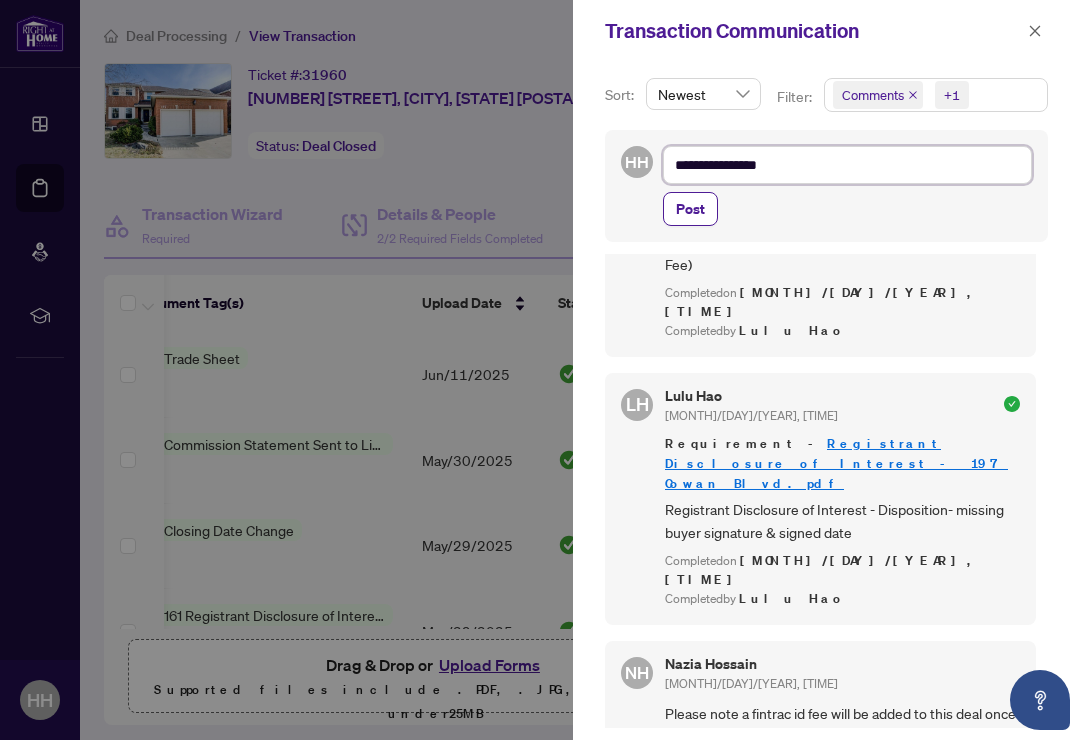 type on "**********" 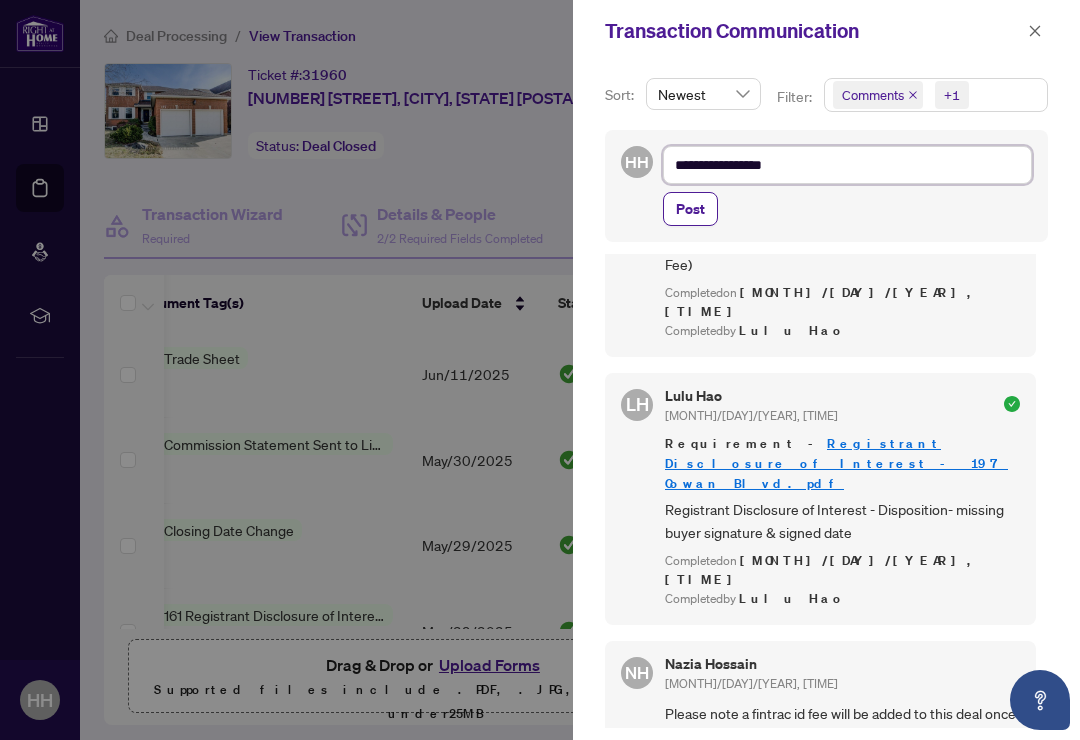 type on "**********" 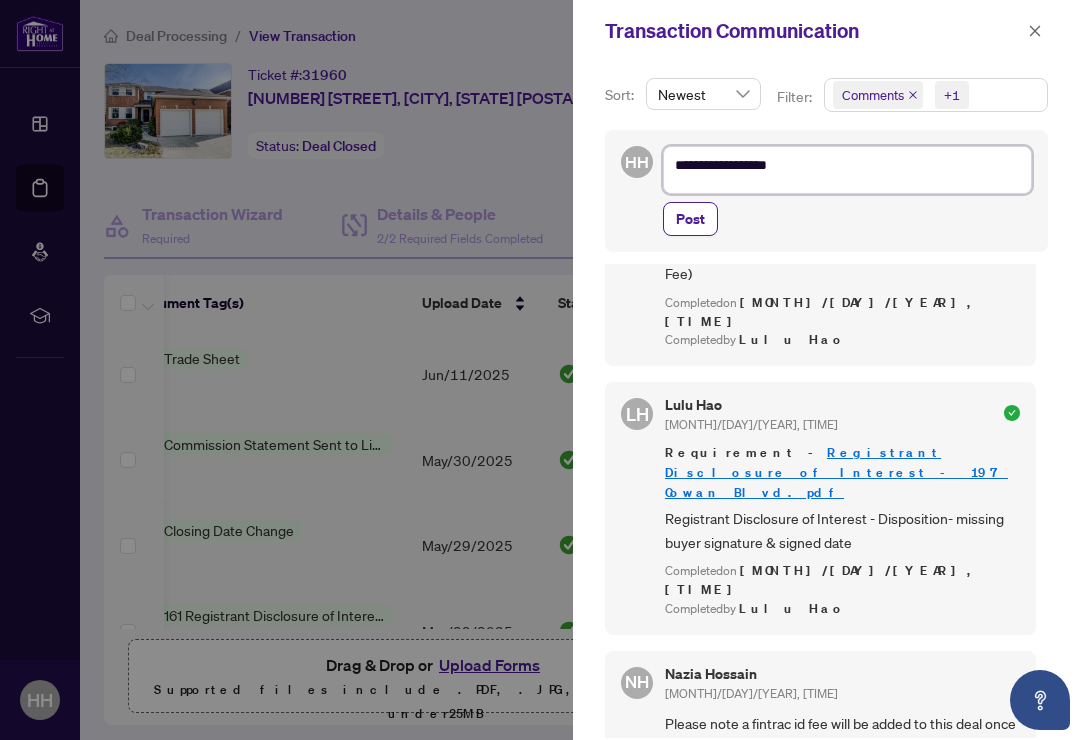 scroll, scrollTop: 0, scrollLeft: 0, axis: both 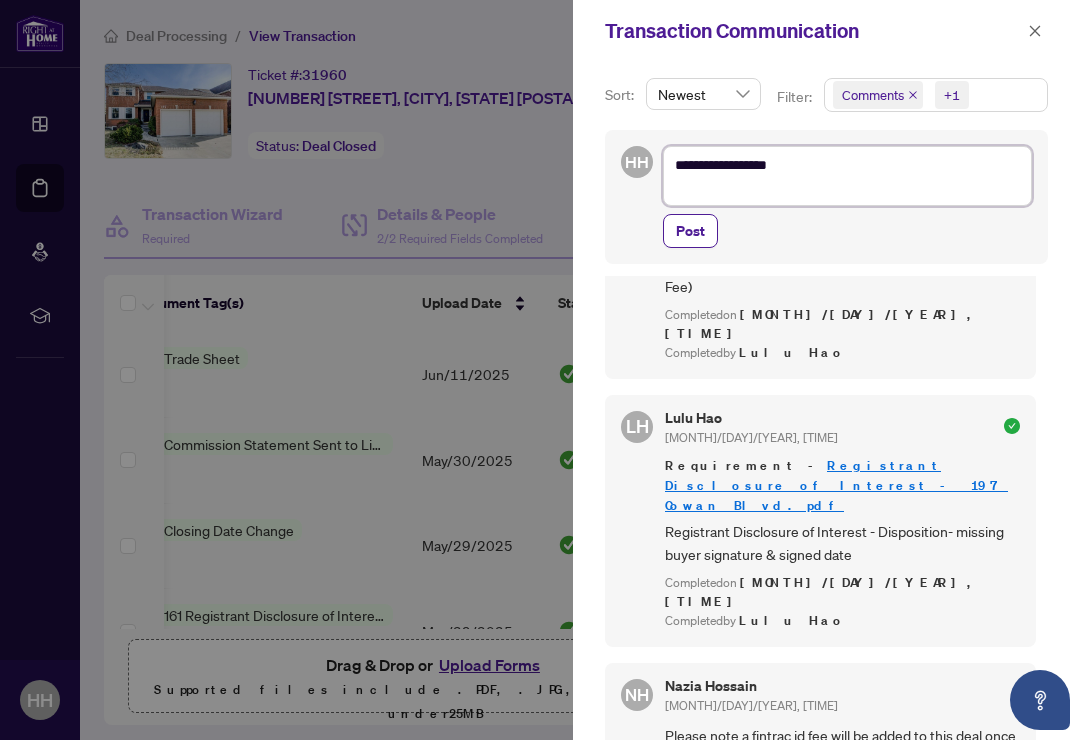 type on "**********" 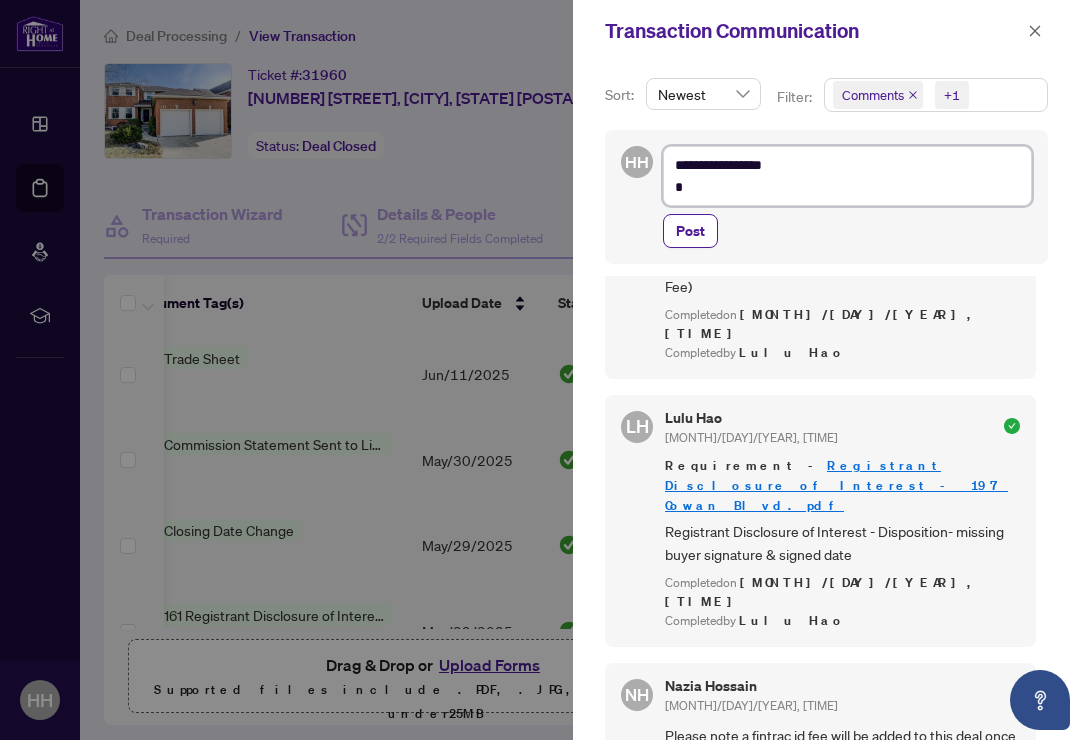 type on "**********" 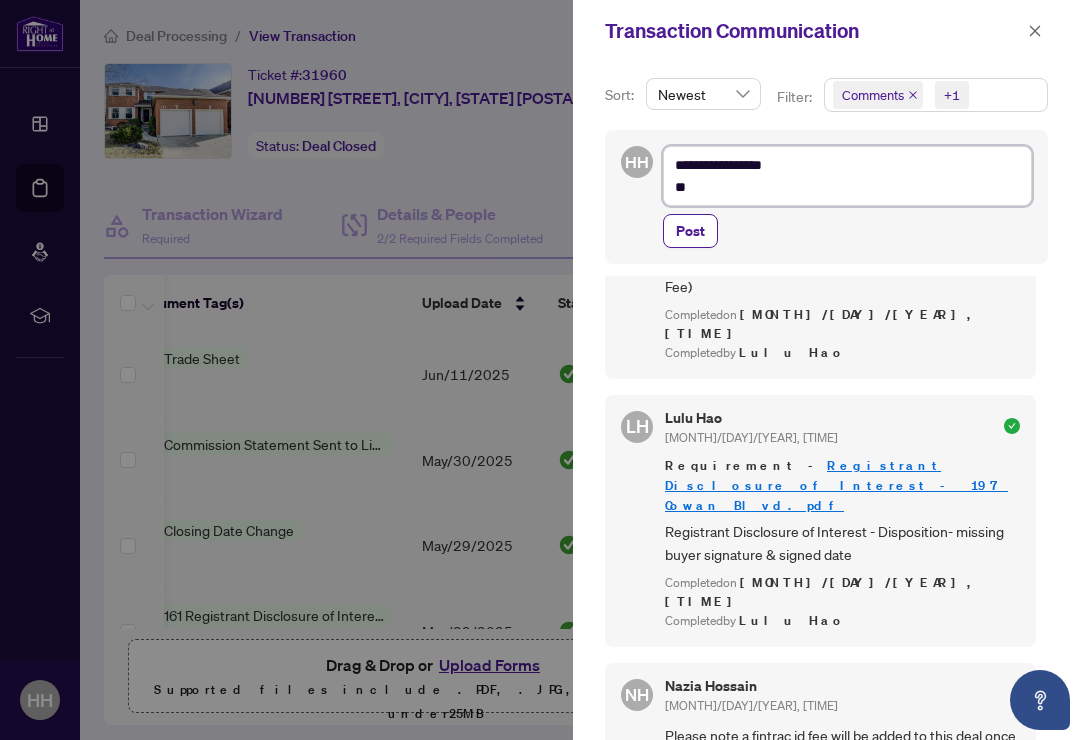 type on "**********" 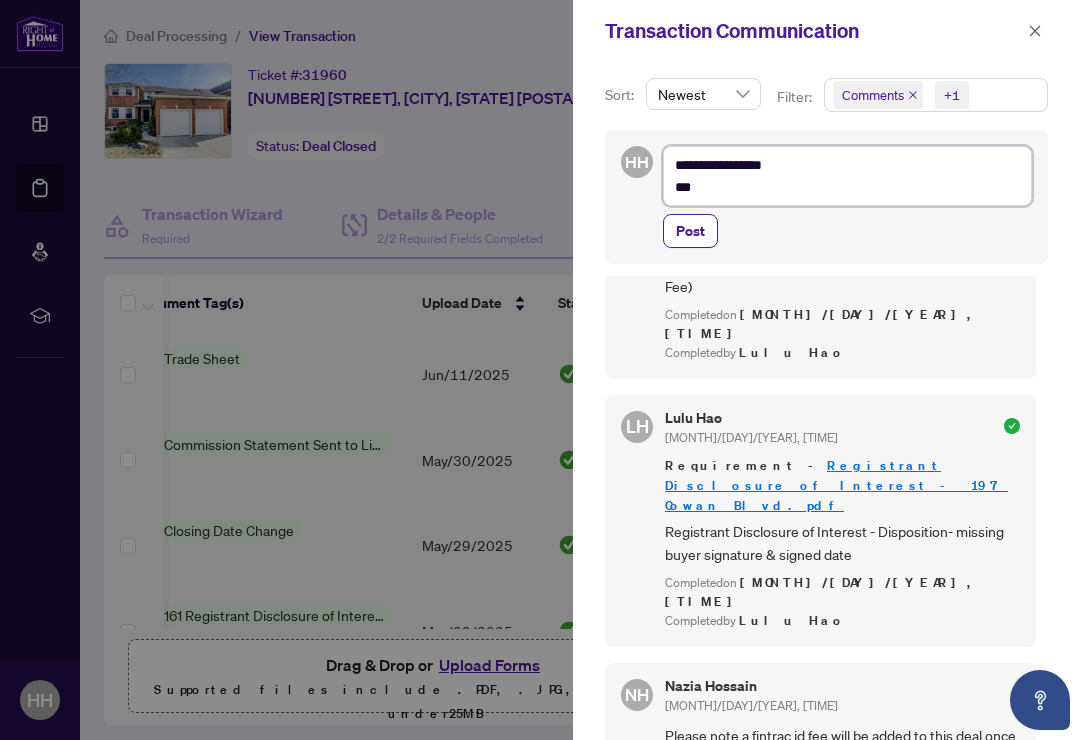 type on "**********" 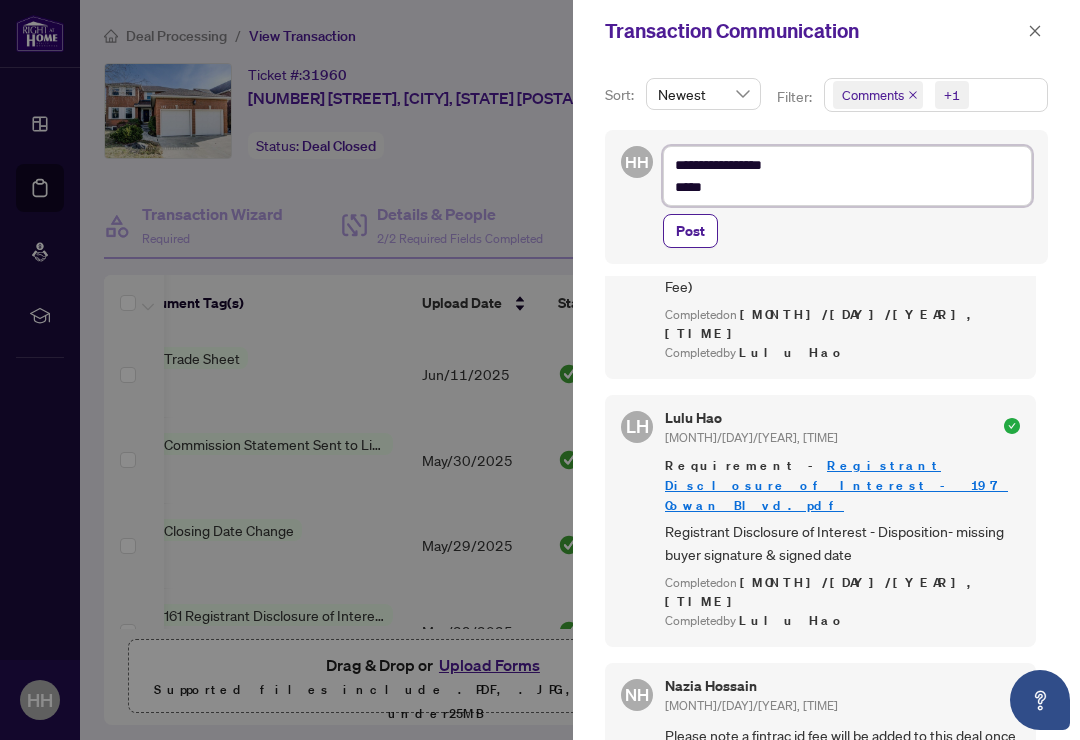 type on "**********" 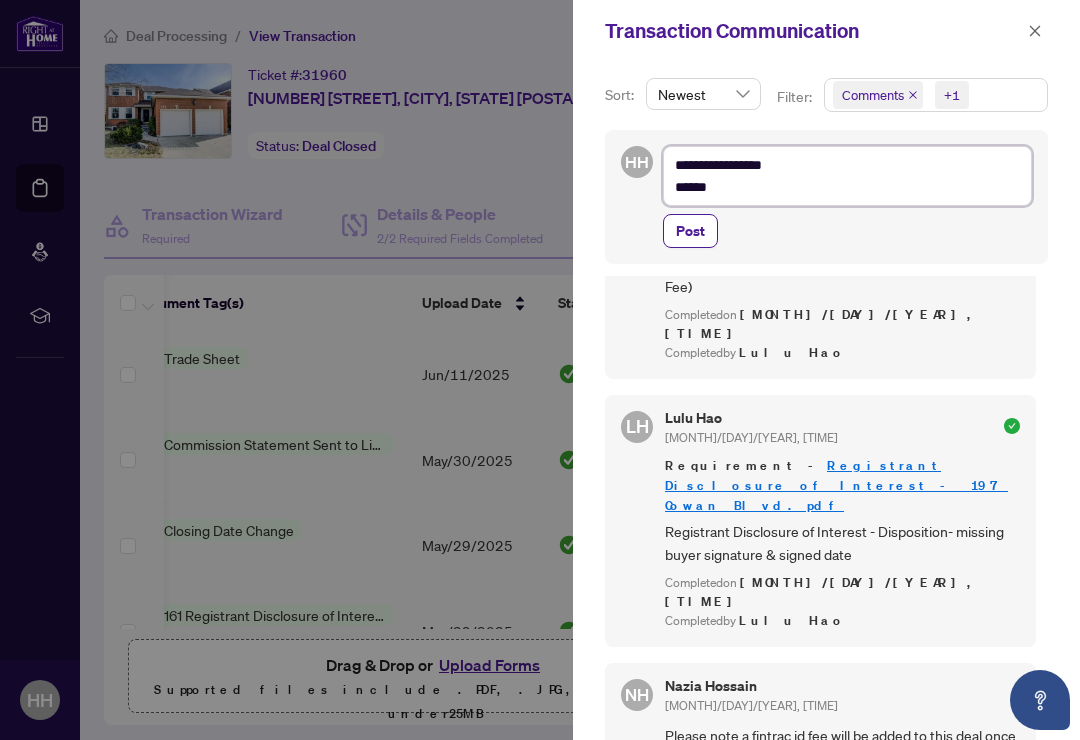 type on "**********" 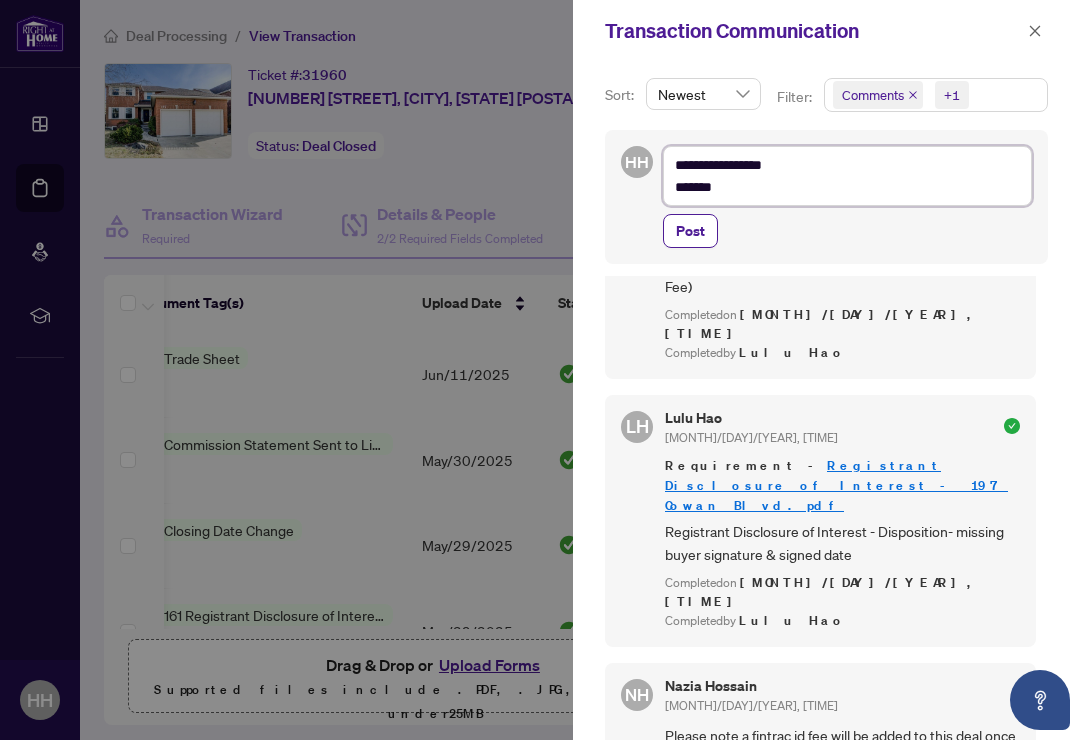 type on "**********" 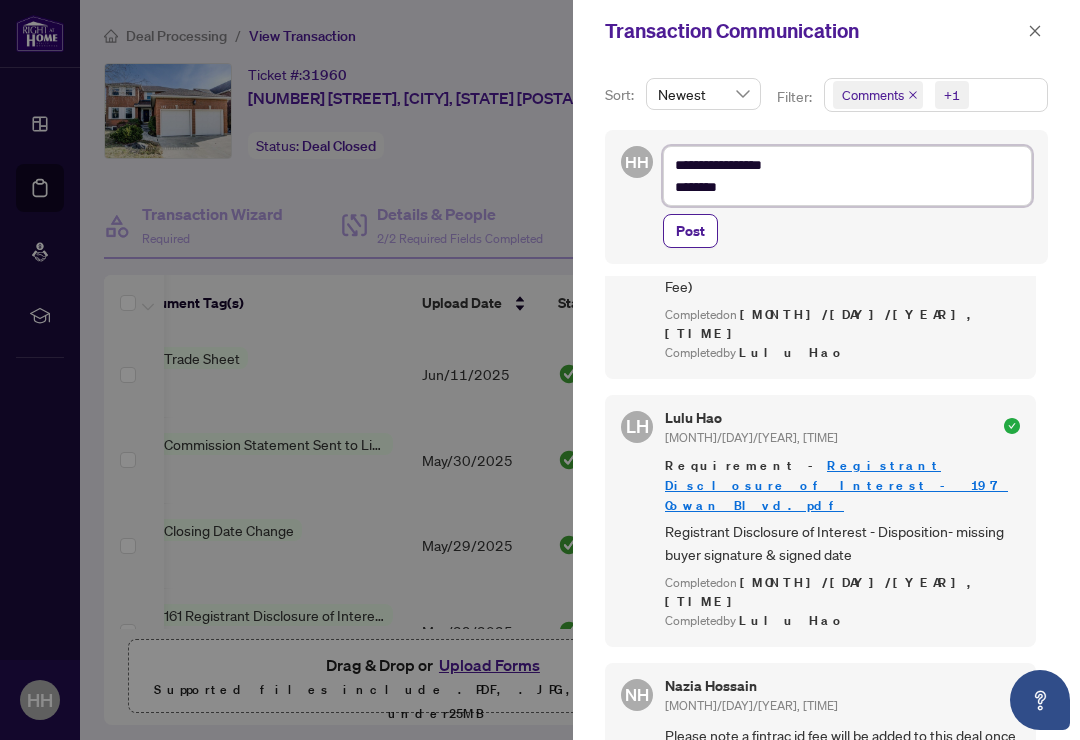 type on "**********" 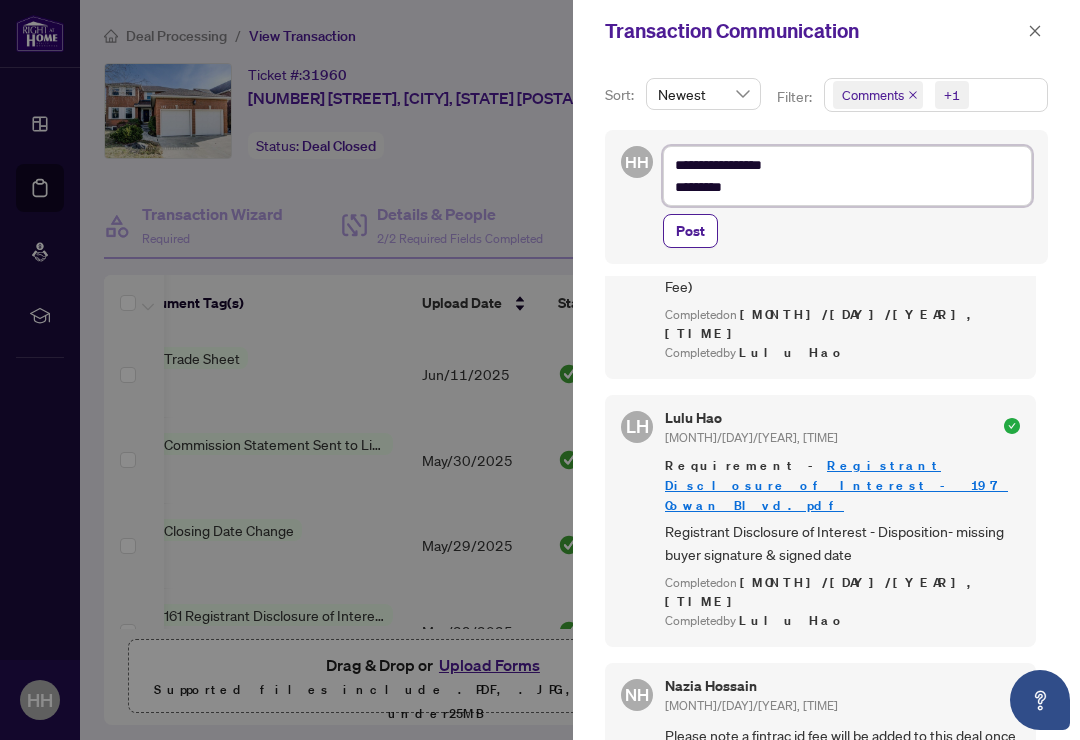 type on "**********" 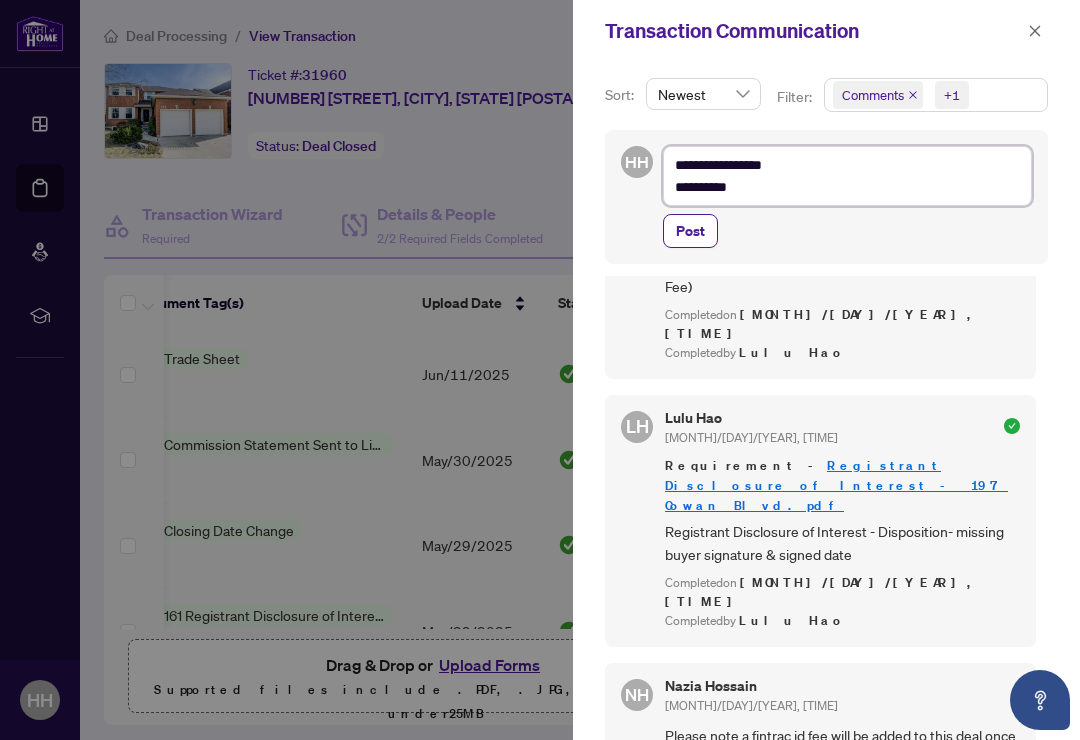 type on "**********" 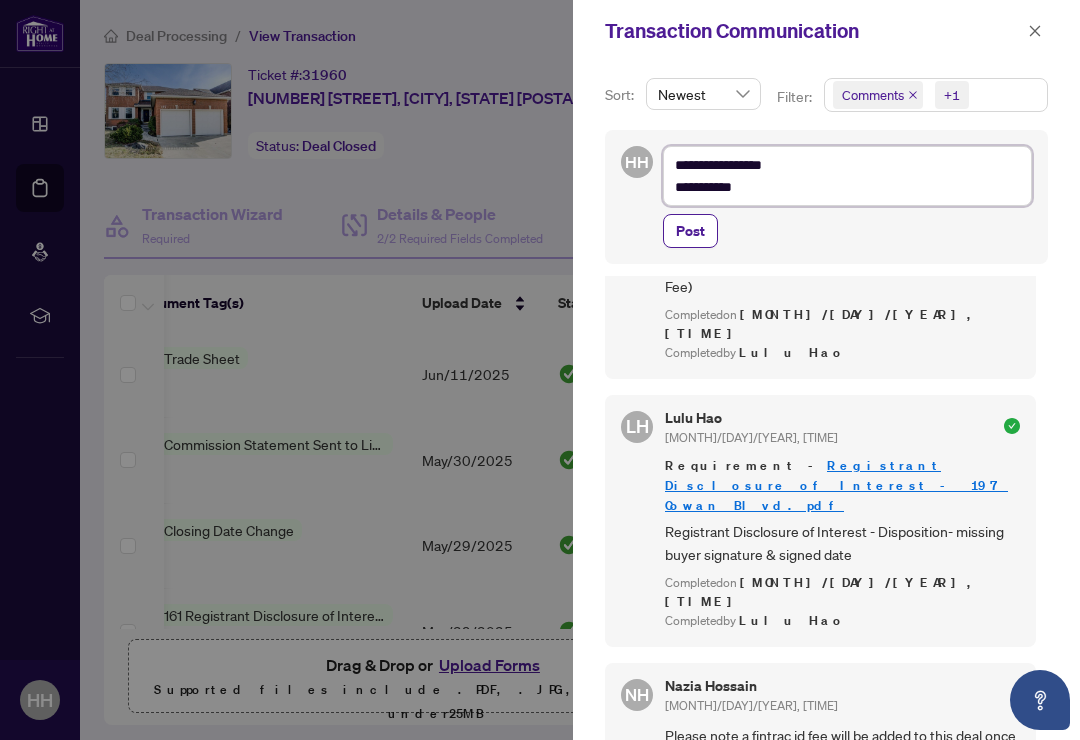 type on "**********" 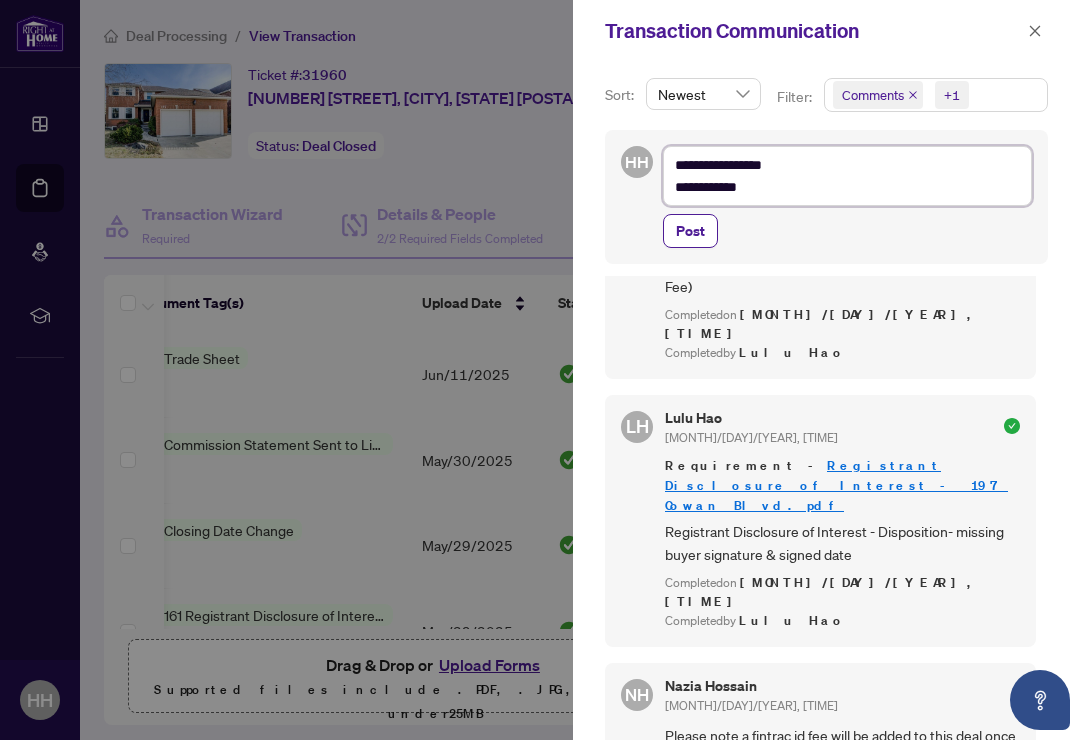 type on "**********" 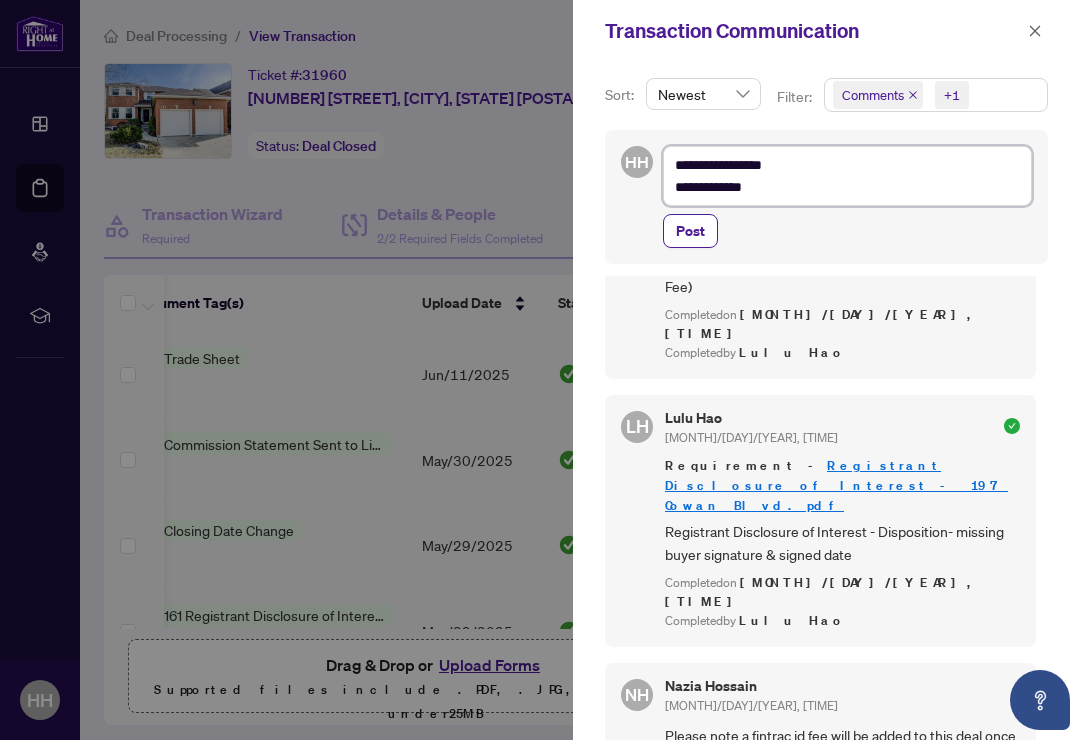 type on "**********" 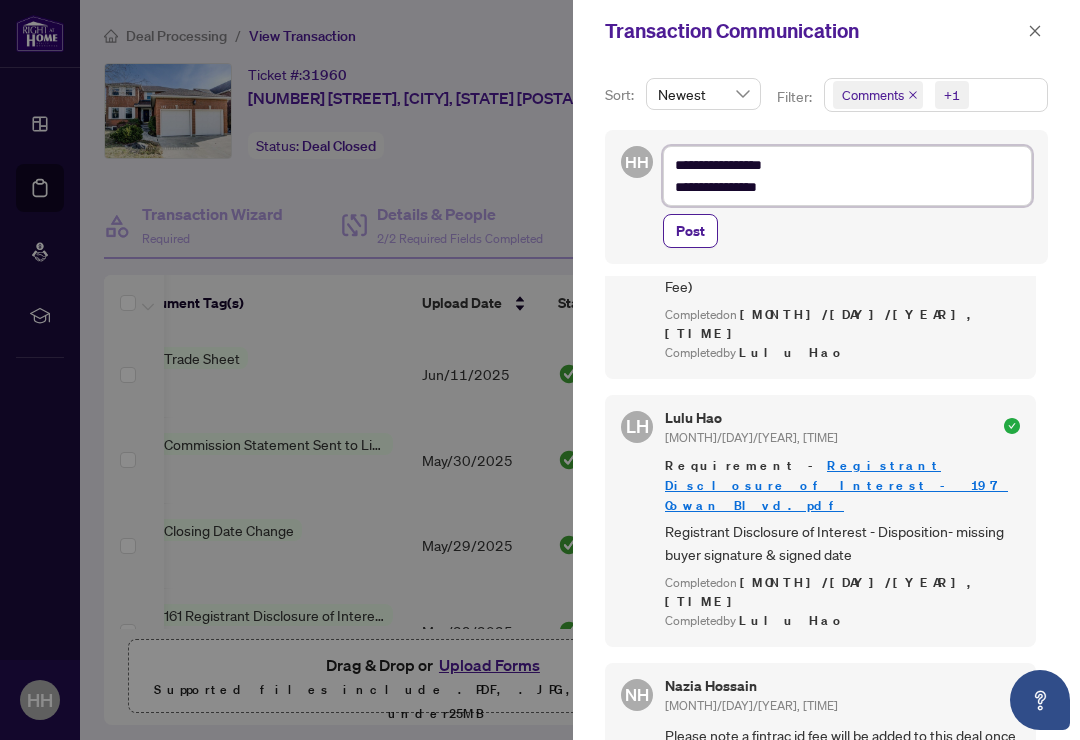 type on "**********" 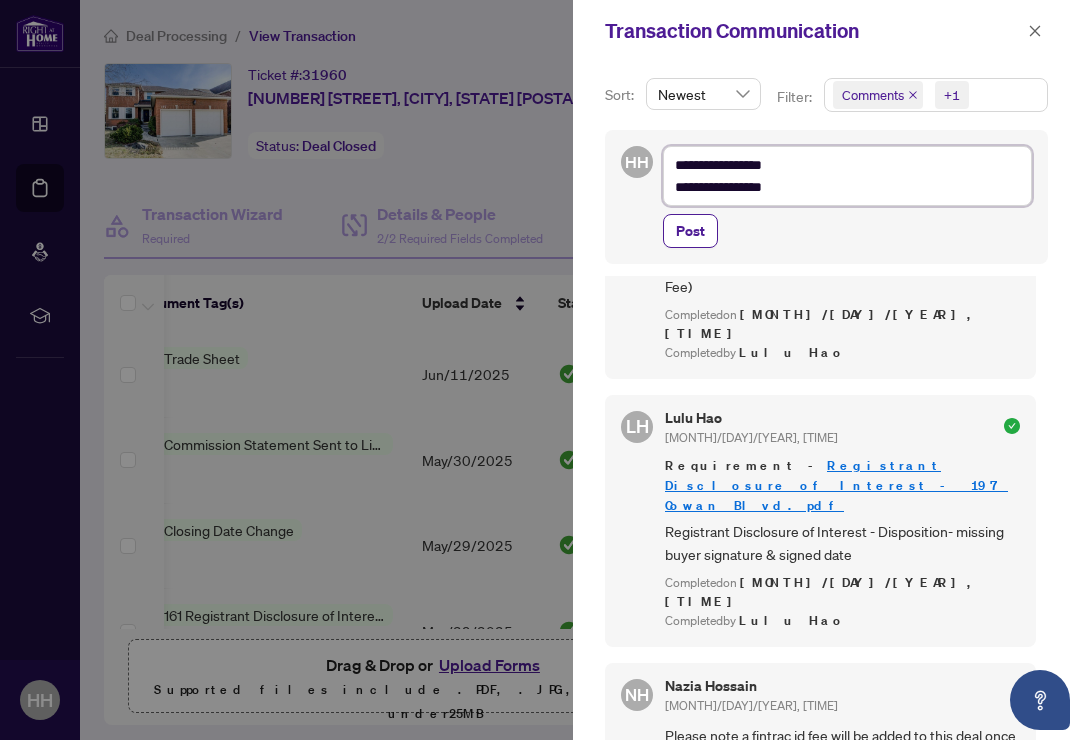 type on "**********" 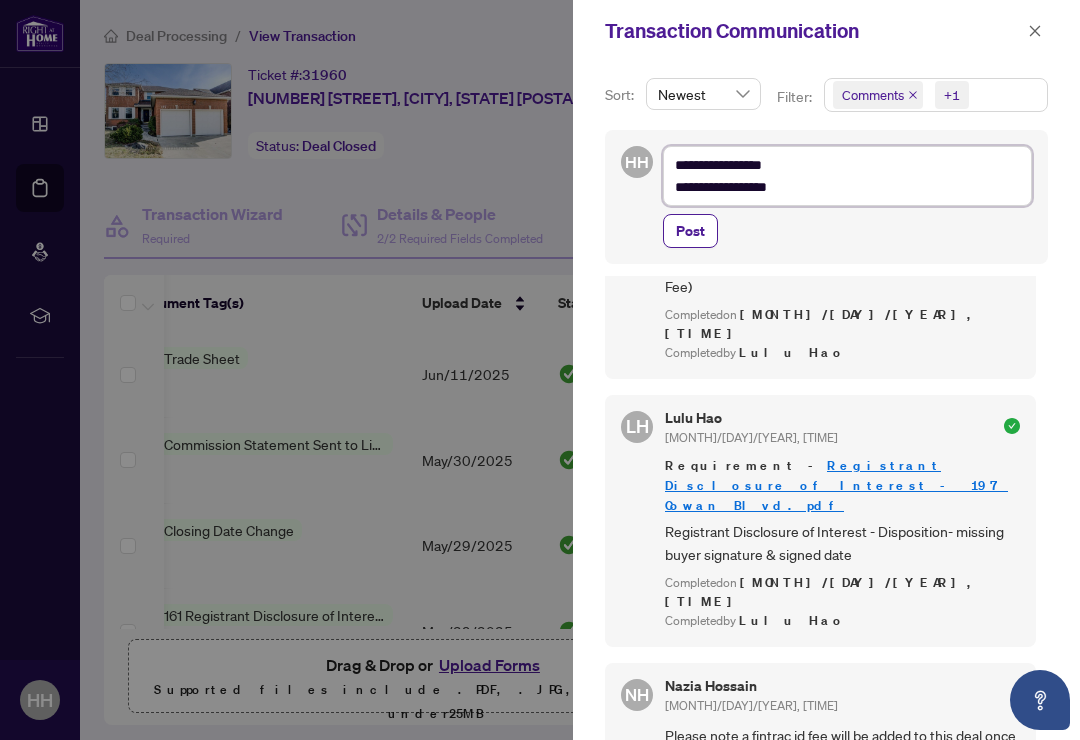 type on "**********" 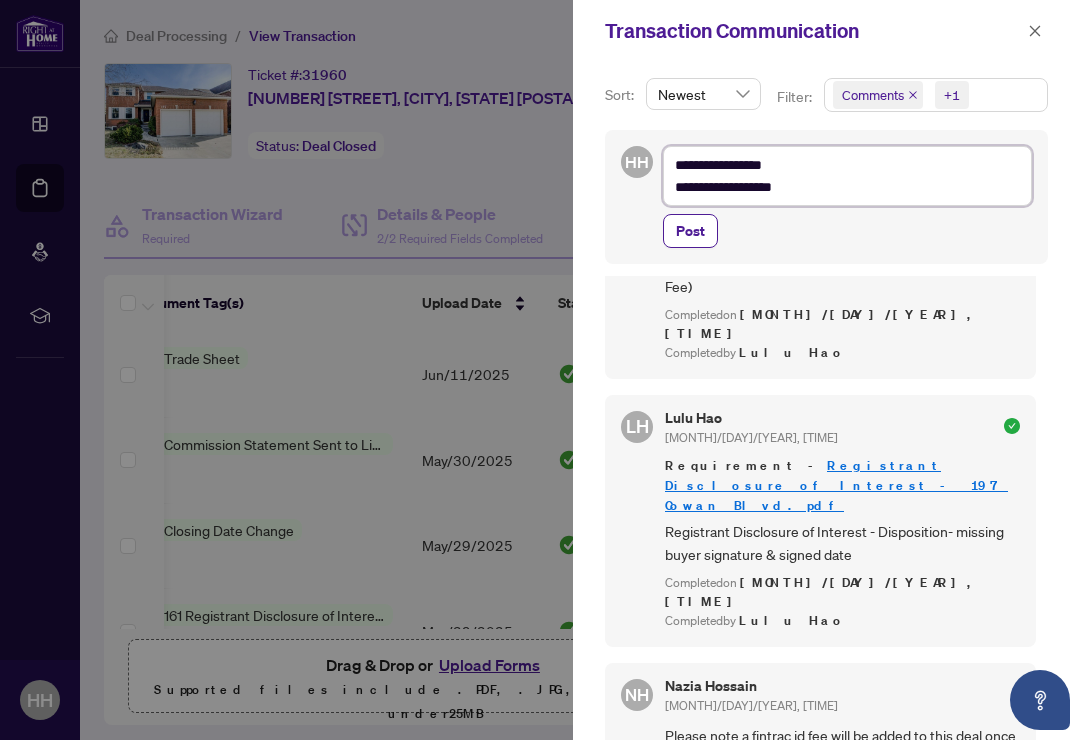 type on "**********" 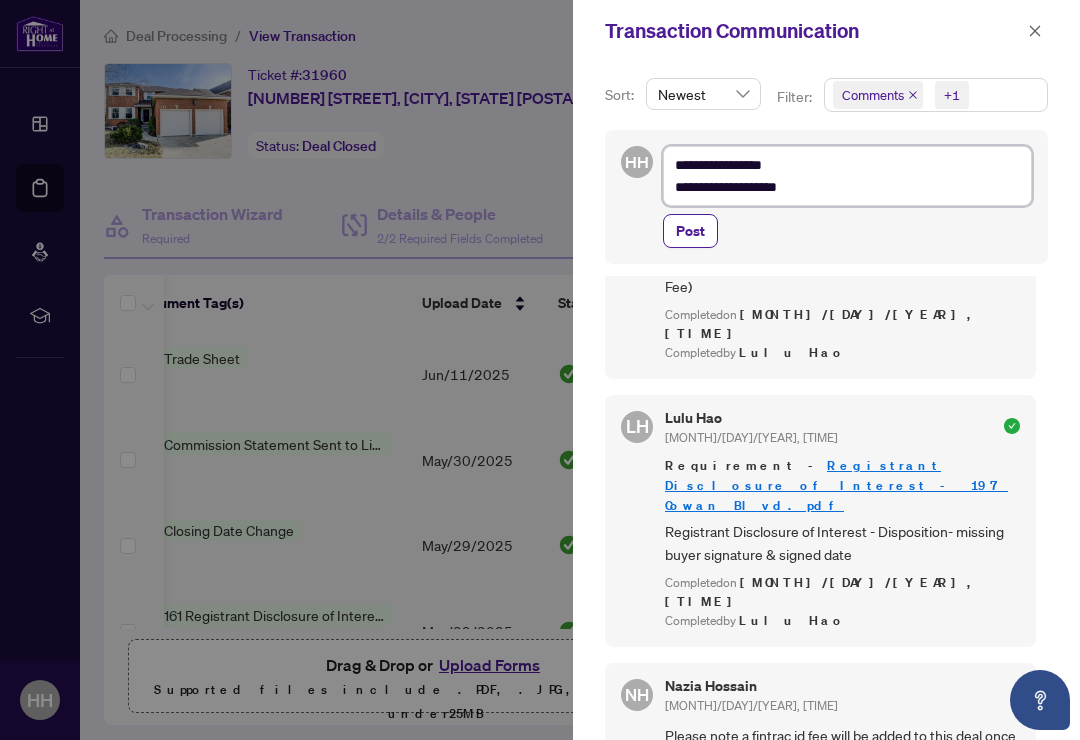 type on "**********" 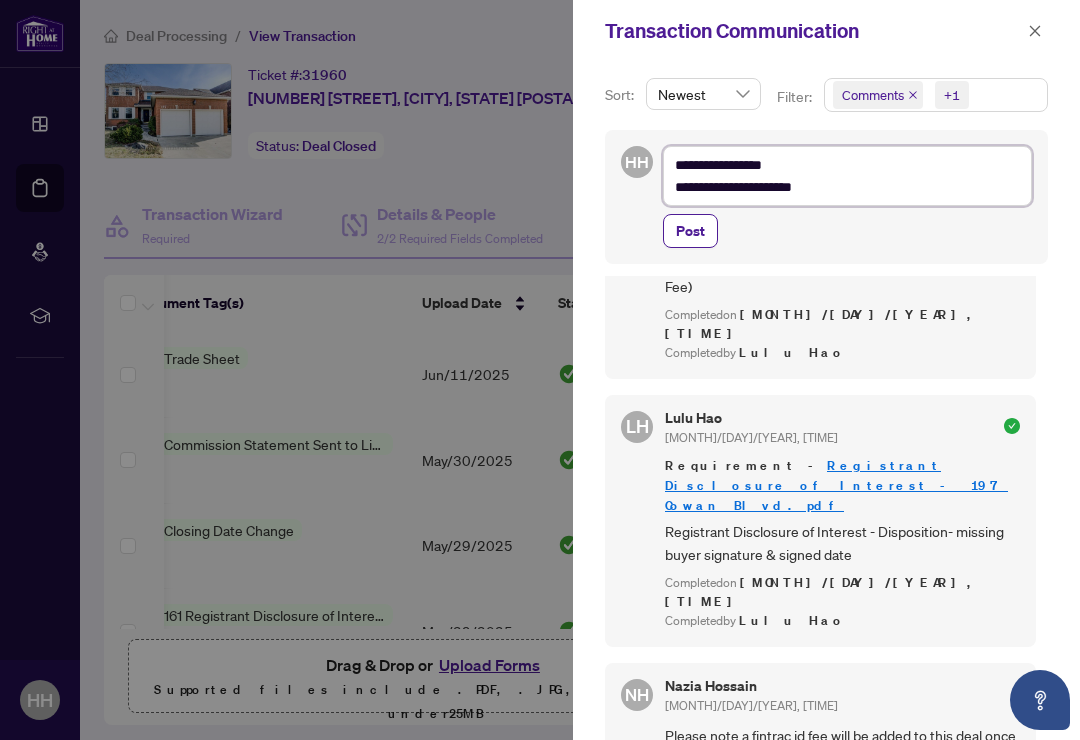 type on "**********" 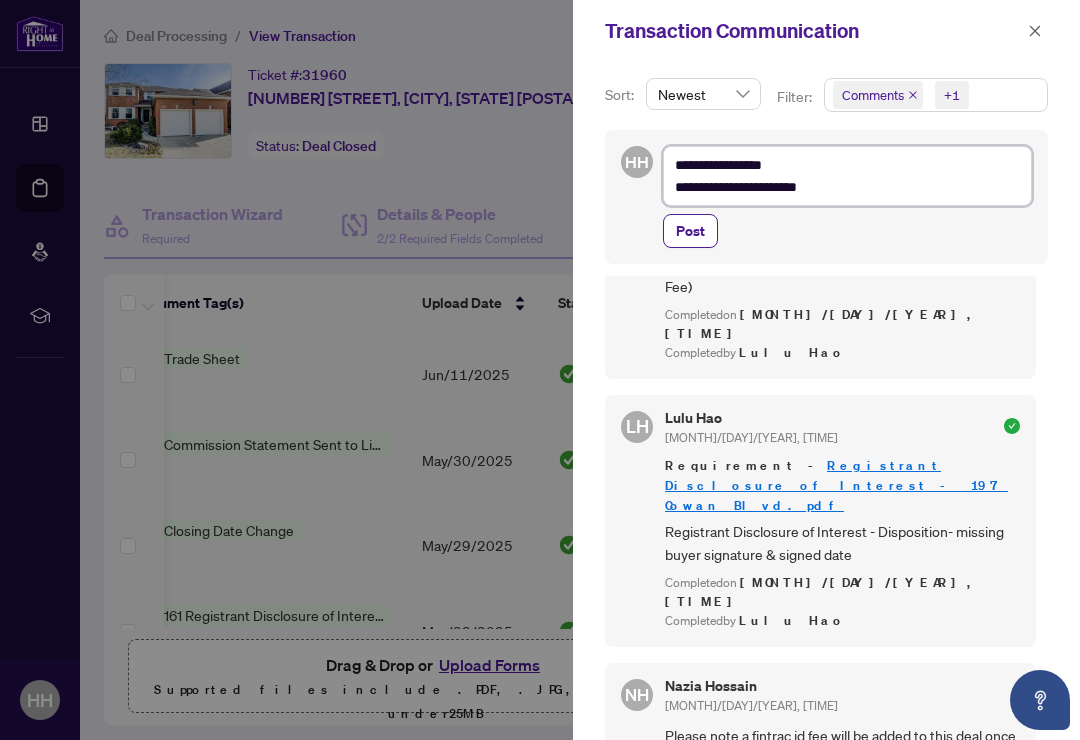 type on "**********" 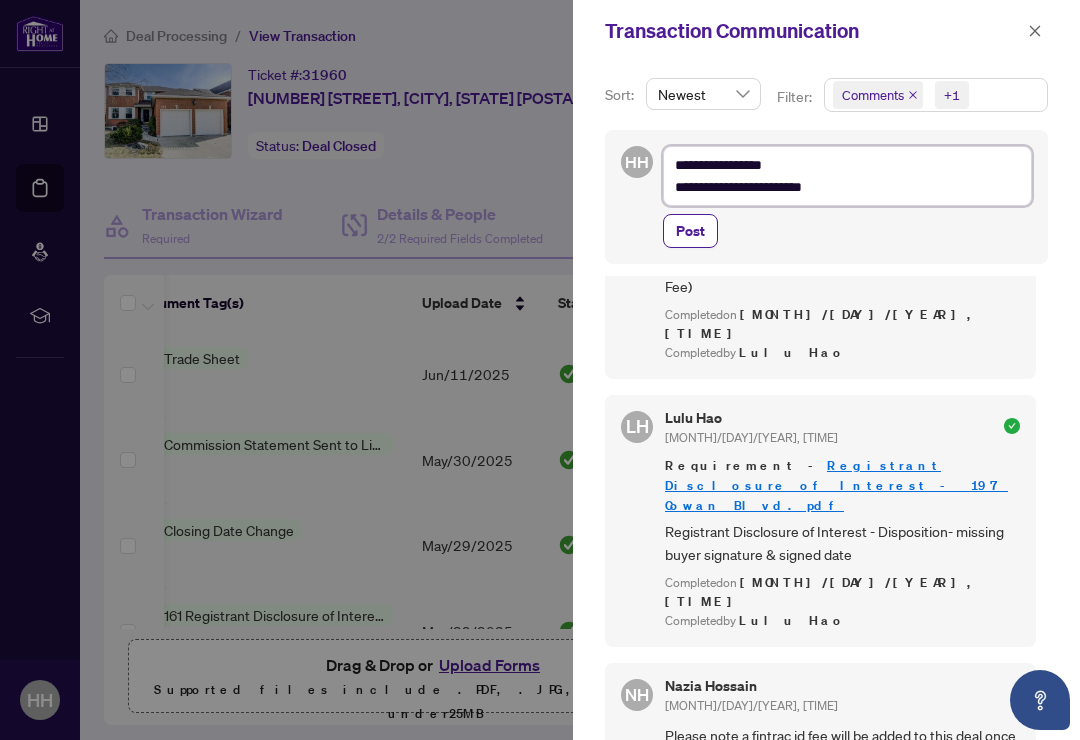 type on "**********" 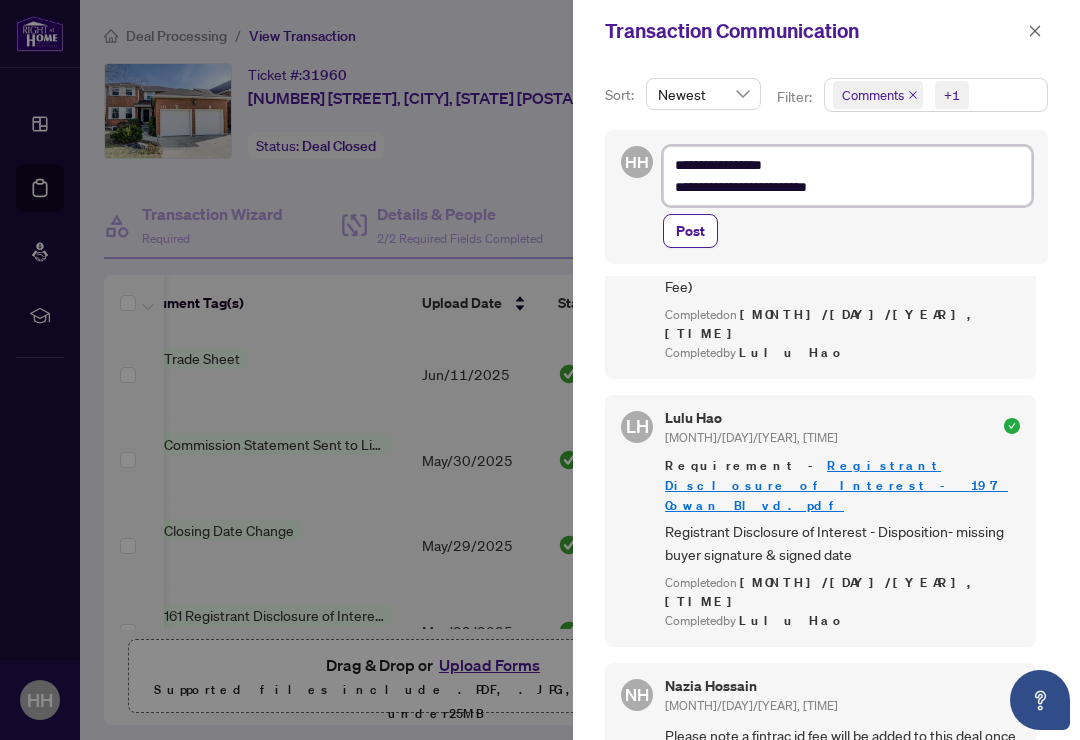 type on "**********" 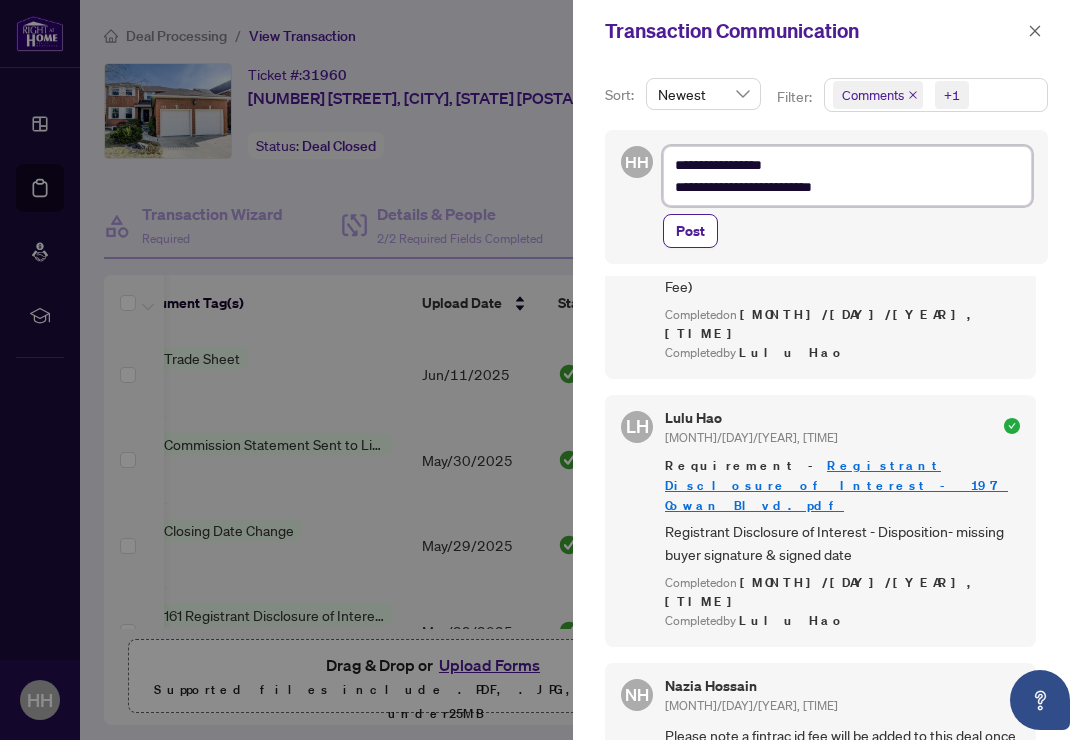 type on "**********" 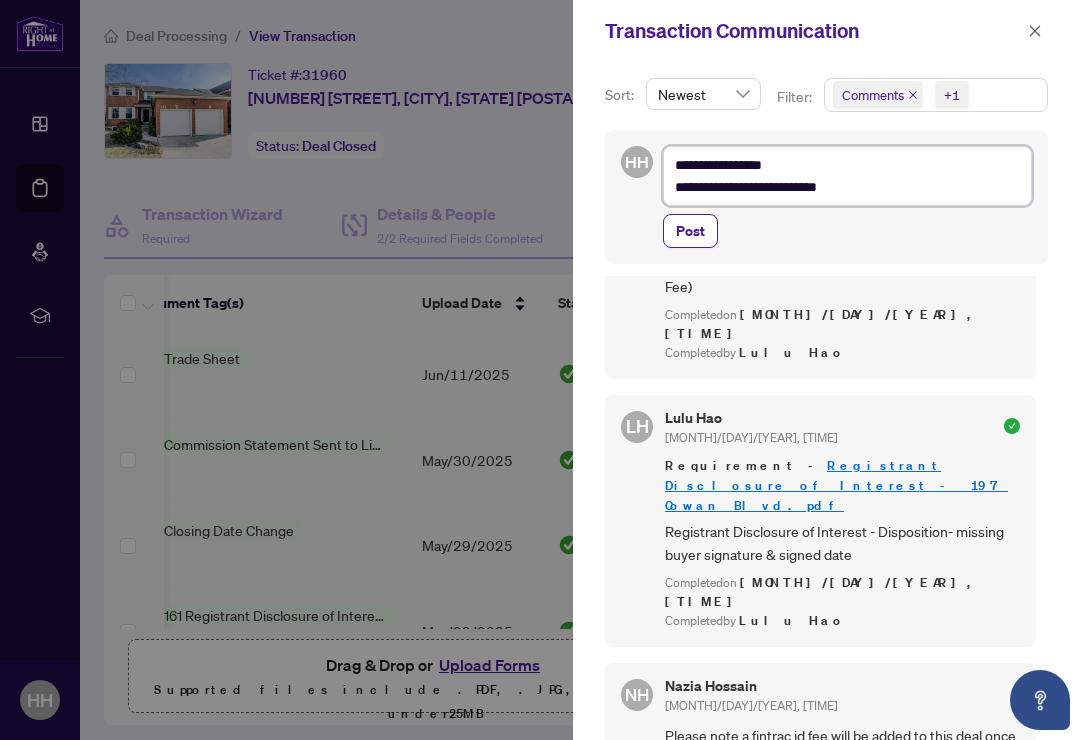 type on "**********" 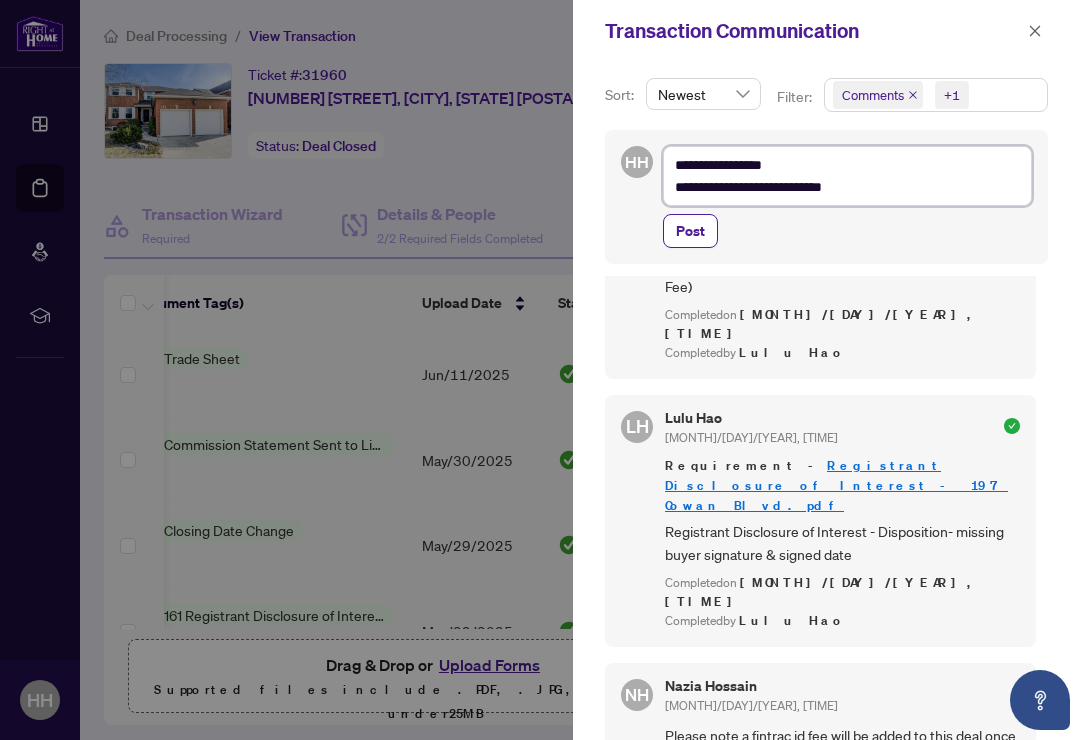 type on "**********" 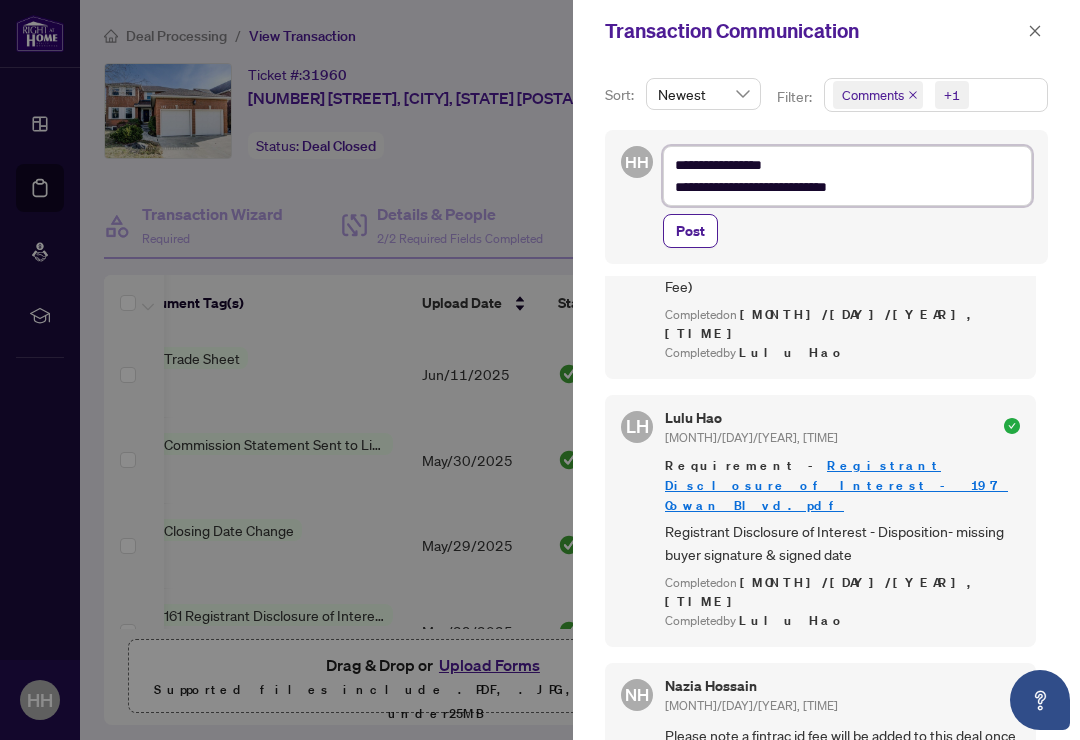 type on "**********" 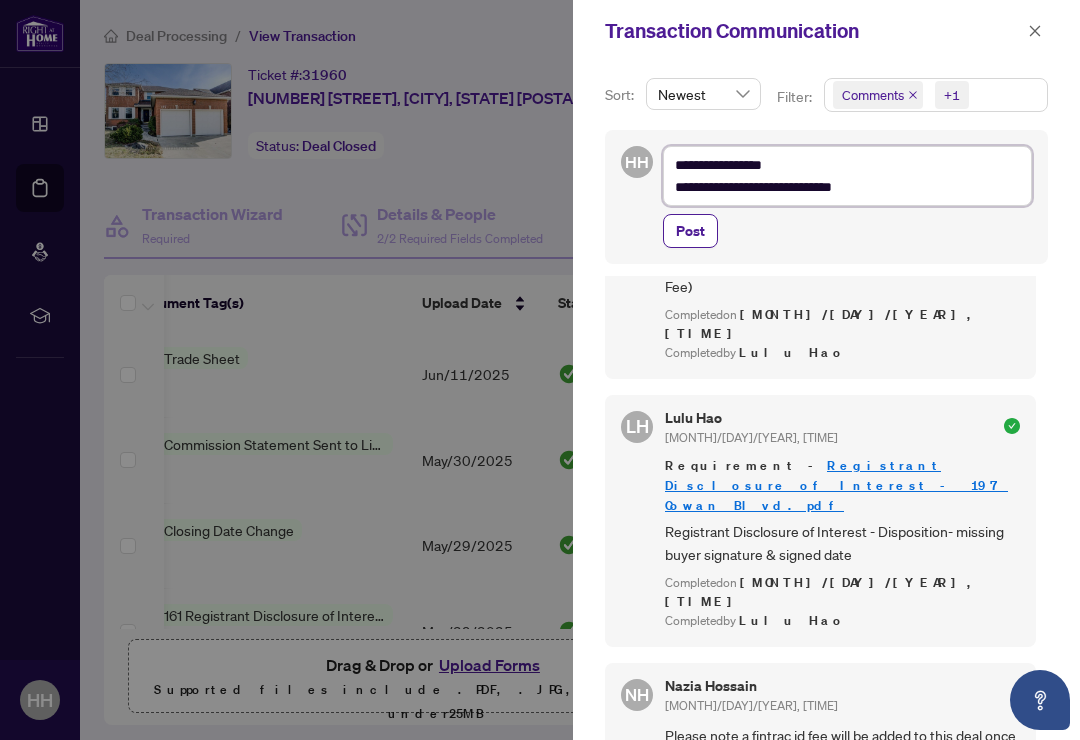 type on "**********" 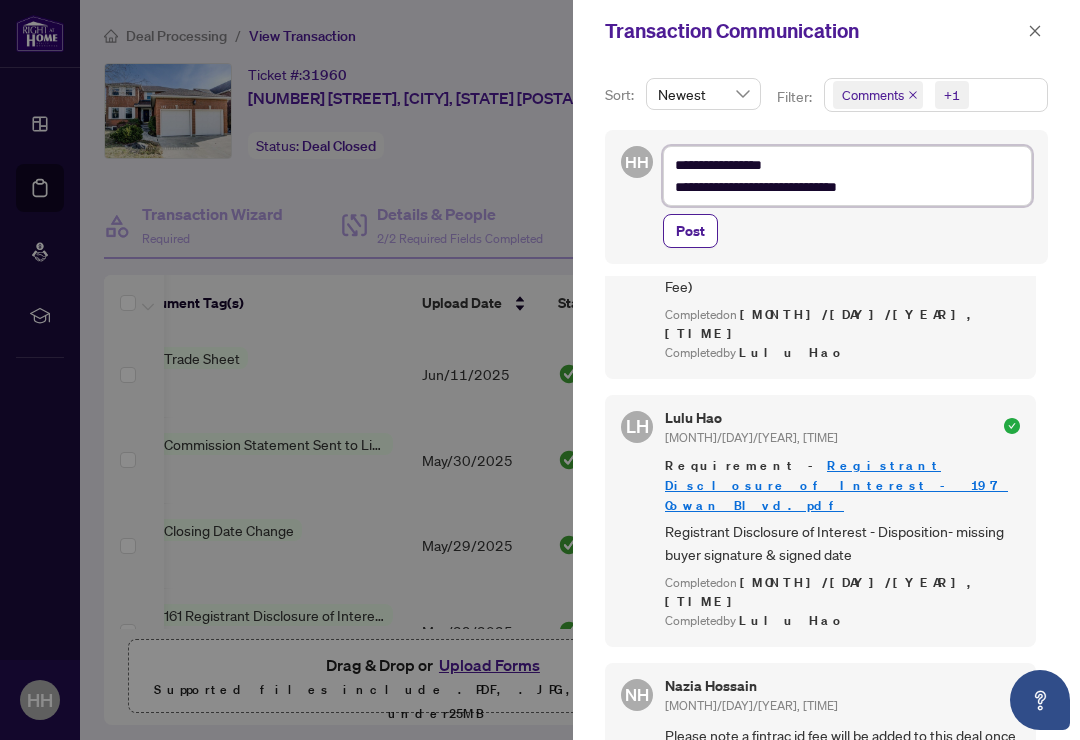 type on "**********" 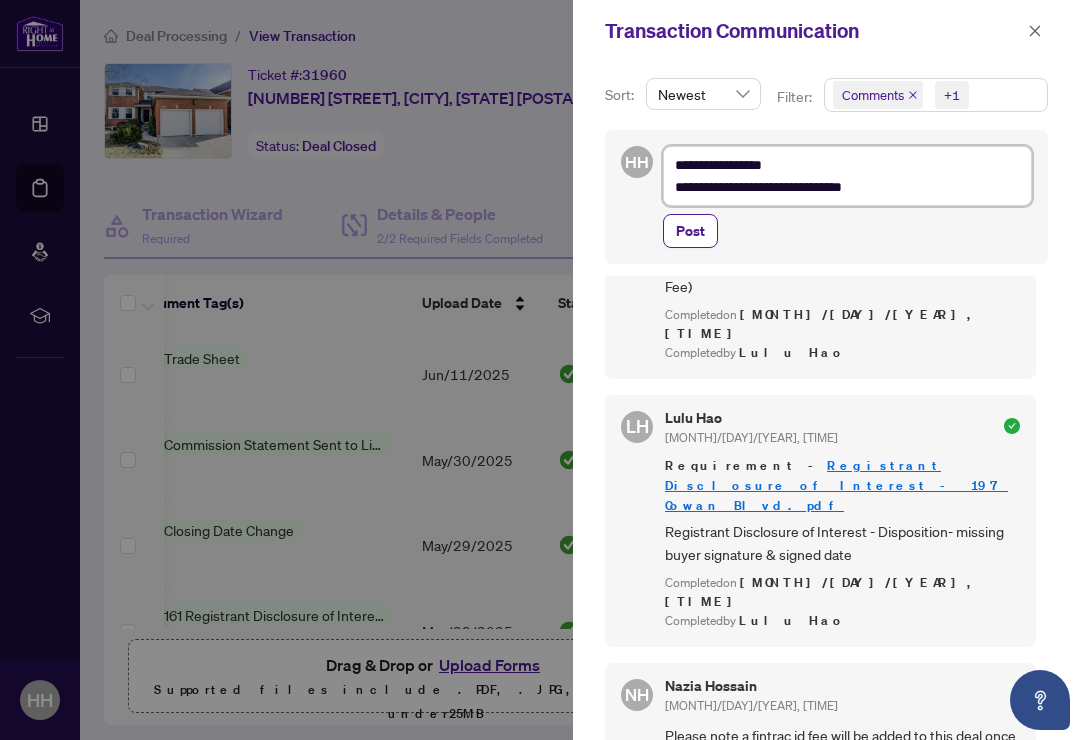 type on "**********" 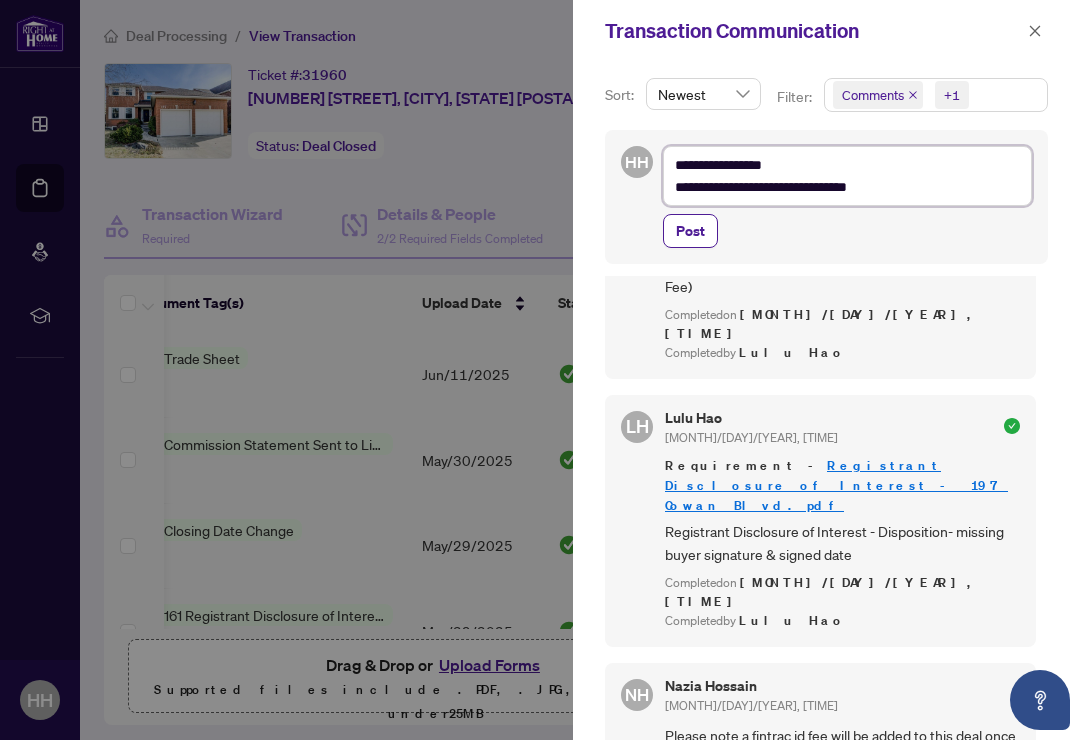 type on "**********" 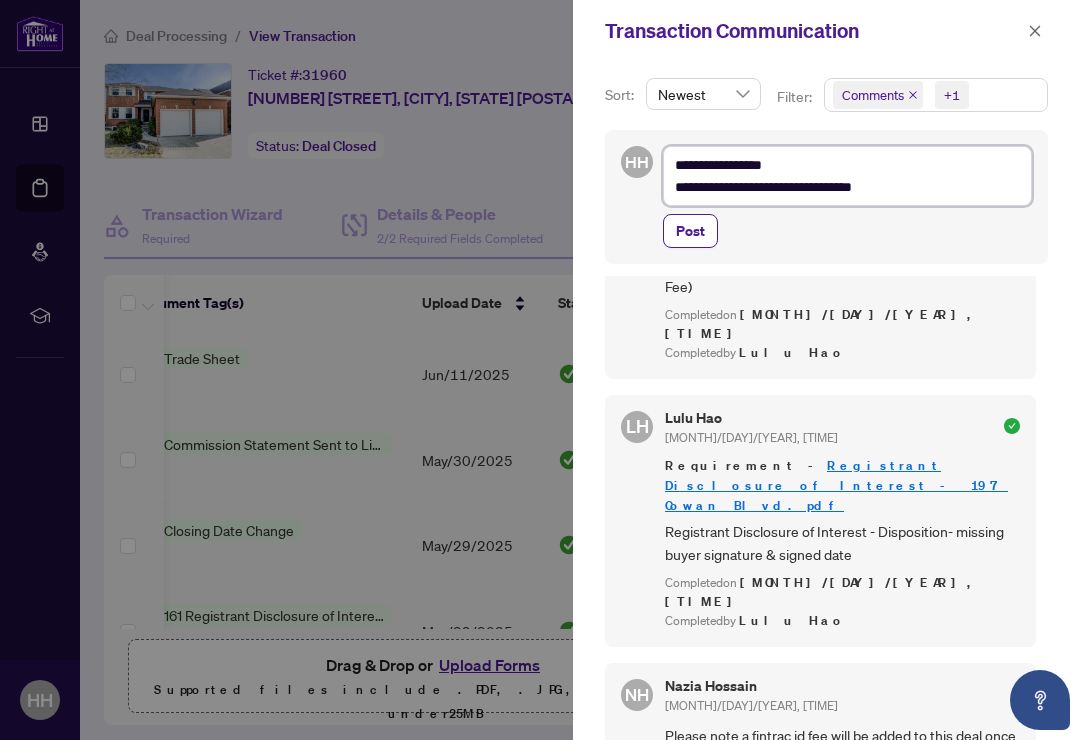 type on "**********" 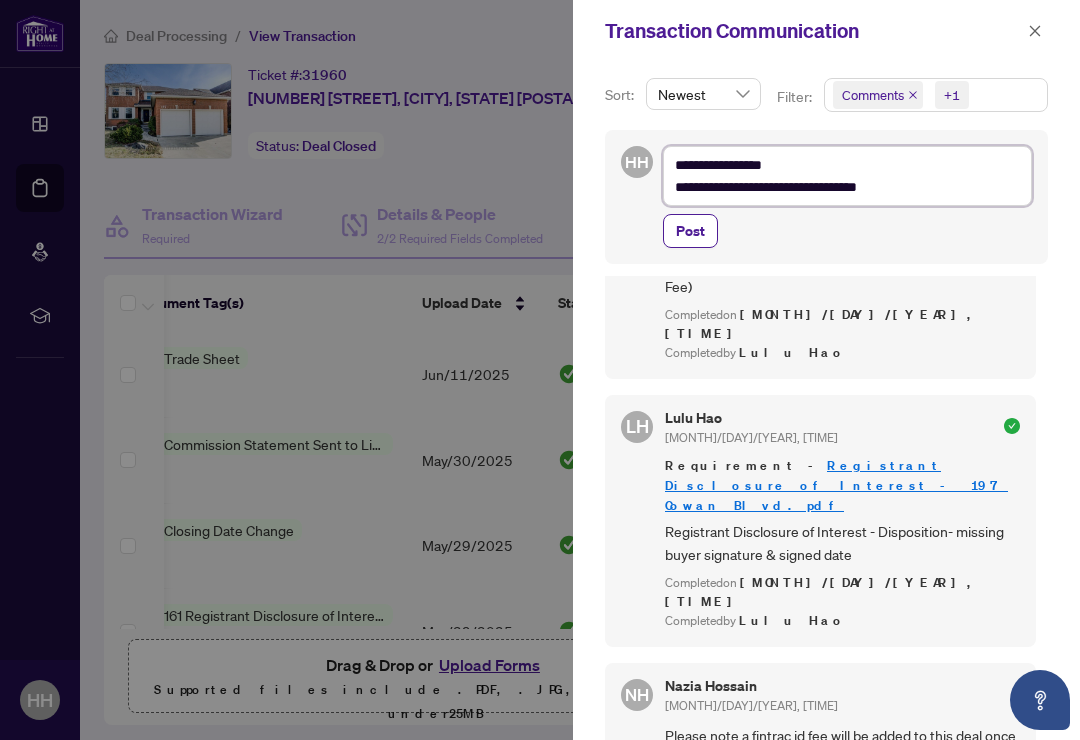 type on "**********" 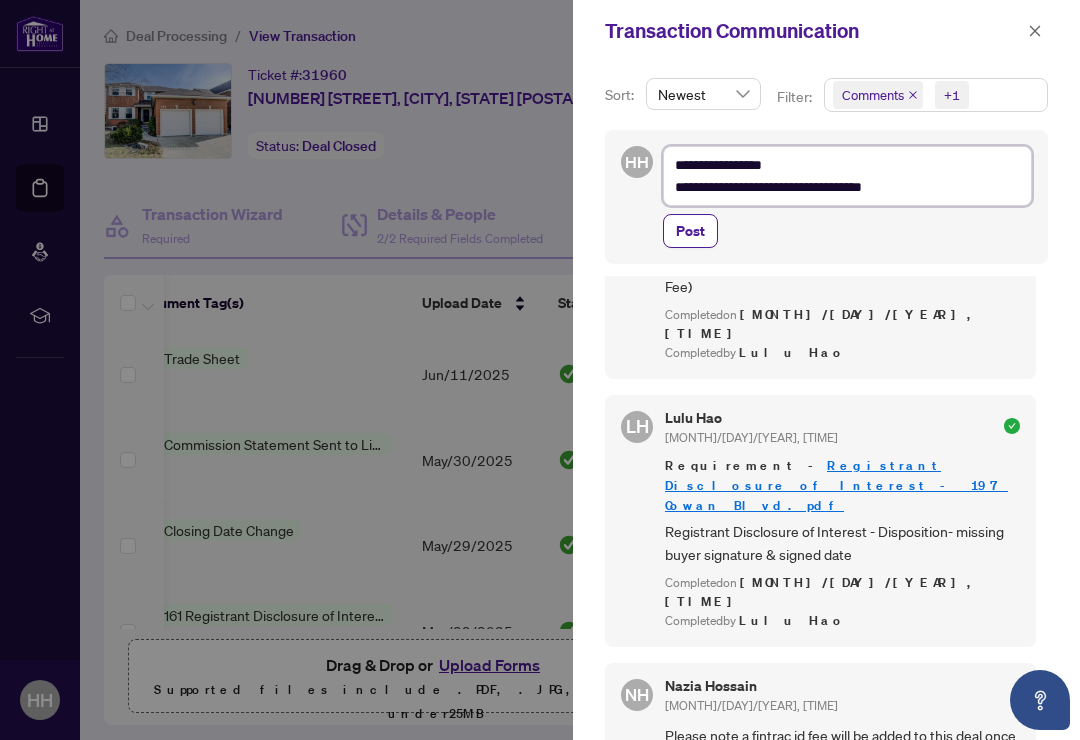 type on "**********" 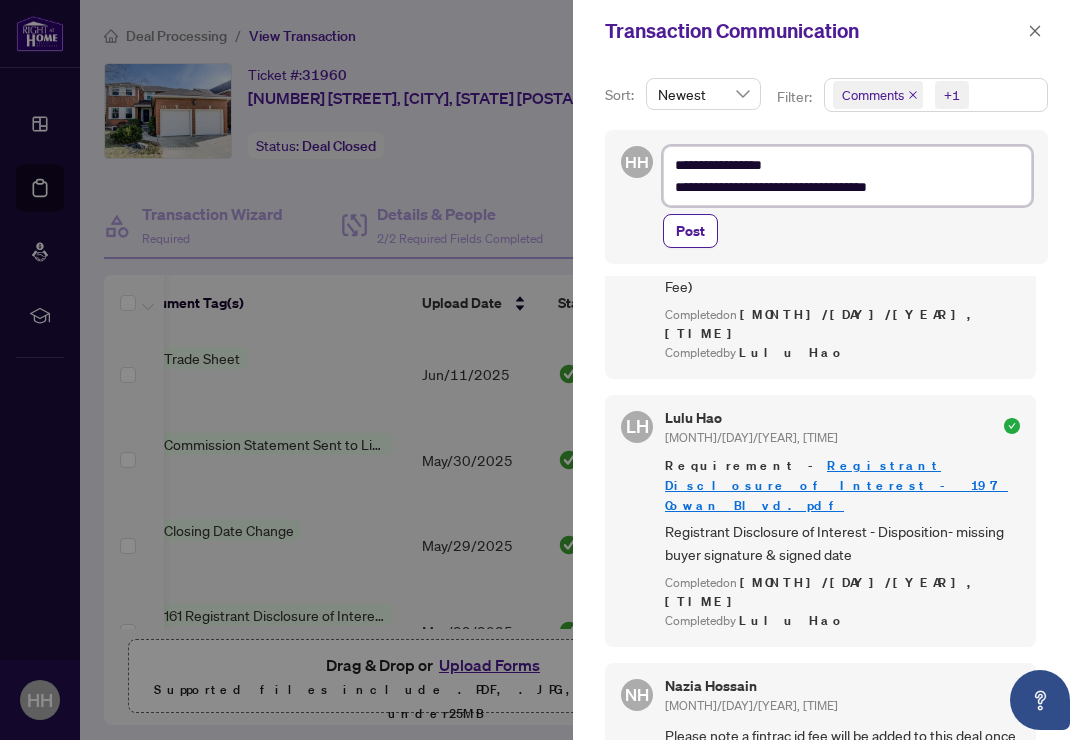 type on "**********" 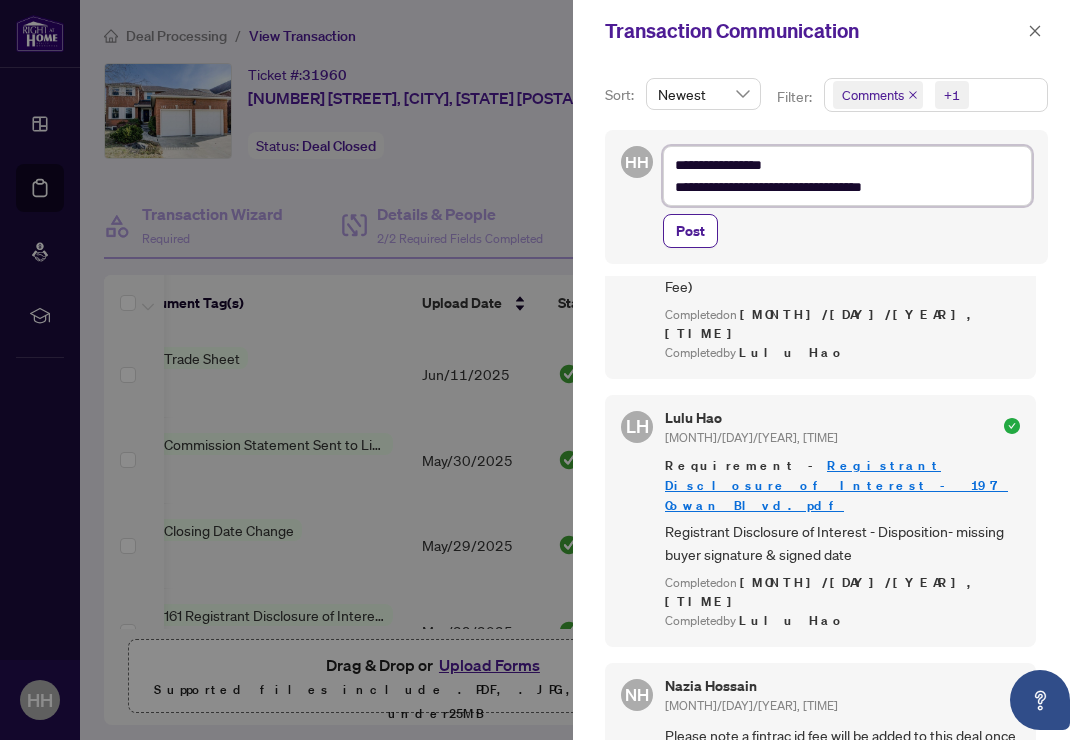 type on "**********" 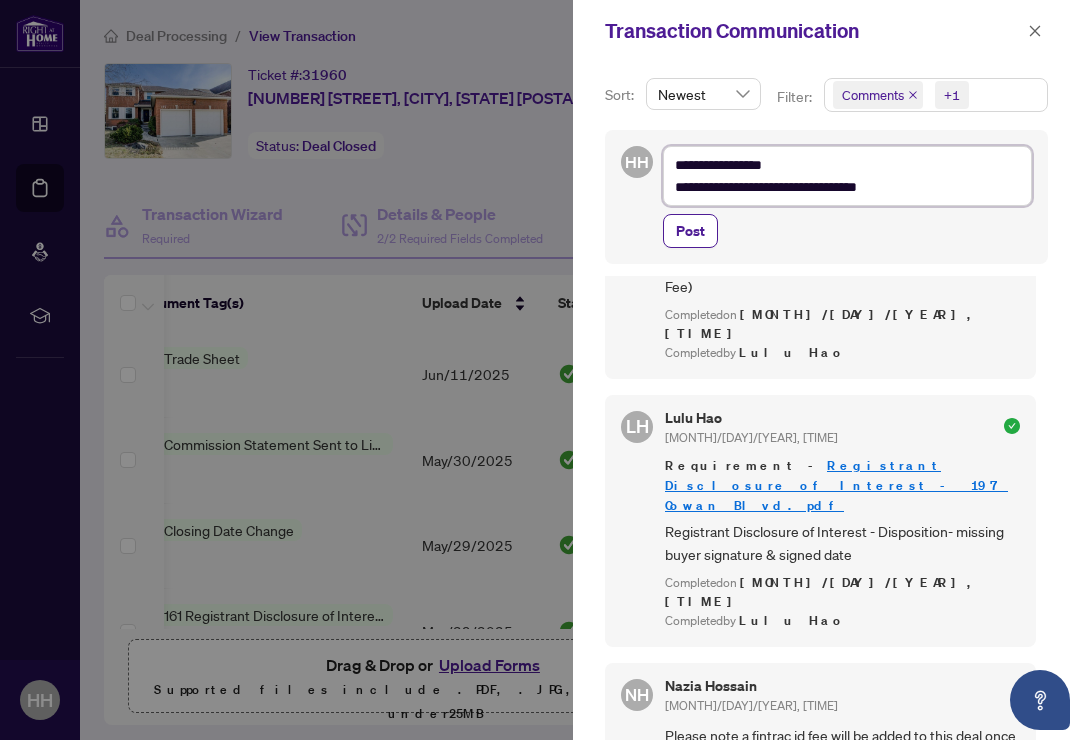type on "**********" 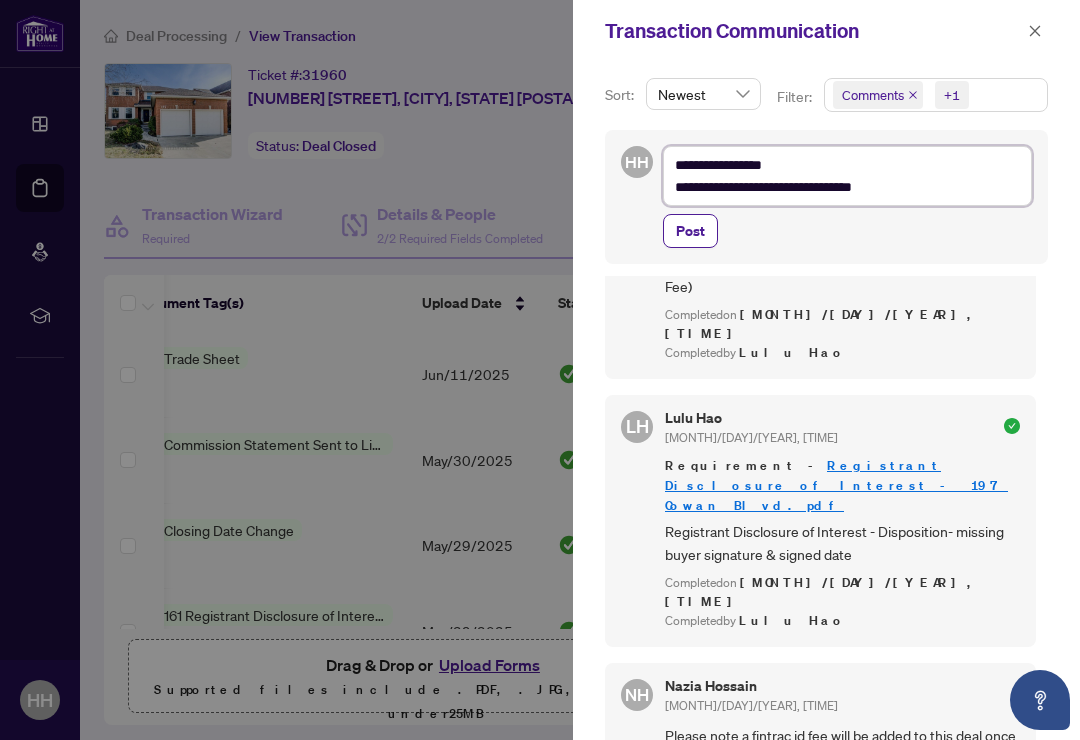 type on "**********" 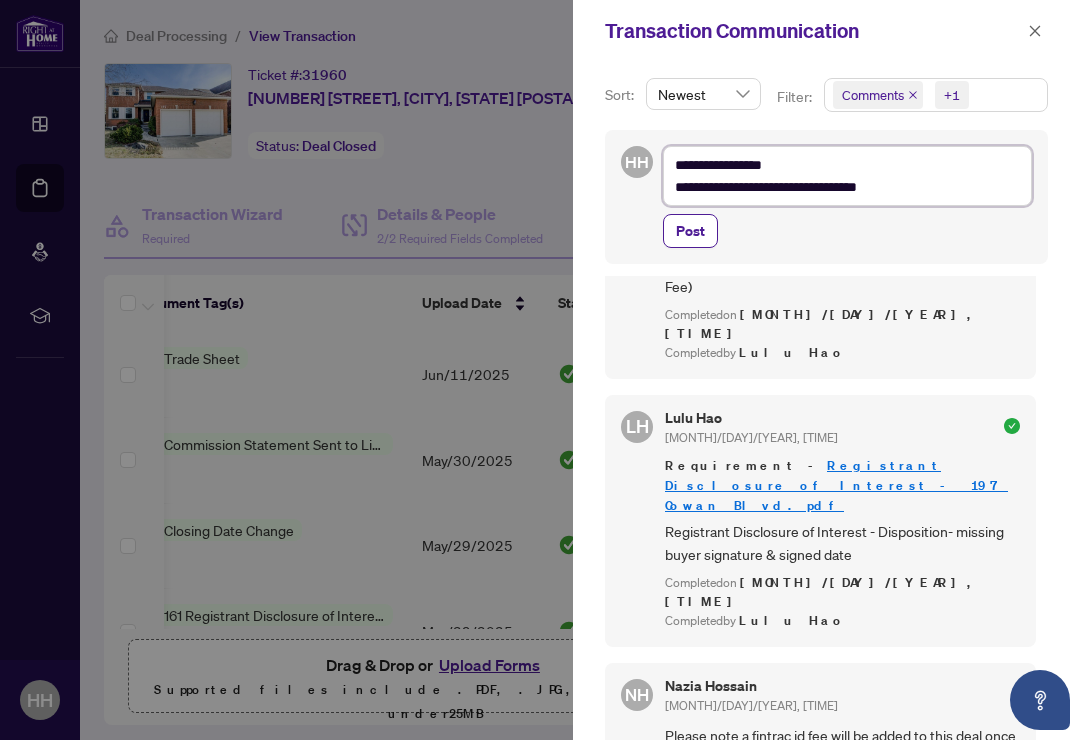 type on "**********" 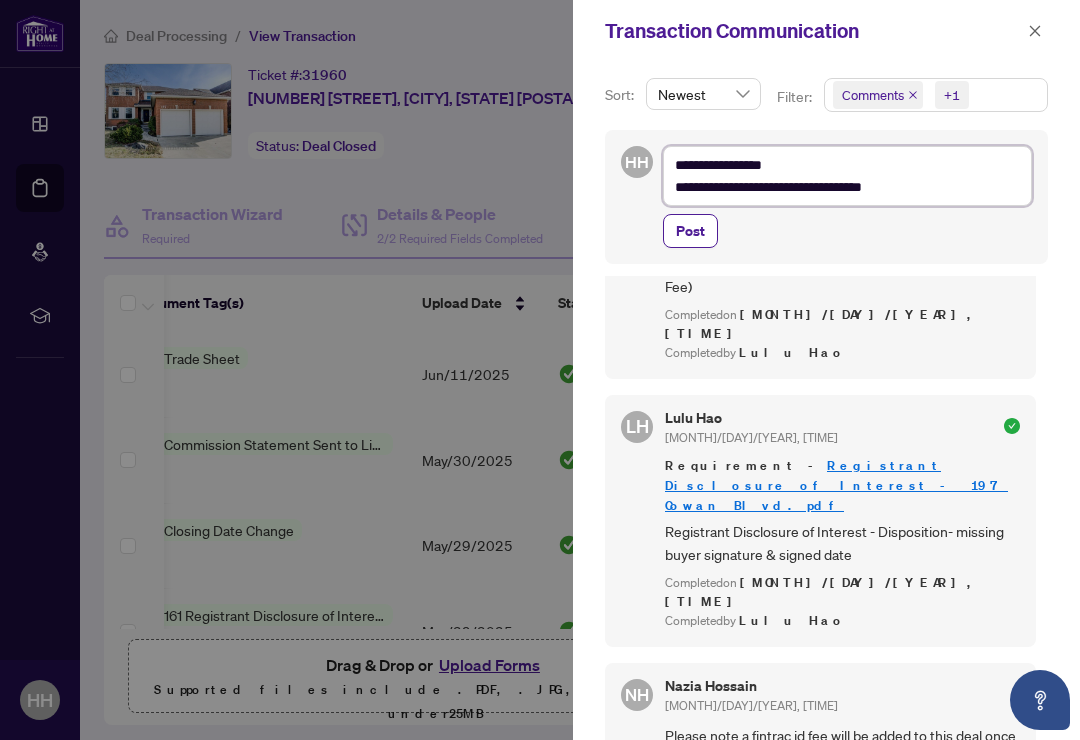 type on "**********" 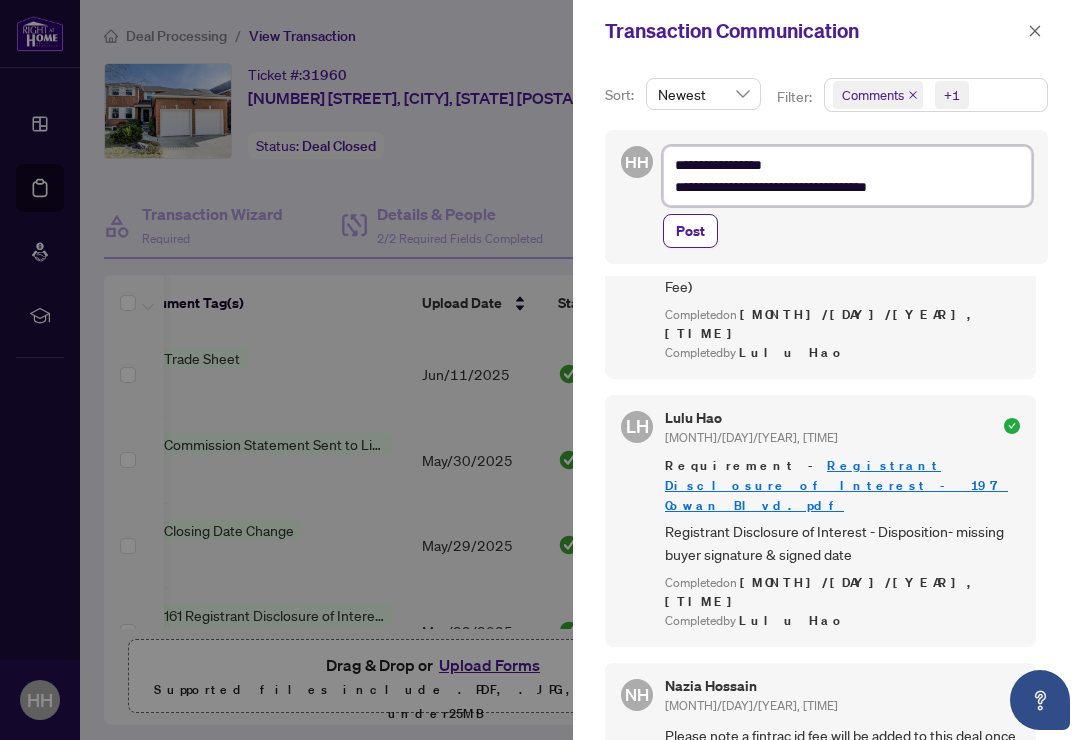type on "**********" 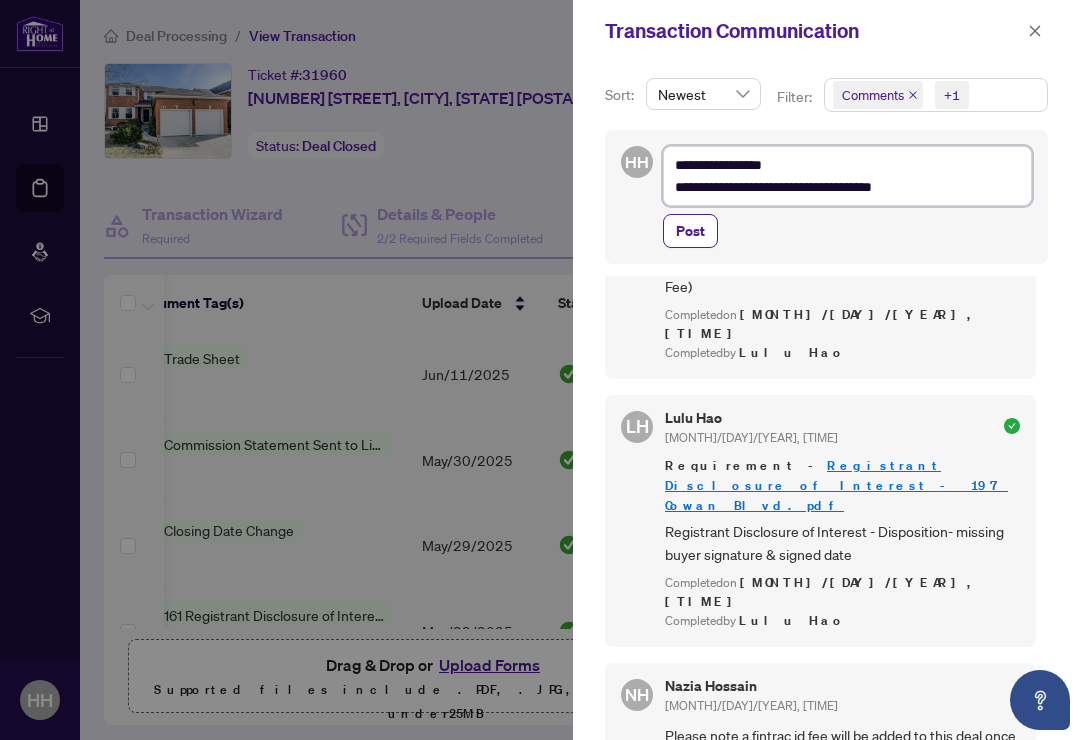 type on "**********" 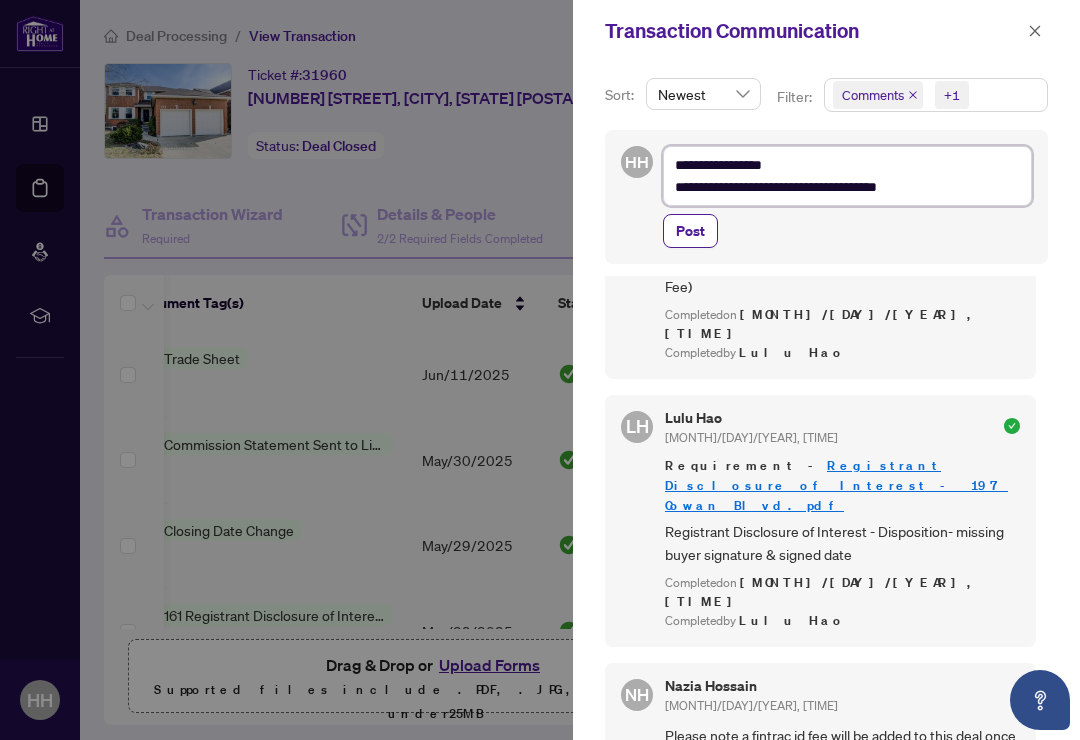 type on "**********" 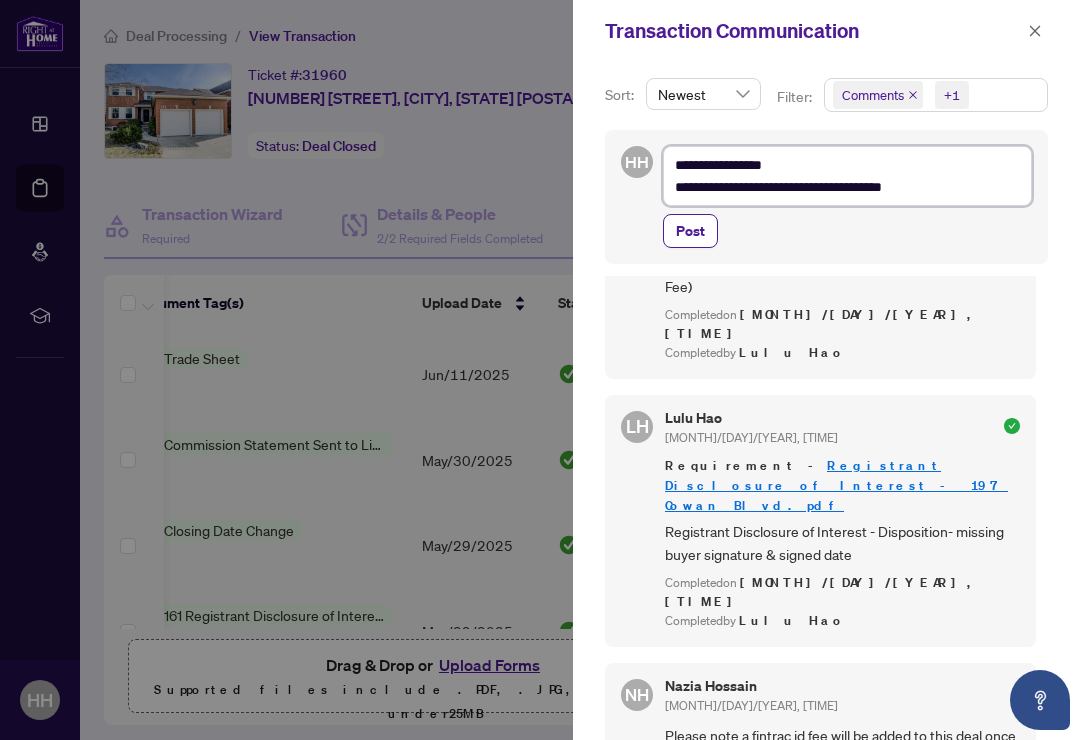 type on "**********" 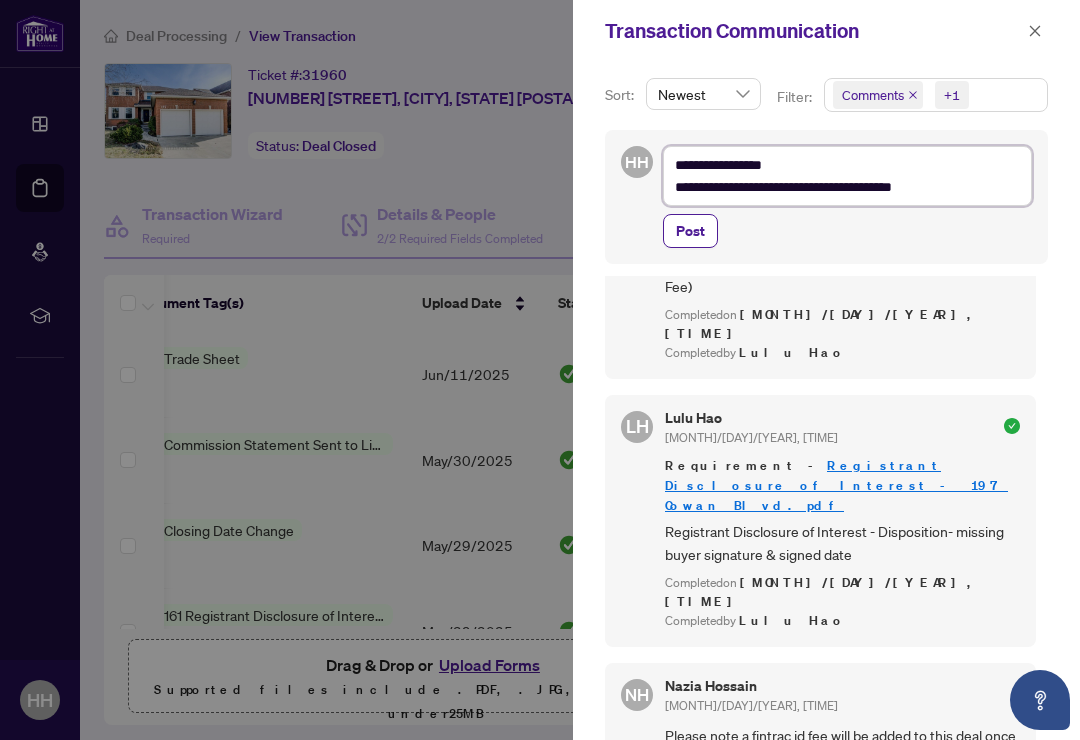 type on "**********" 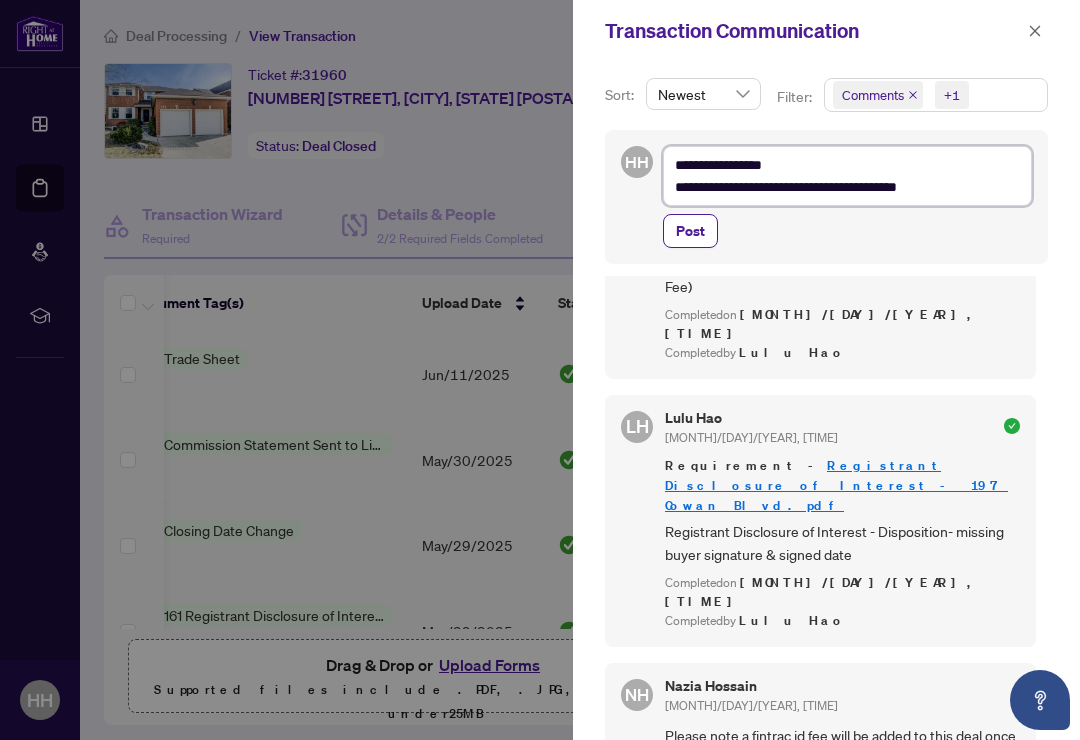type on "**********" 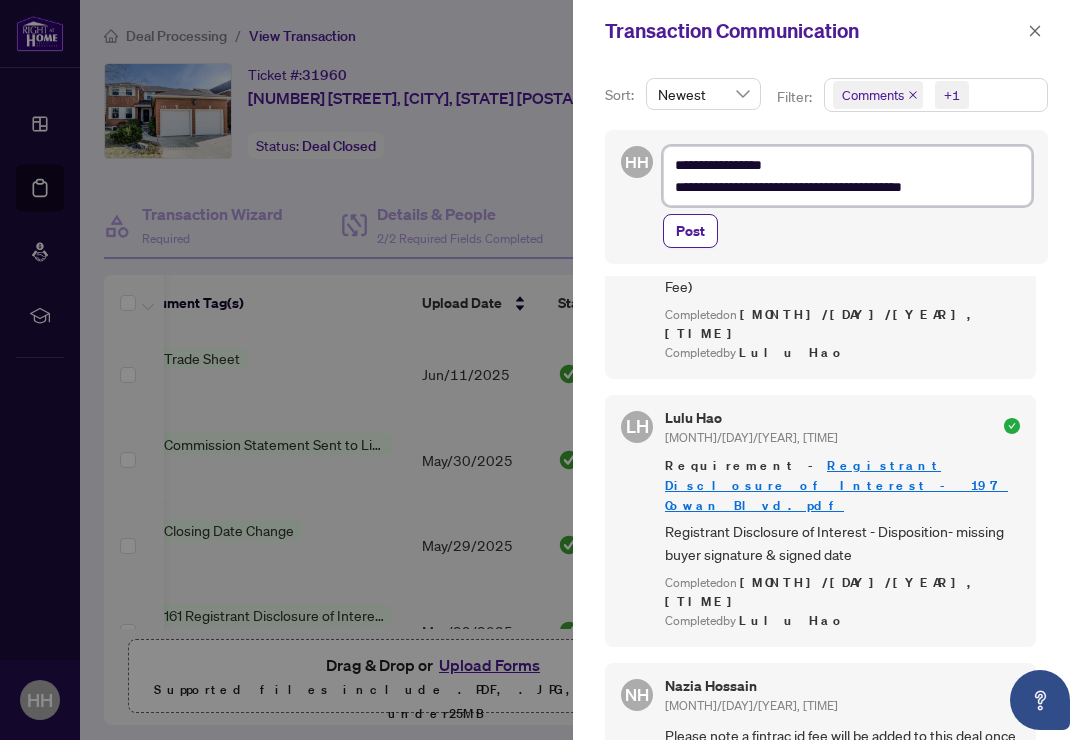 type on "**********" 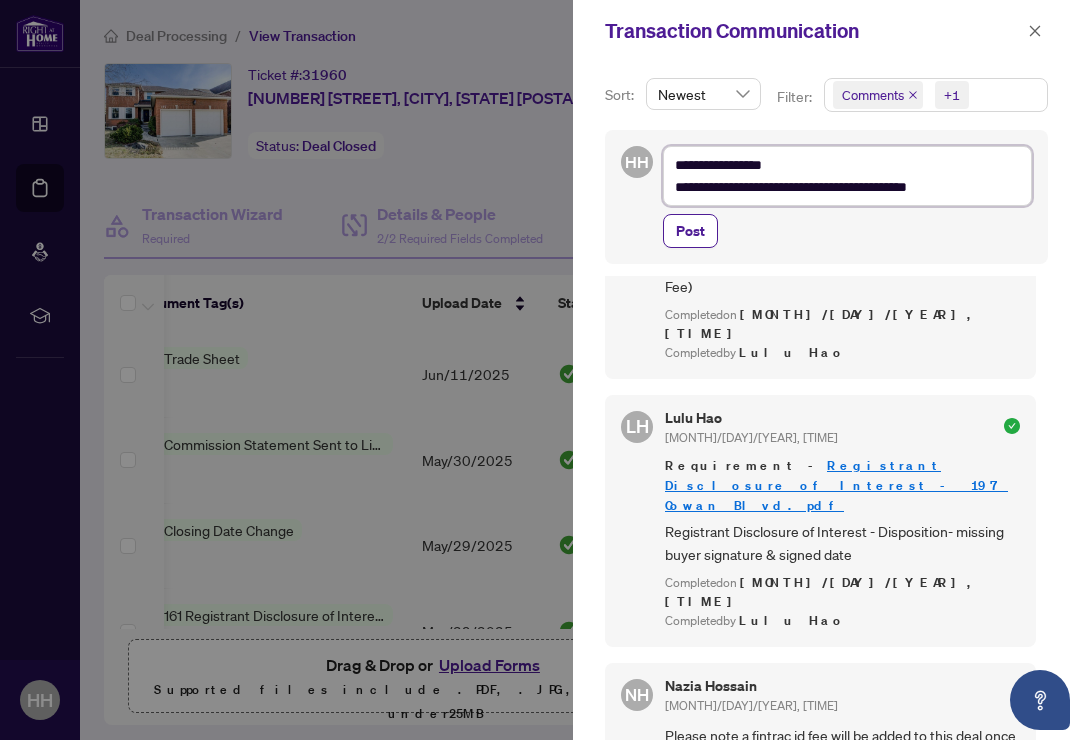 type on "**********" 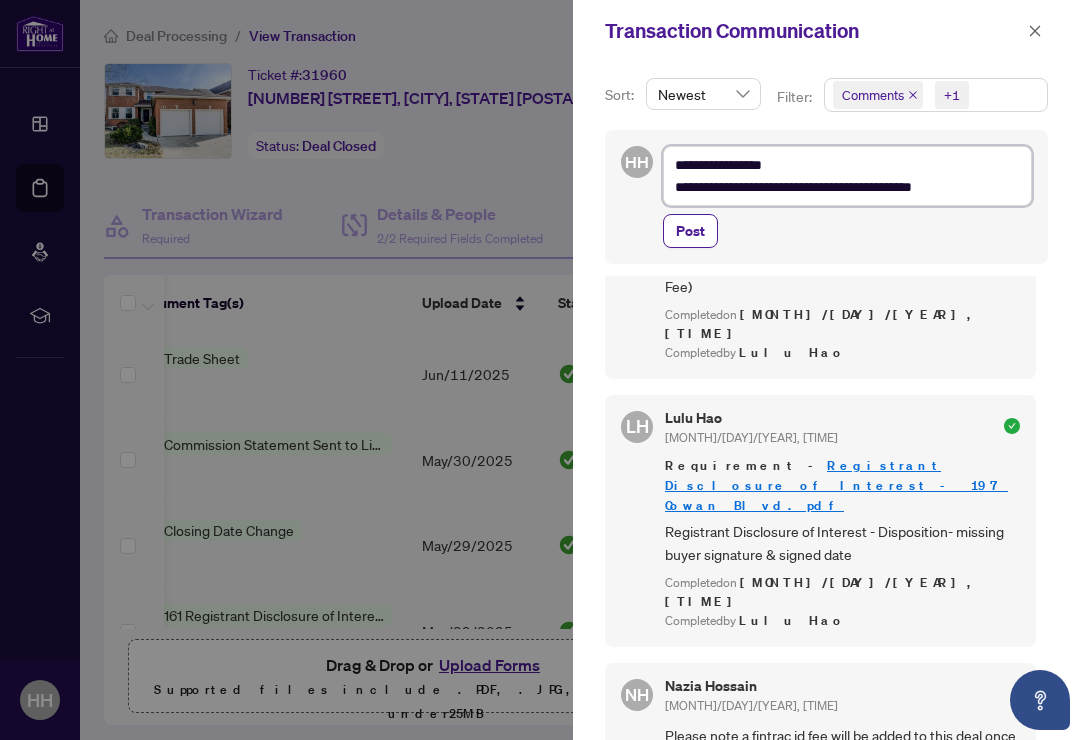type on "**********" 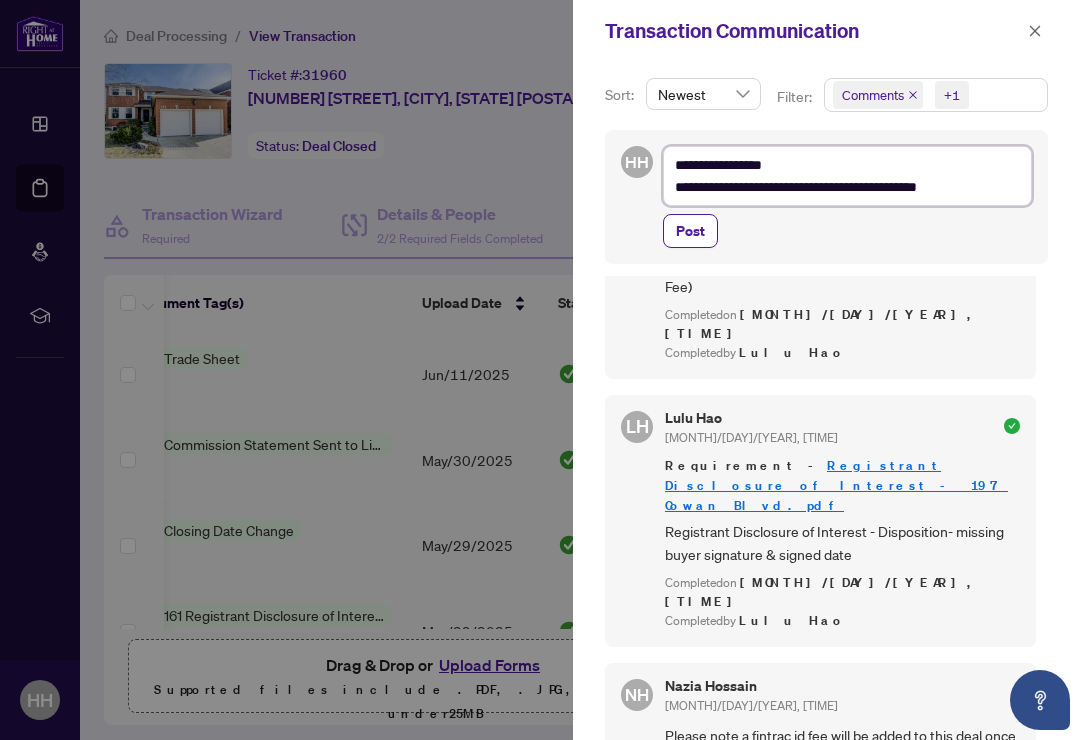 type on "**********" 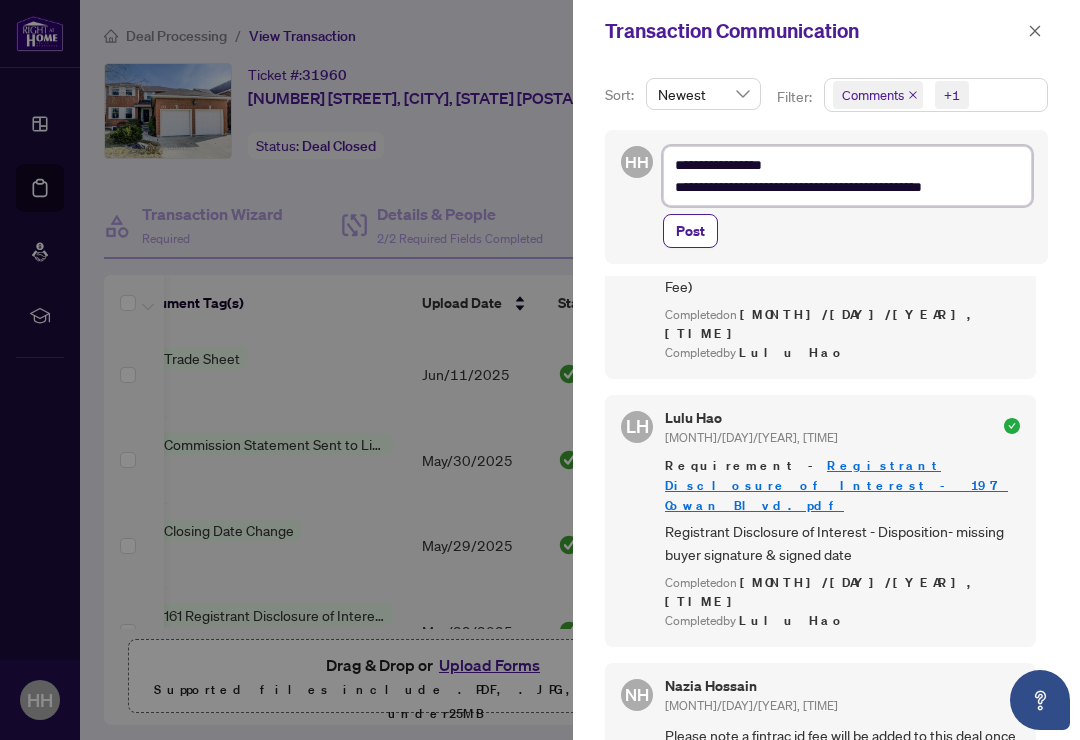 type on "**********" 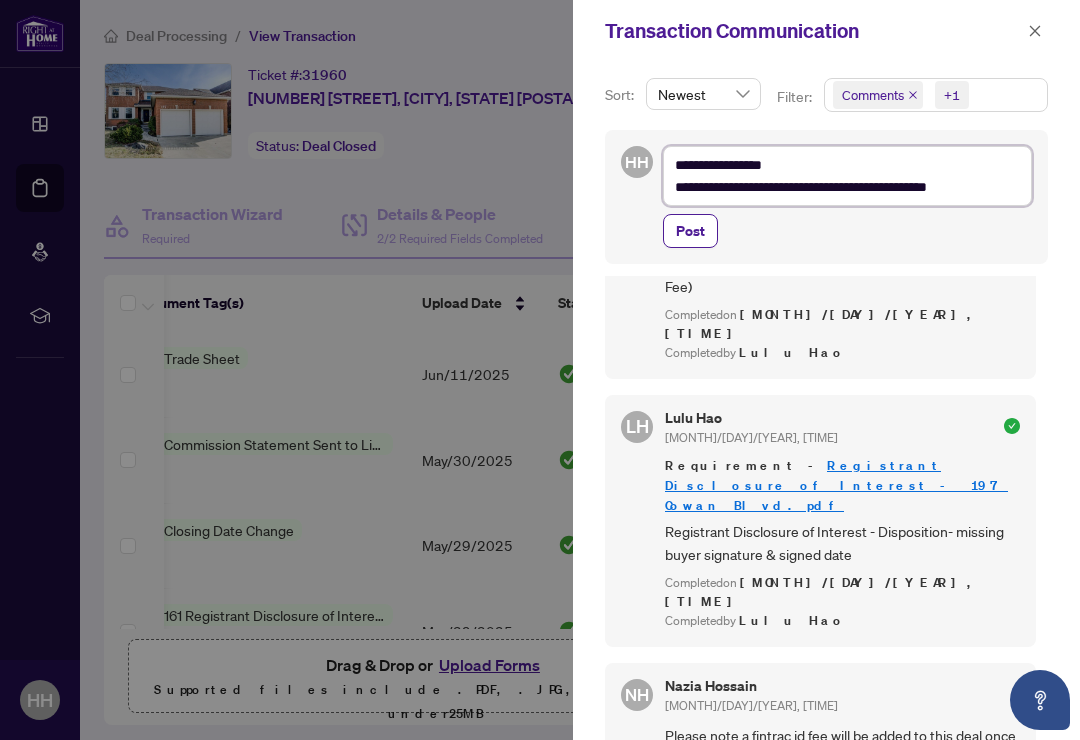 type on "**********" 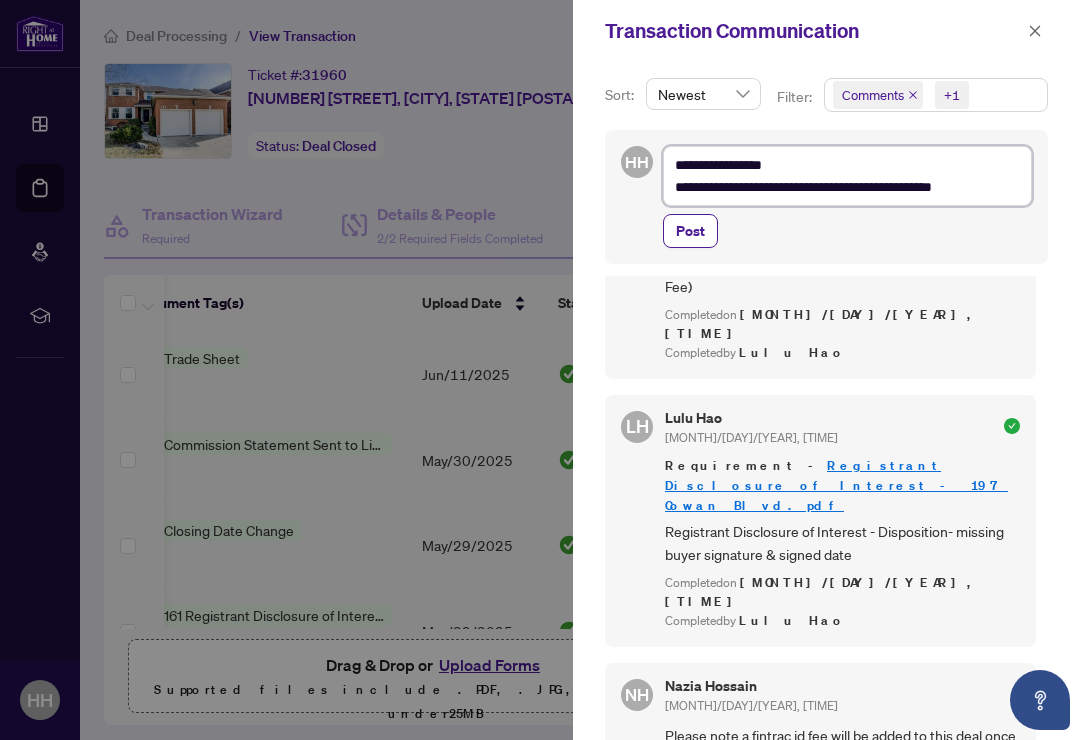 type on "**********" 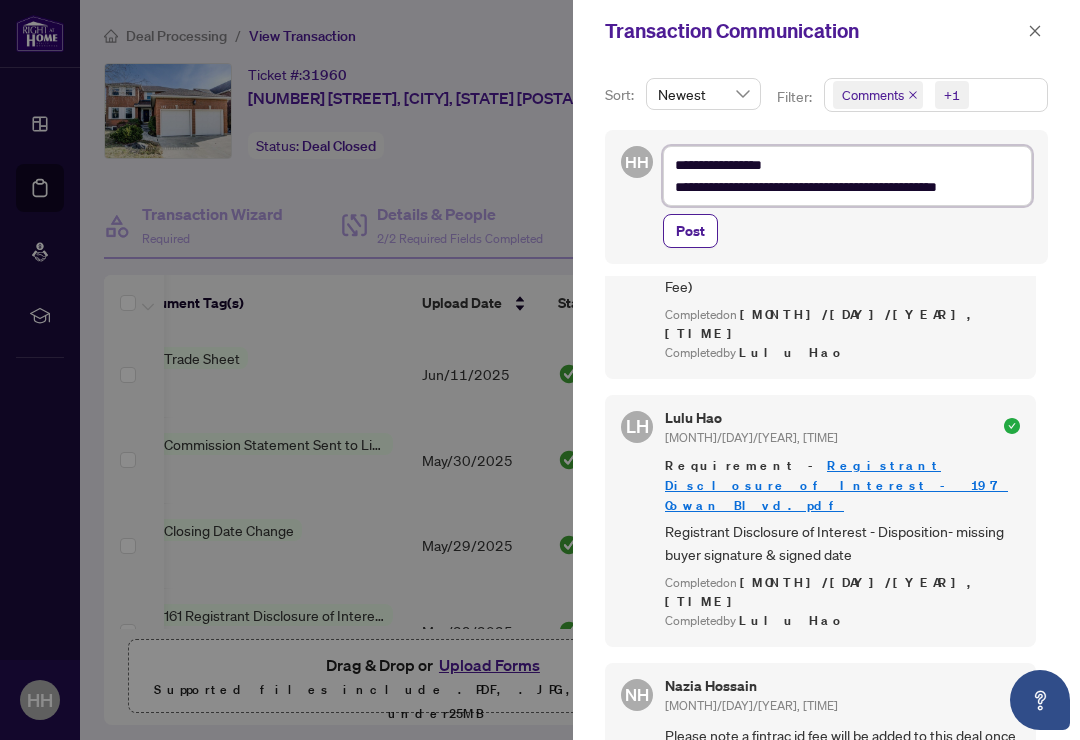 type on "**********" 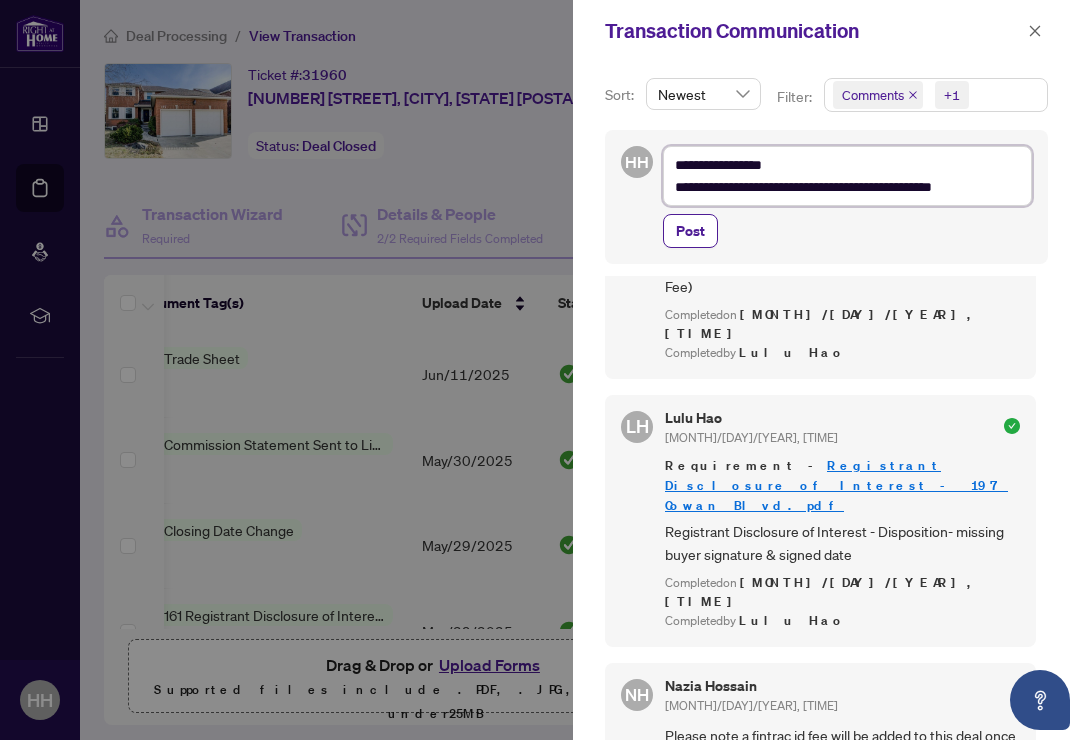 type on "**********" 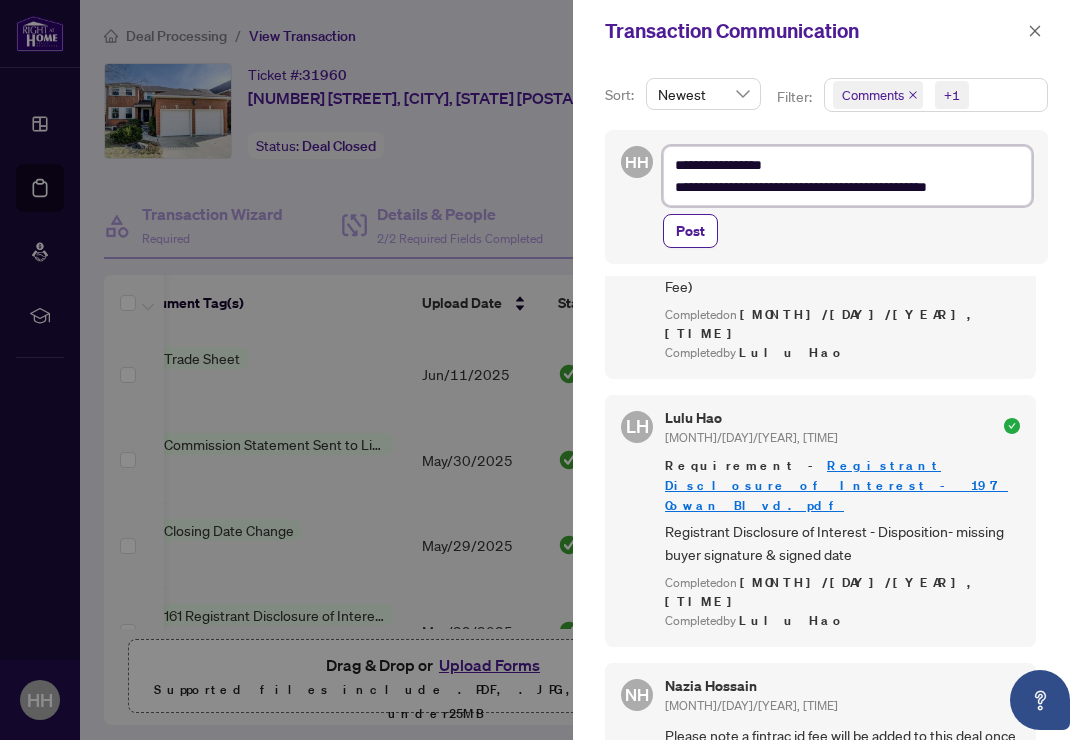 type on "**********" 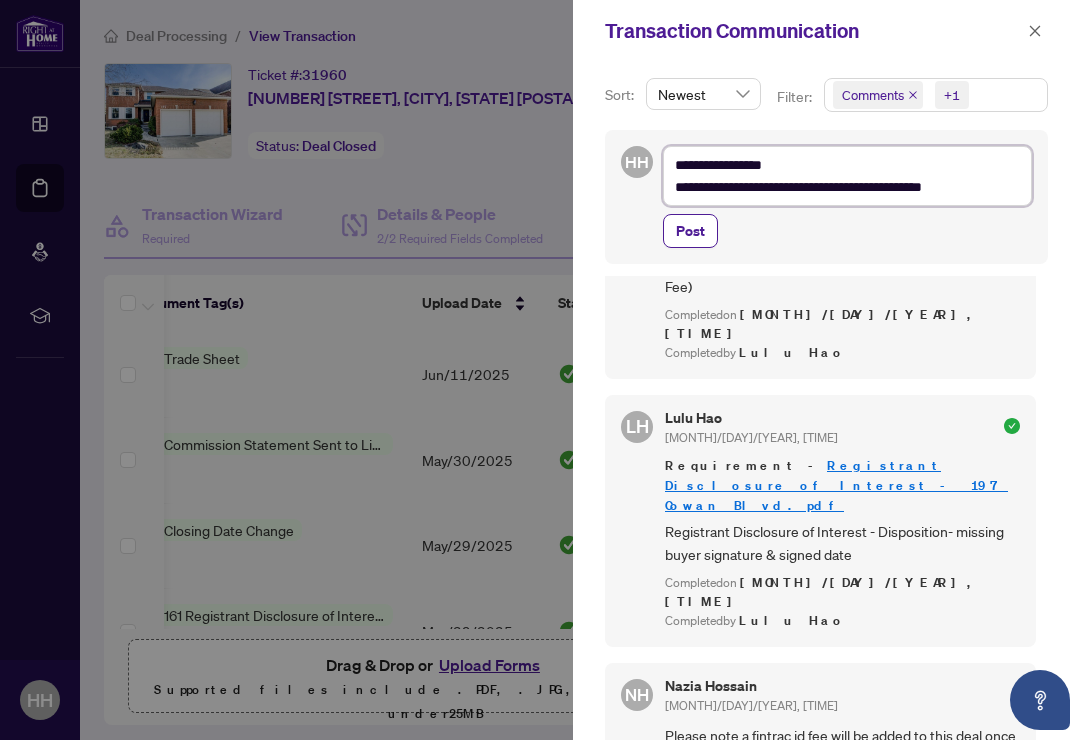 type on "**********" 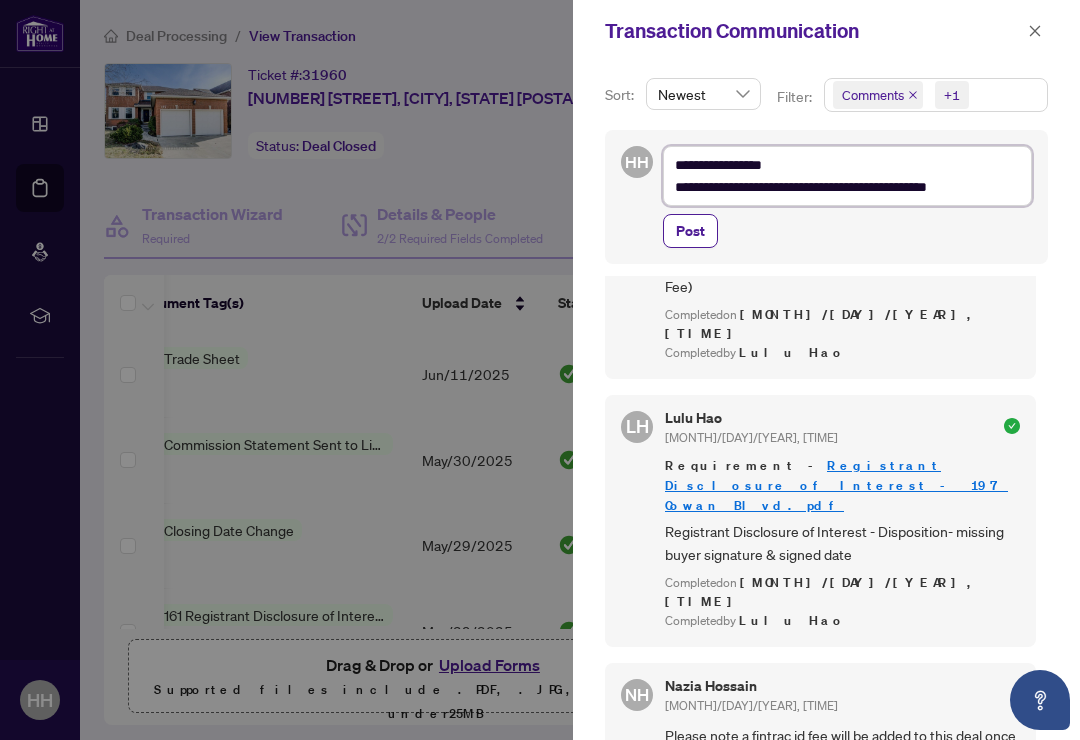type on "**********" 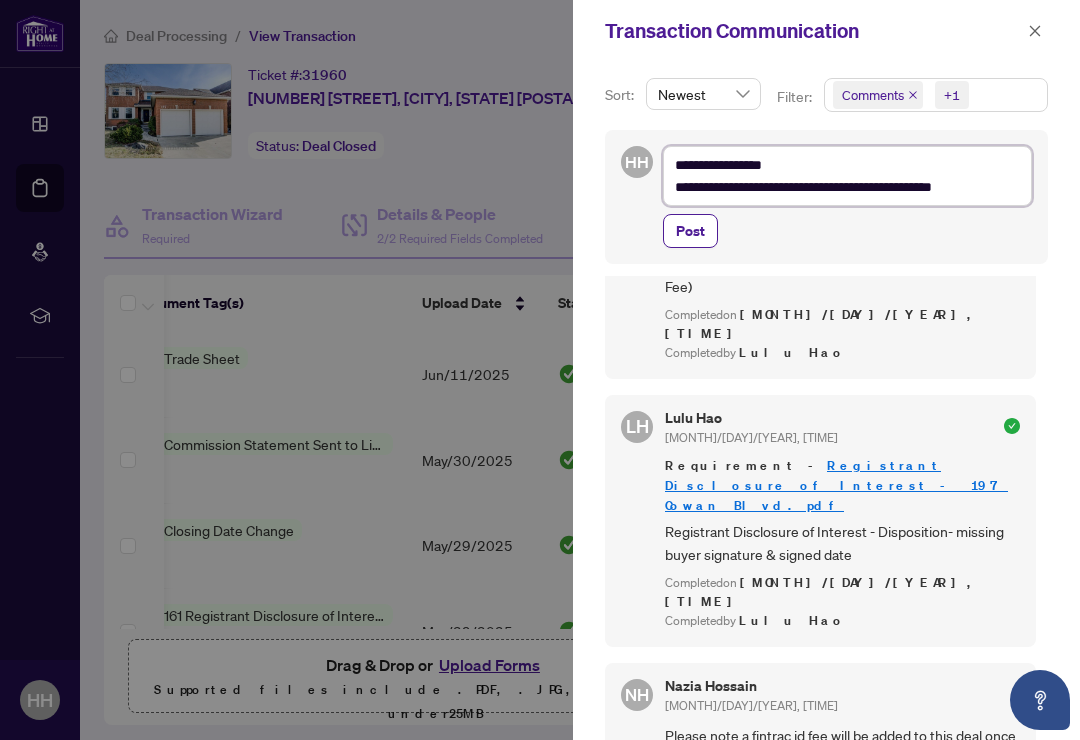 type on "**********" 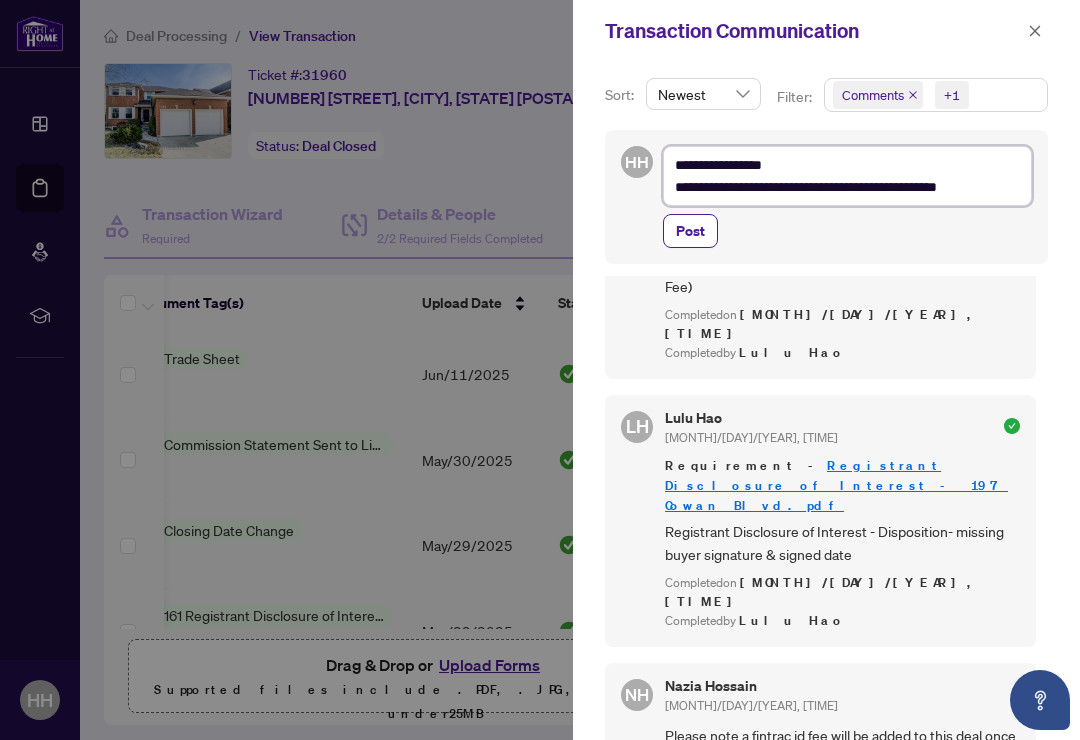 type on "**********" 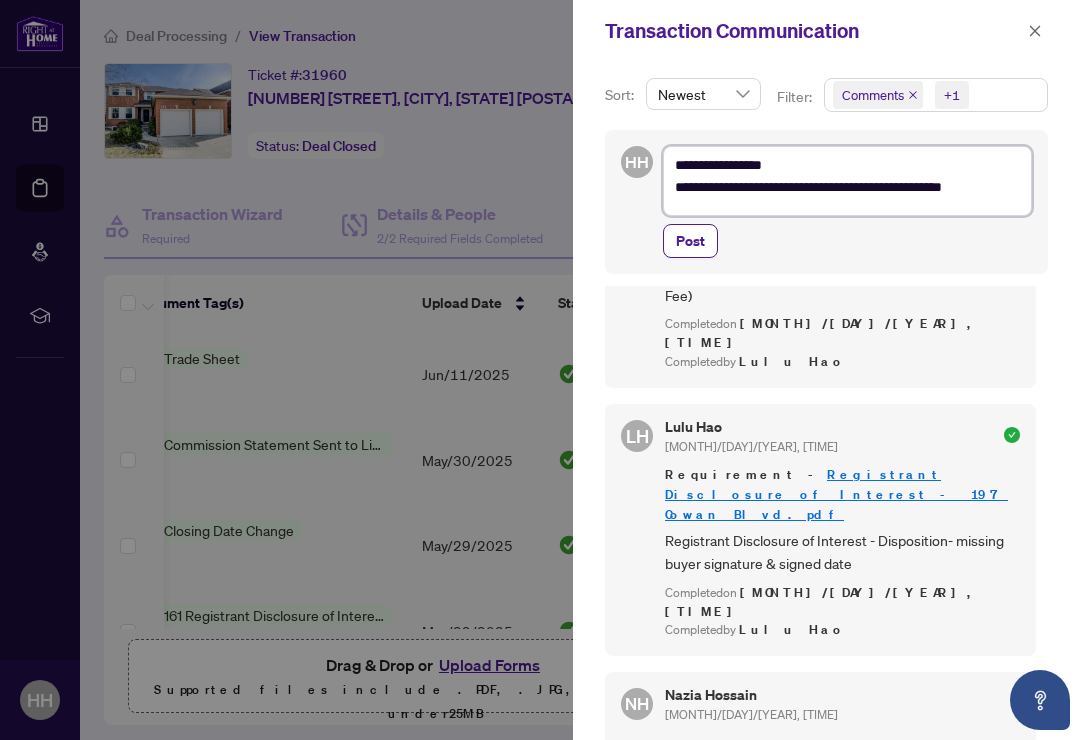 scroll, scrollTop: 0, scrollLeft: 0, axis: both 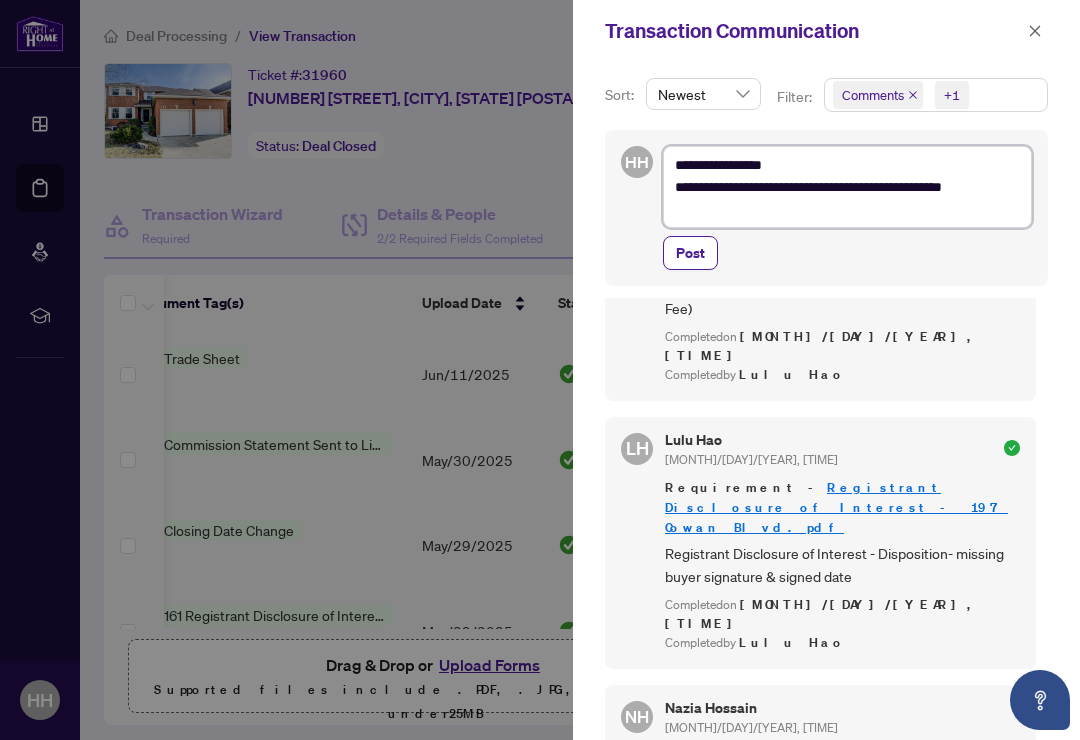 type on "**********" 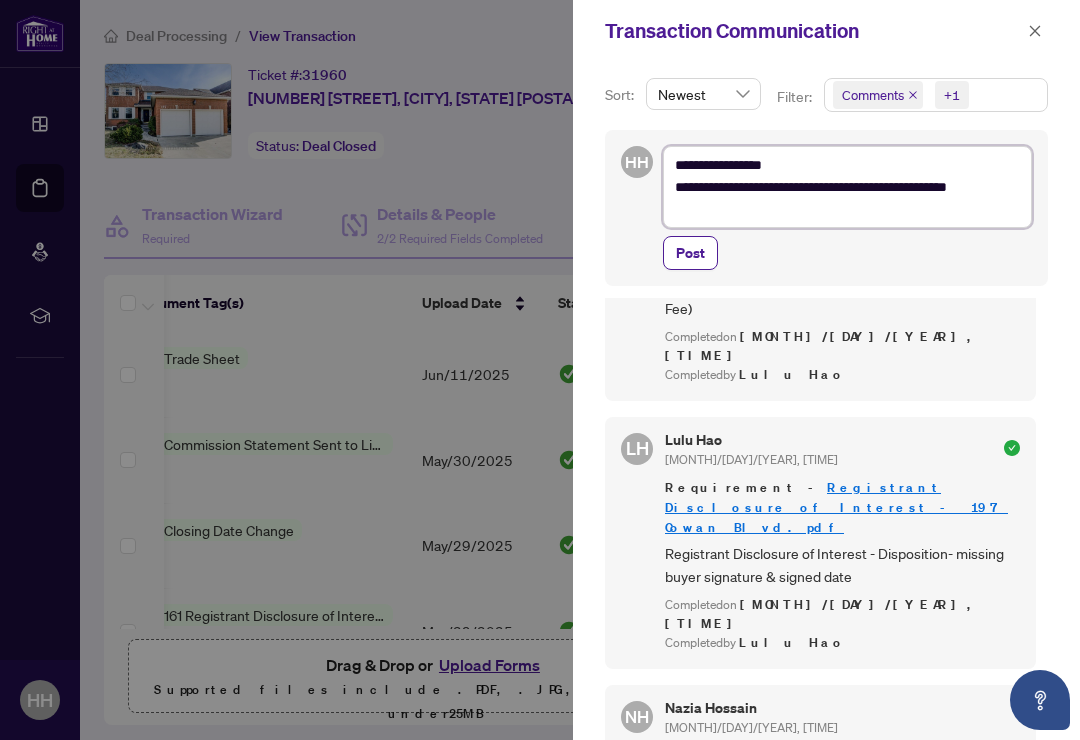 type on "**********" 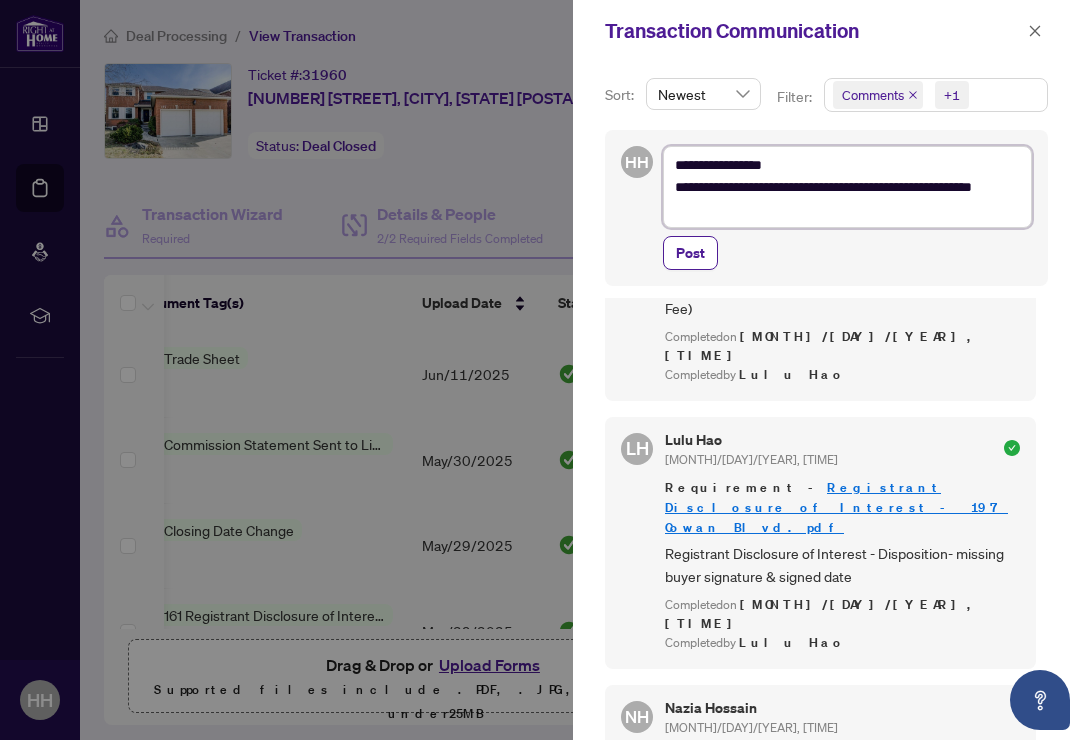 type on "**********" 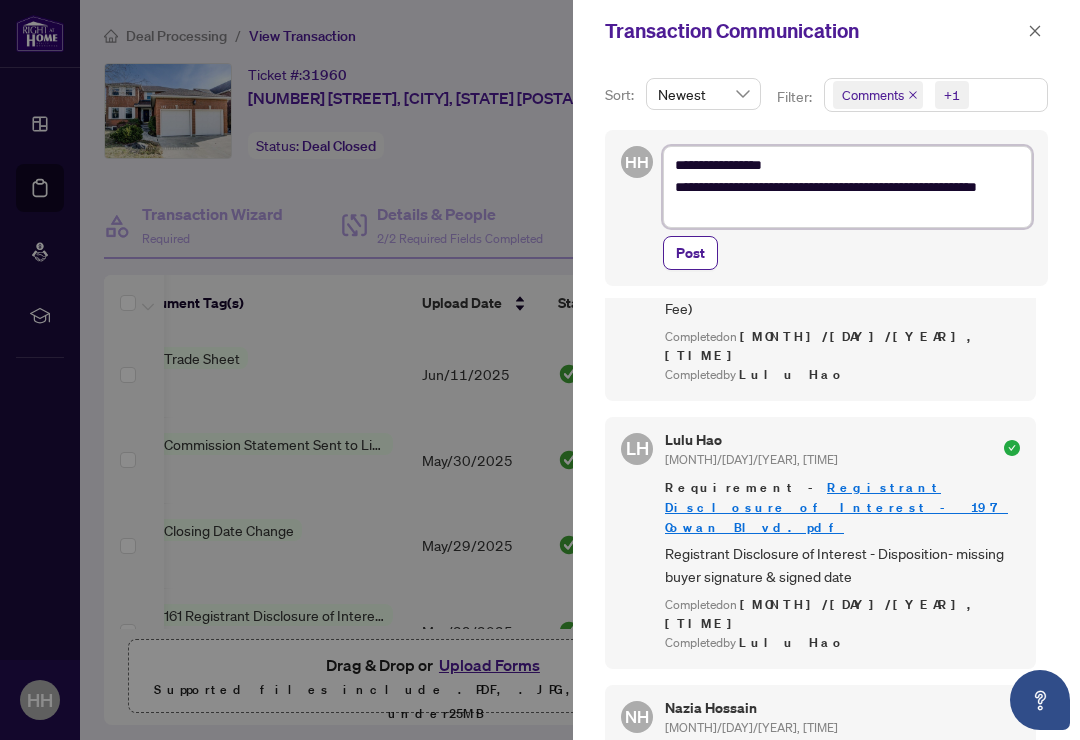 type on "**********" 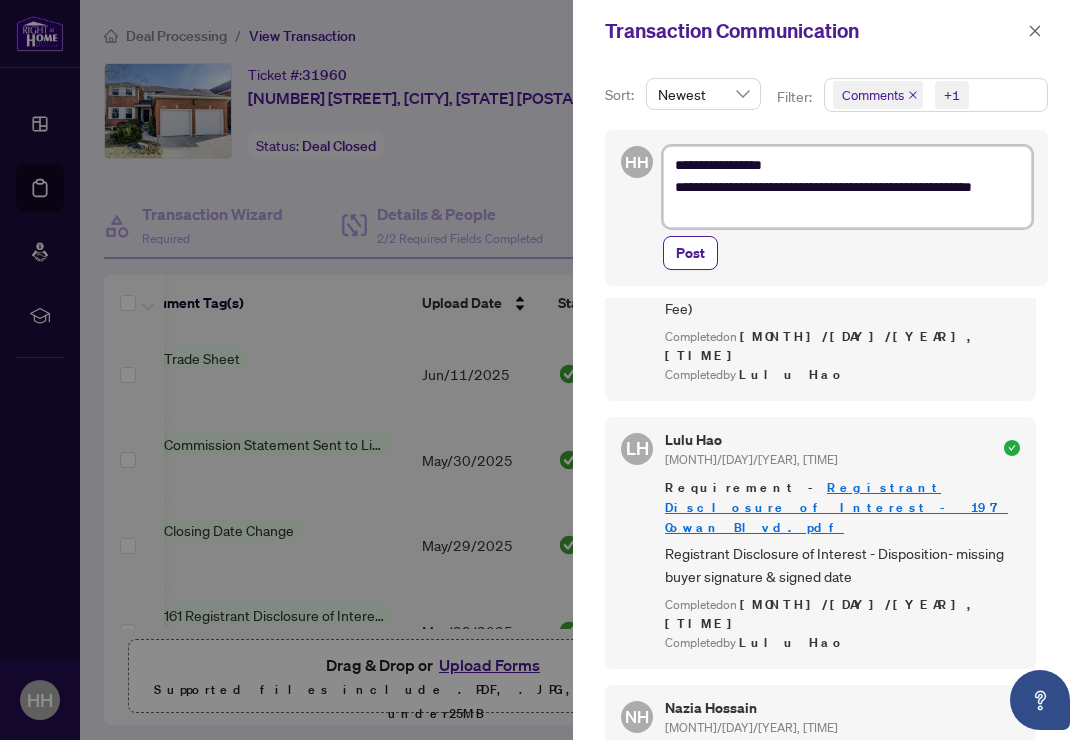 type on "**********" 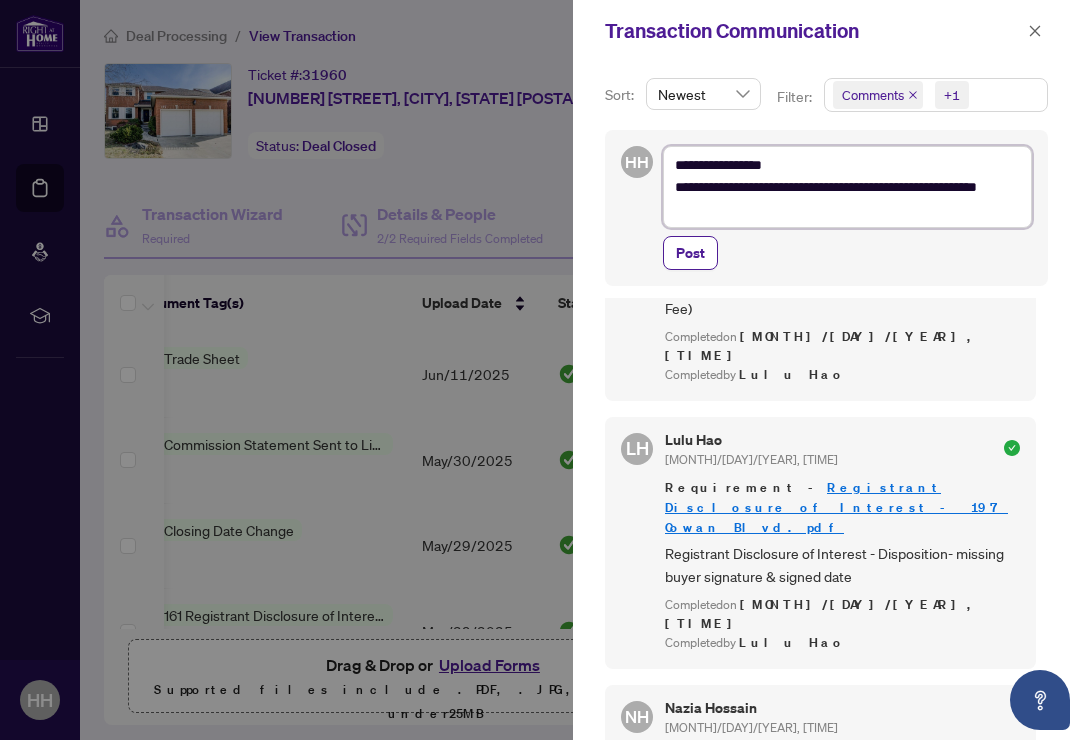 type on "**********" 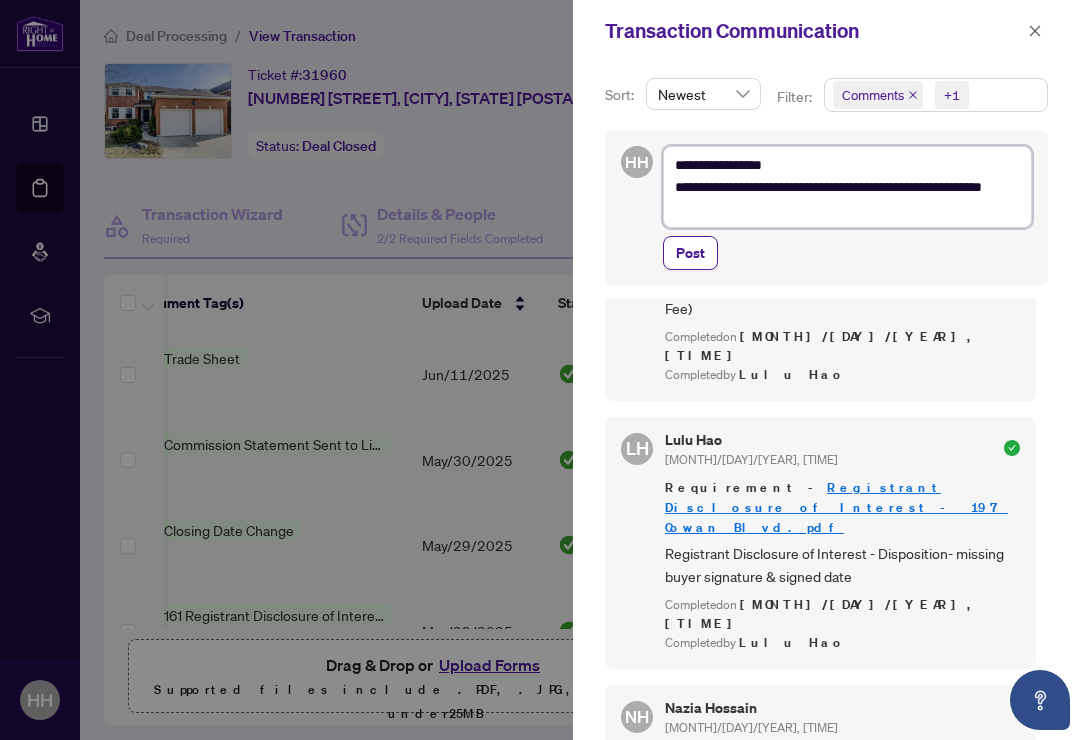 type on "**********" 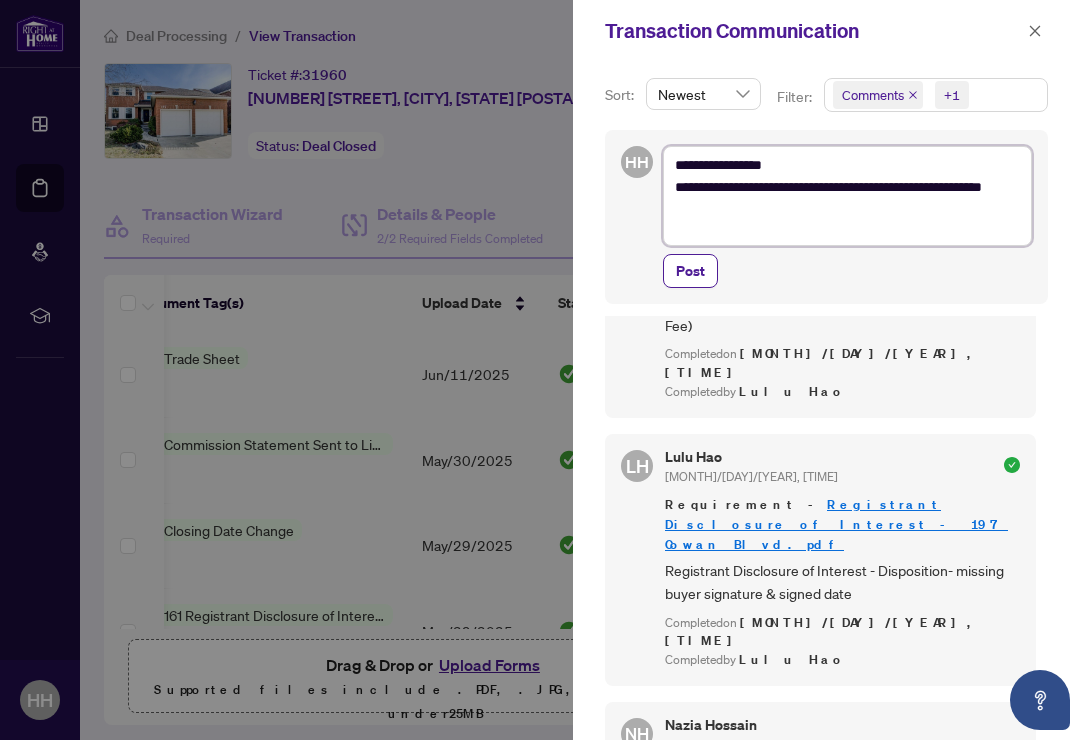 scroll, scrollTop: 0, scrollLeft: 0, axis: both 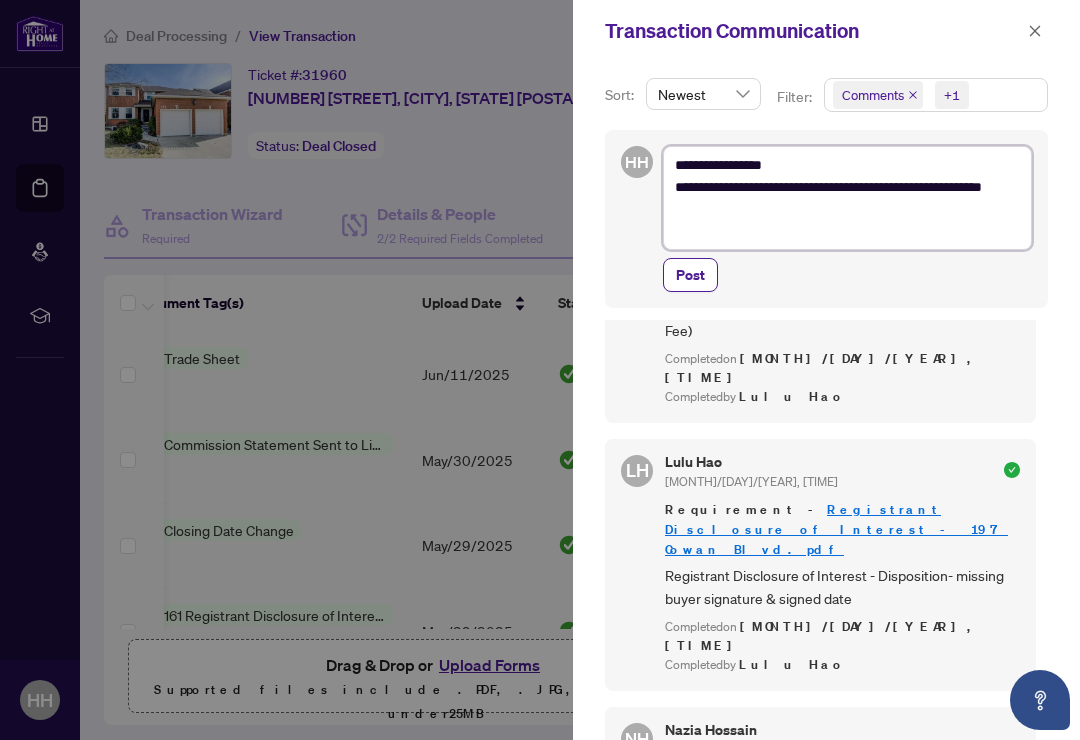 type on "**********" 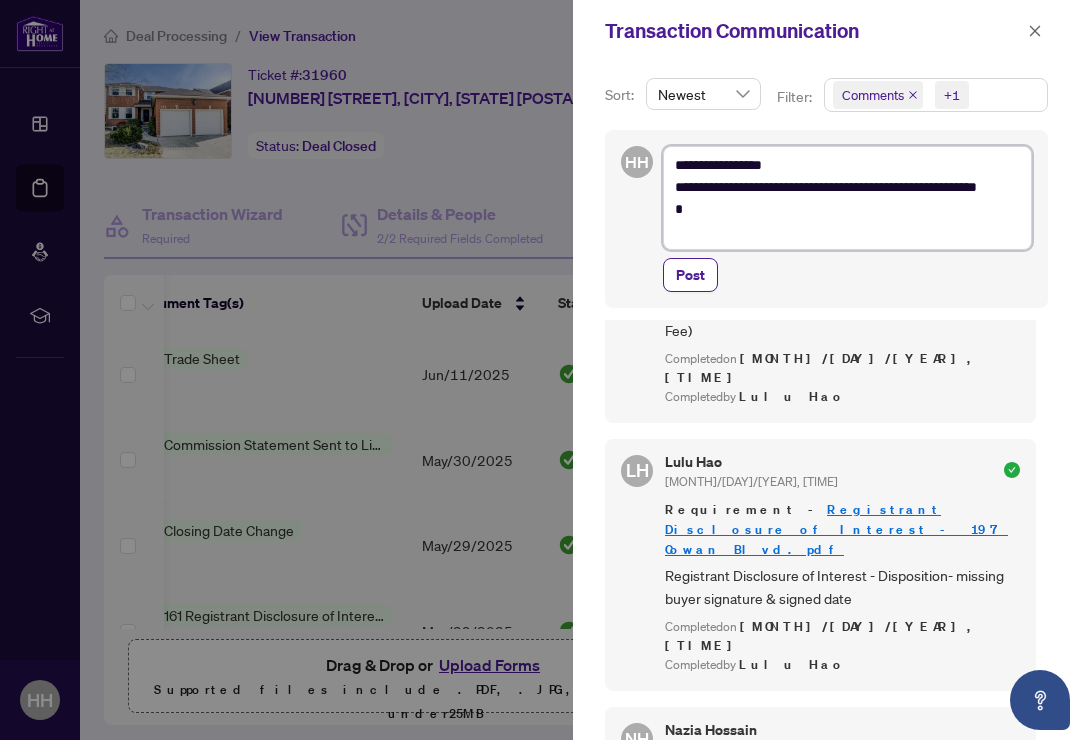 type on "**********" 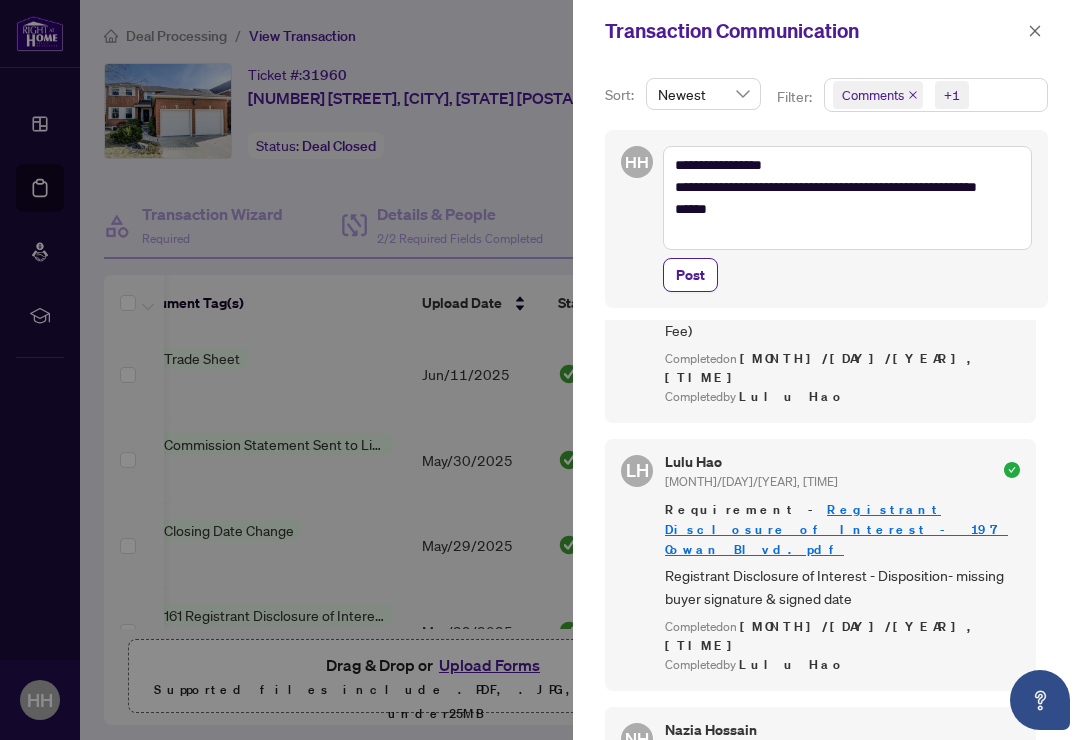 click on "Post" at bounding box center (690, 275) 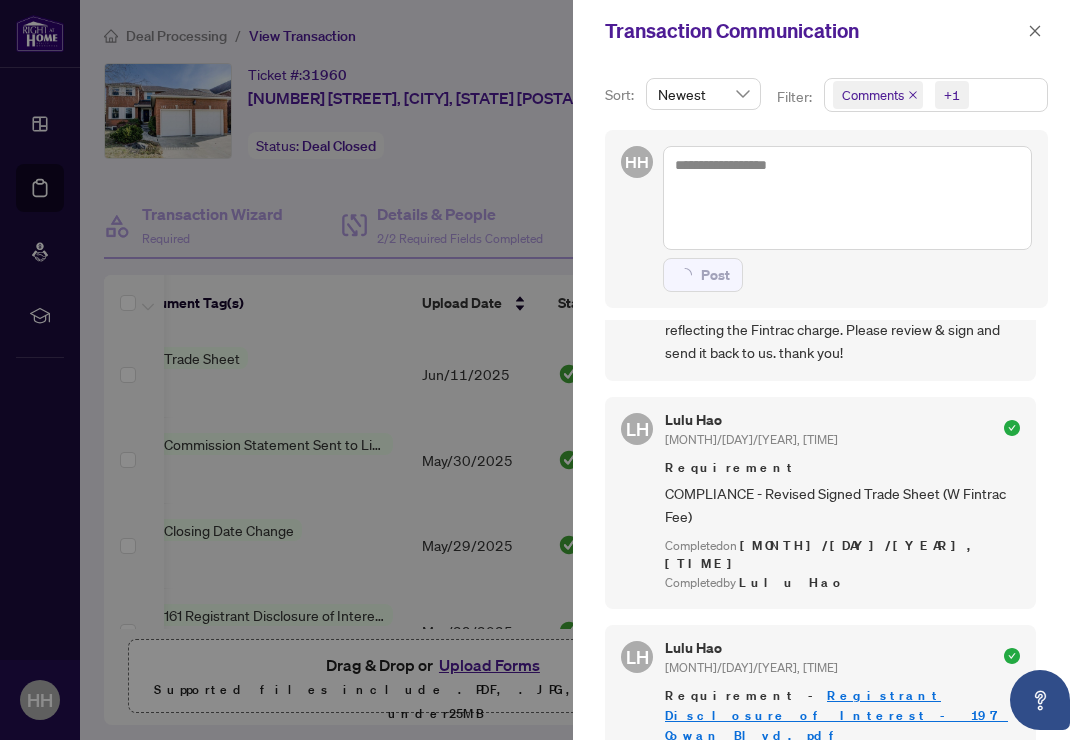 scroll, scrollTop: 0, scrollLeft: 0, axis: both 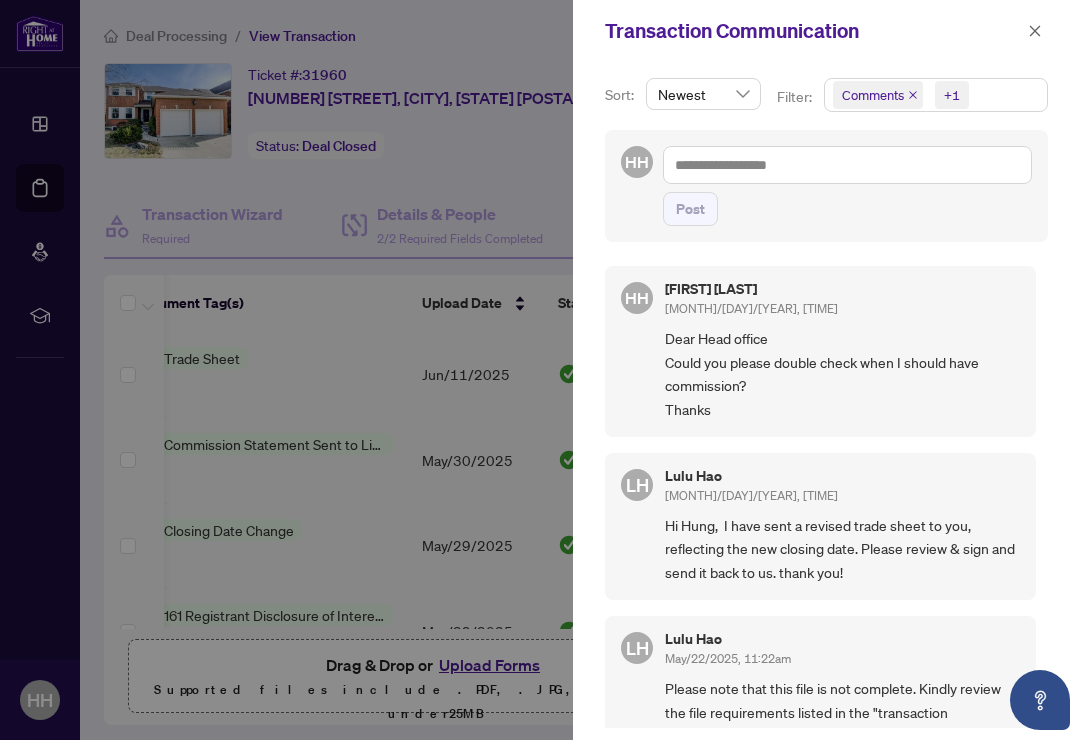 click at bounding box center (1035, 31) 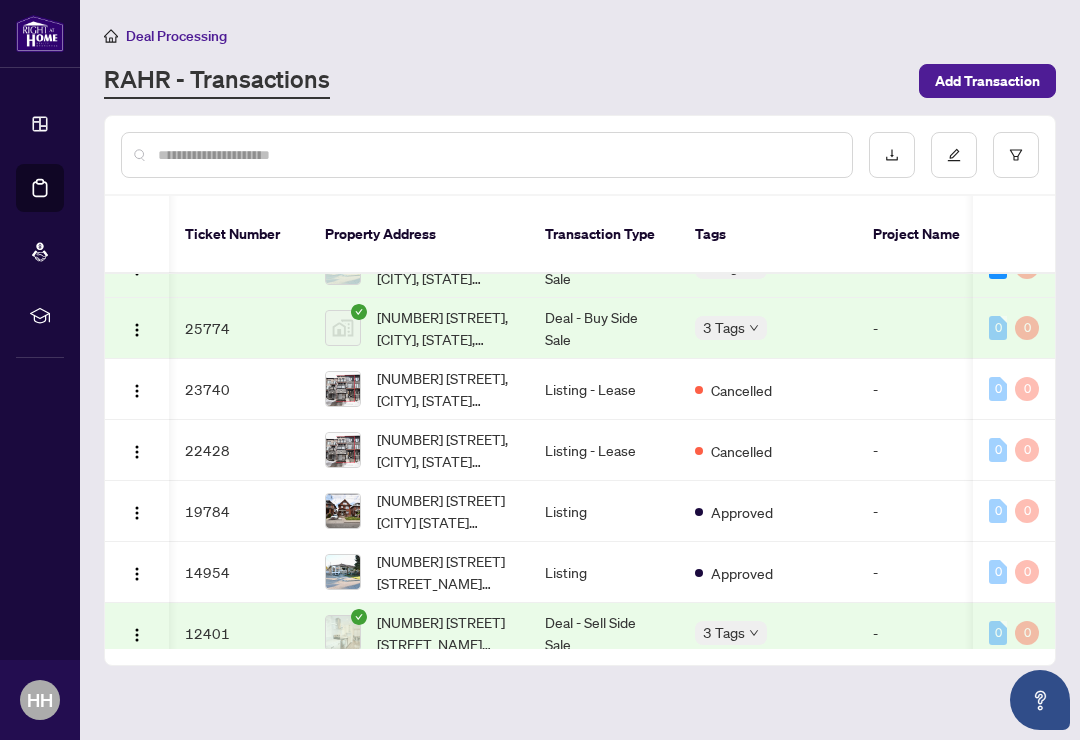 scroll, scrollTop: 266, scrollLeft: 2, axis: both 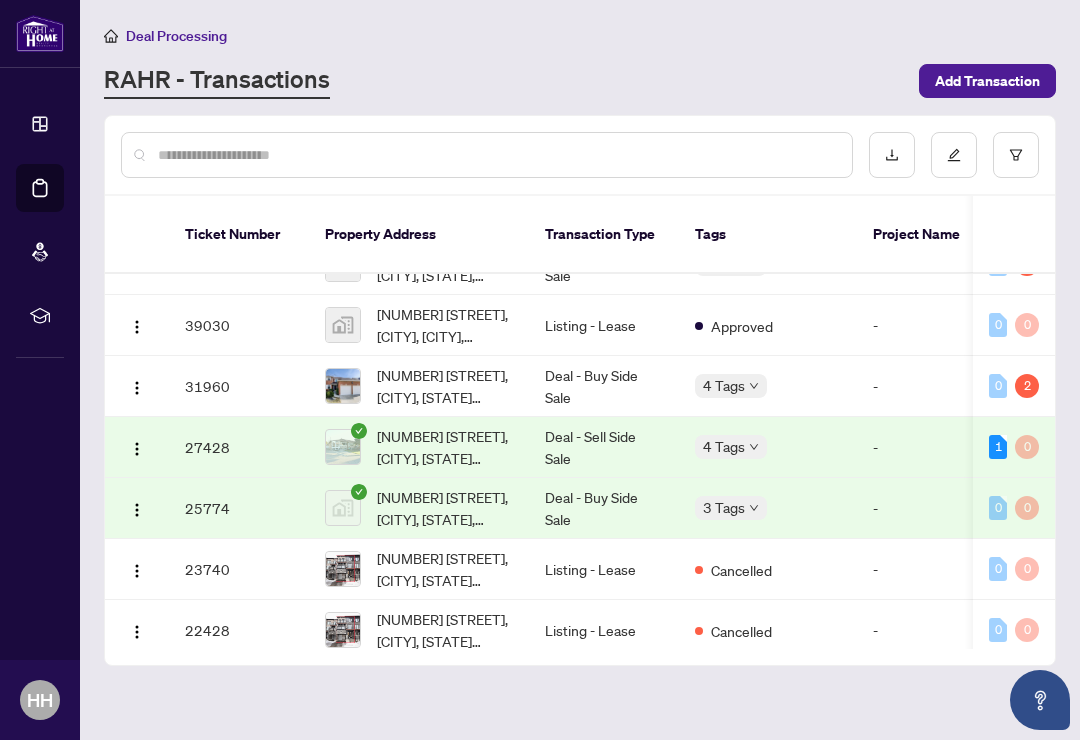 click on "[NUMBER] [STREET], [CITY], [STATE] [POSTAL_CODE], [COUNTRY]" at bounding box center [445, 447] 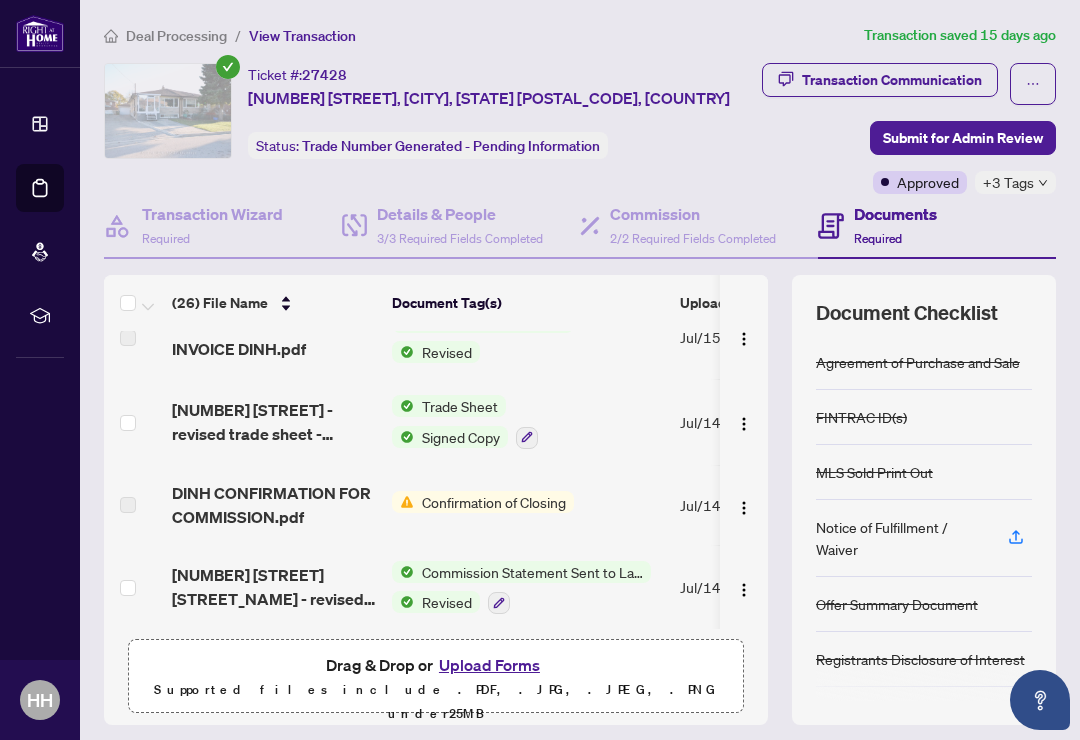 scroll, scrollTop: 123, scrollLeft: 1, axis: both 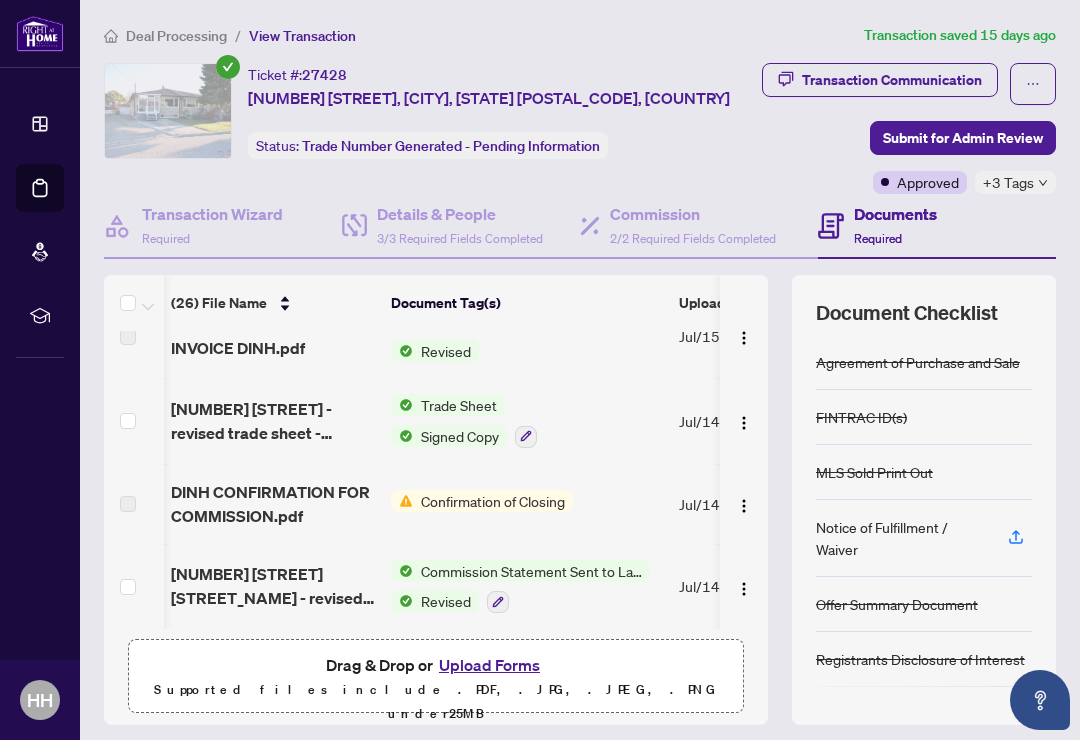 click at bounding box center [402, 405] 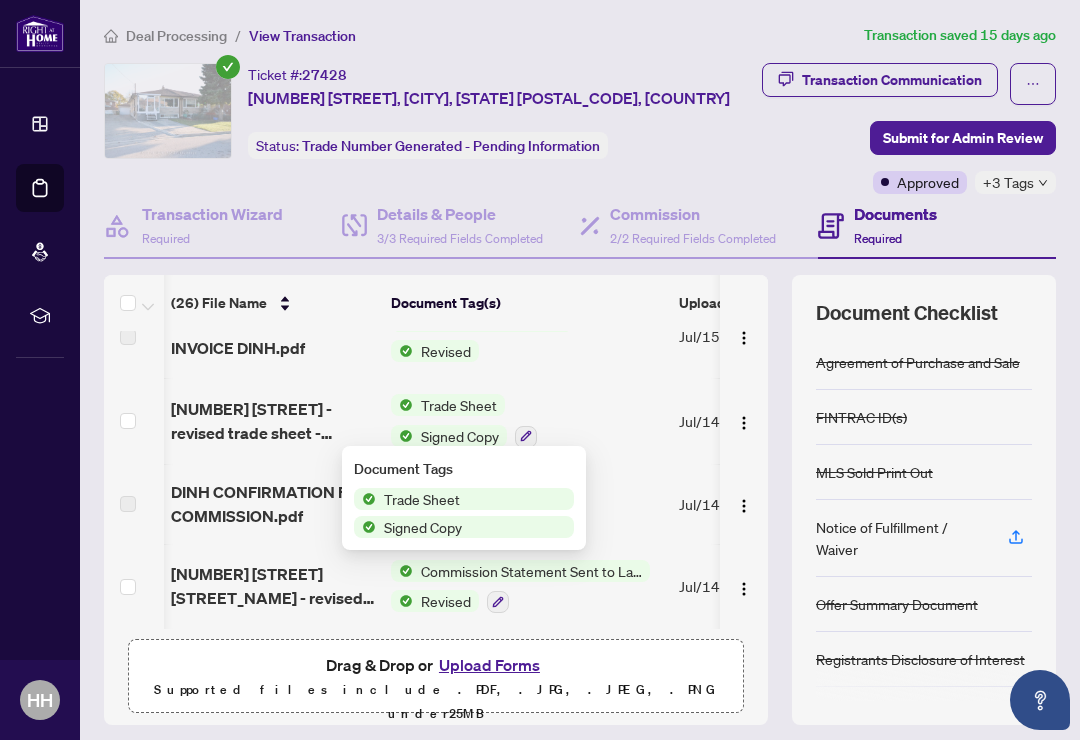 click on "Trade Sheet" at bounding box center (464, 499) 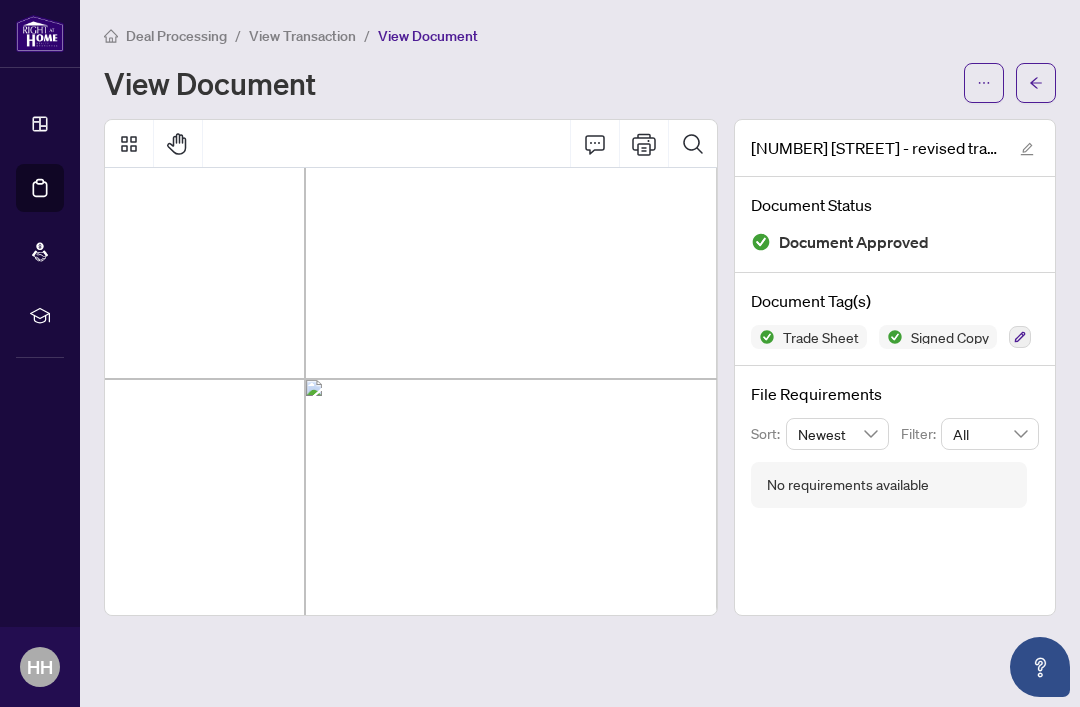 scroll, scrollTop: 574, scrollLeft: 586, axis: both 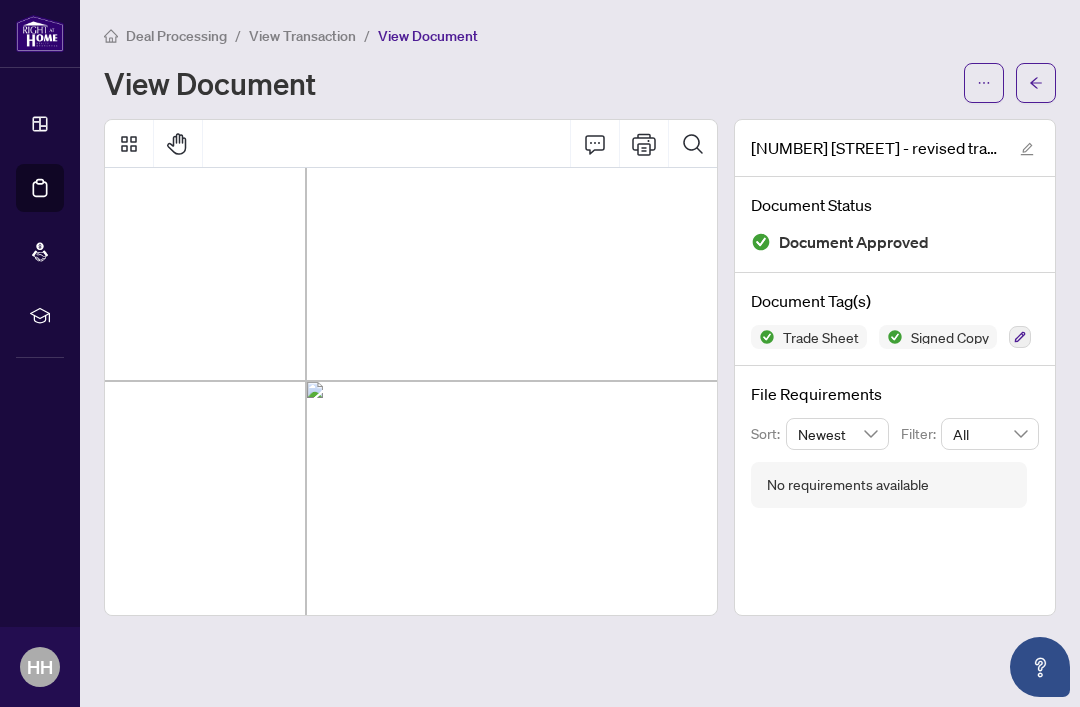 click on "View Document" at bounding box center [528, 83] 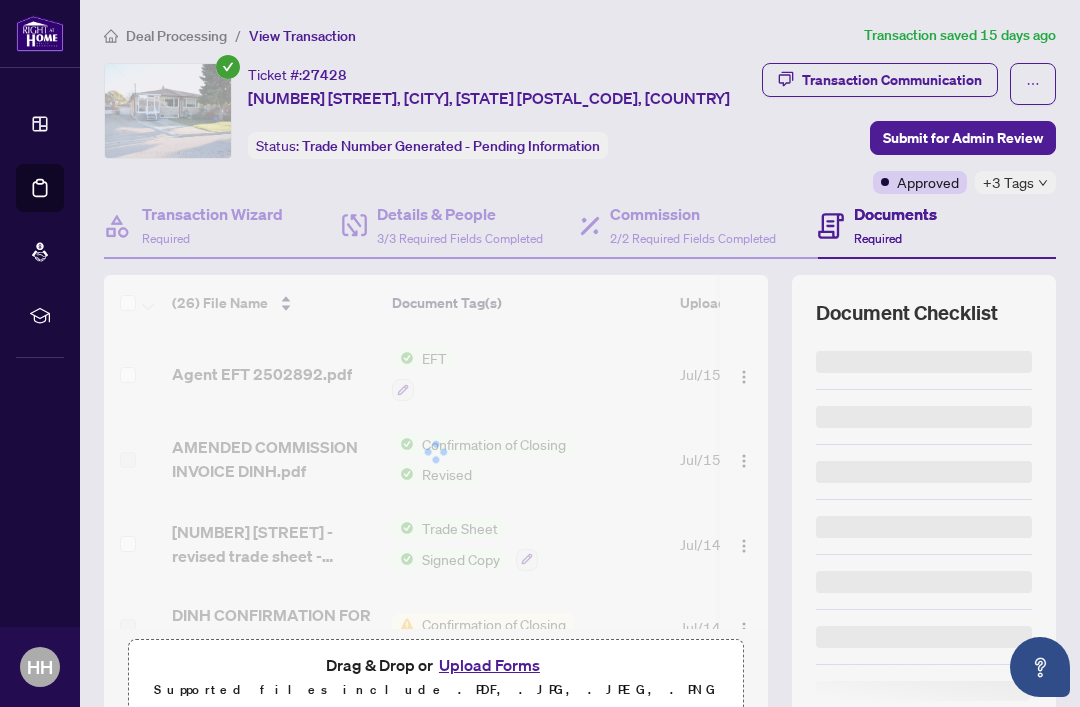 scroll, scrollTop: 17, scrollLeft: 0, axis: vertical 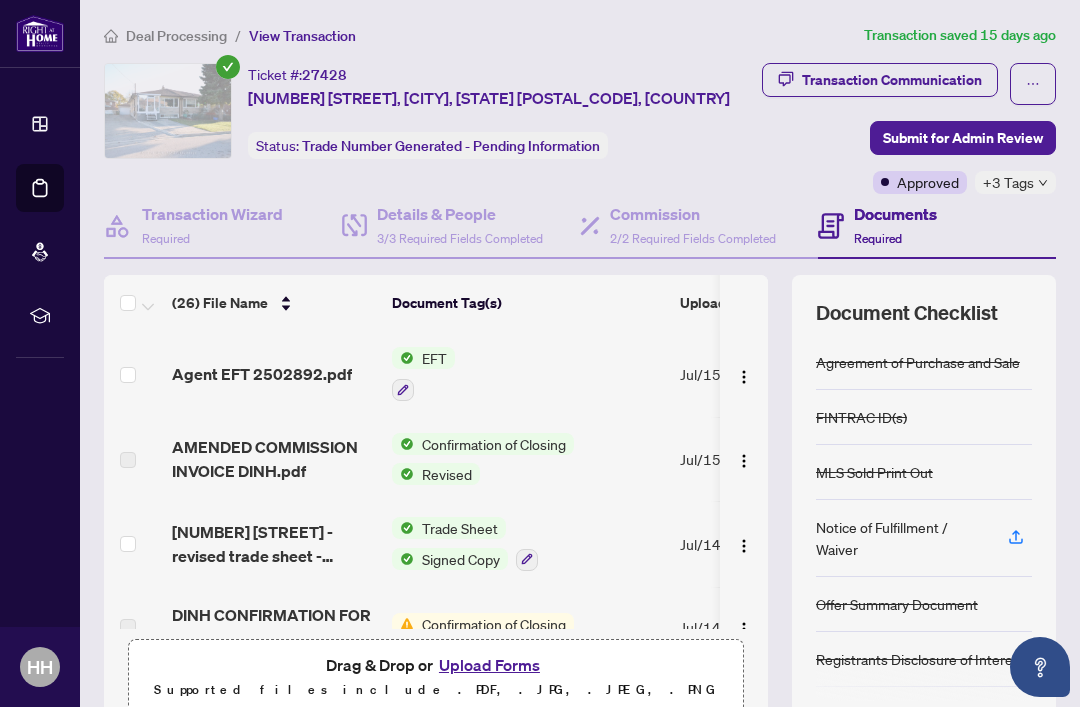 click on "Transaction Communication" at bounding box center [892, 80] 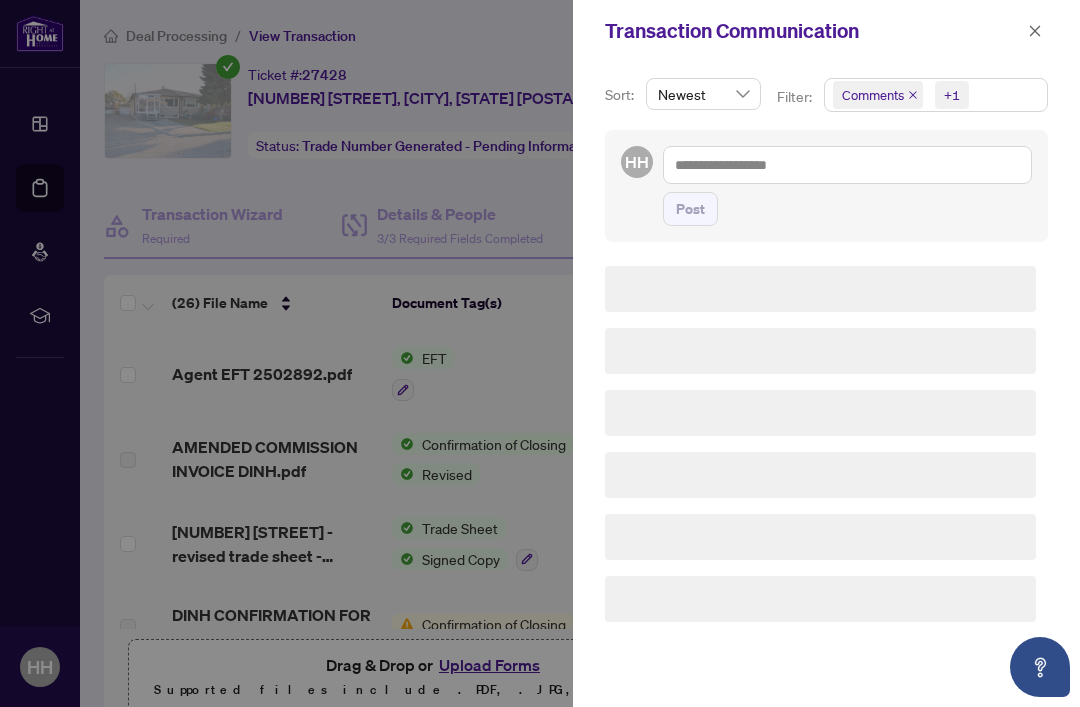 click on "Sort: Newest Filter: Comments +1   HH Post" at bounding box center (826, 384) 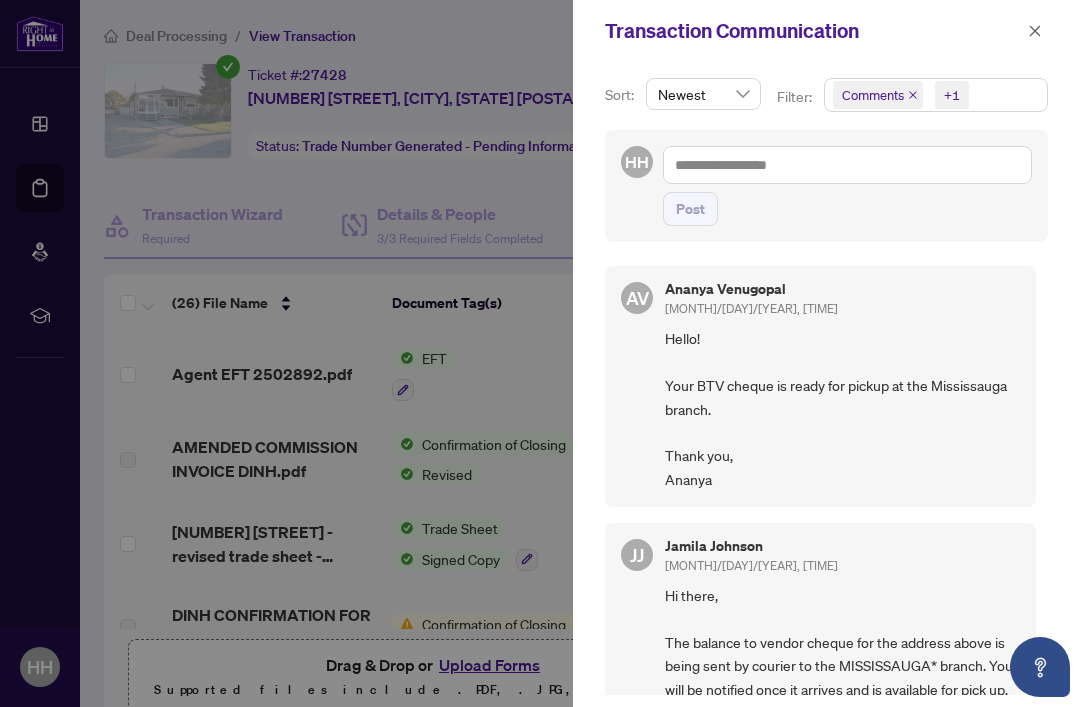 click at bounding box center (1035, 31) 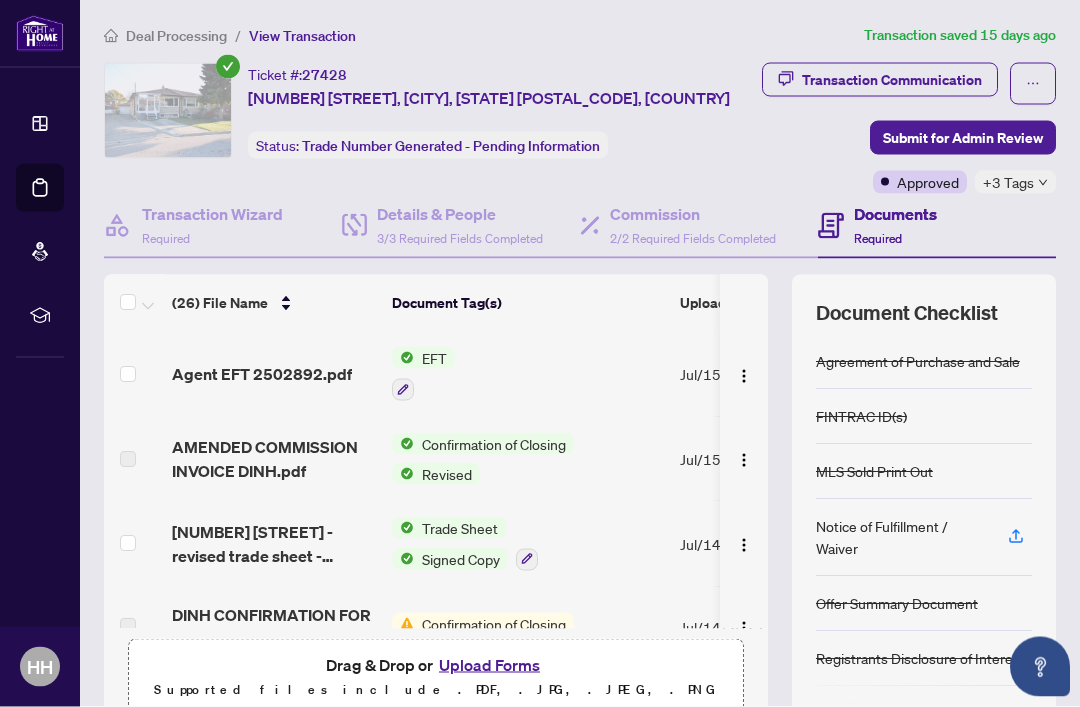 scroll, scrollTop: 0, scrollLeft: 0, axis: both 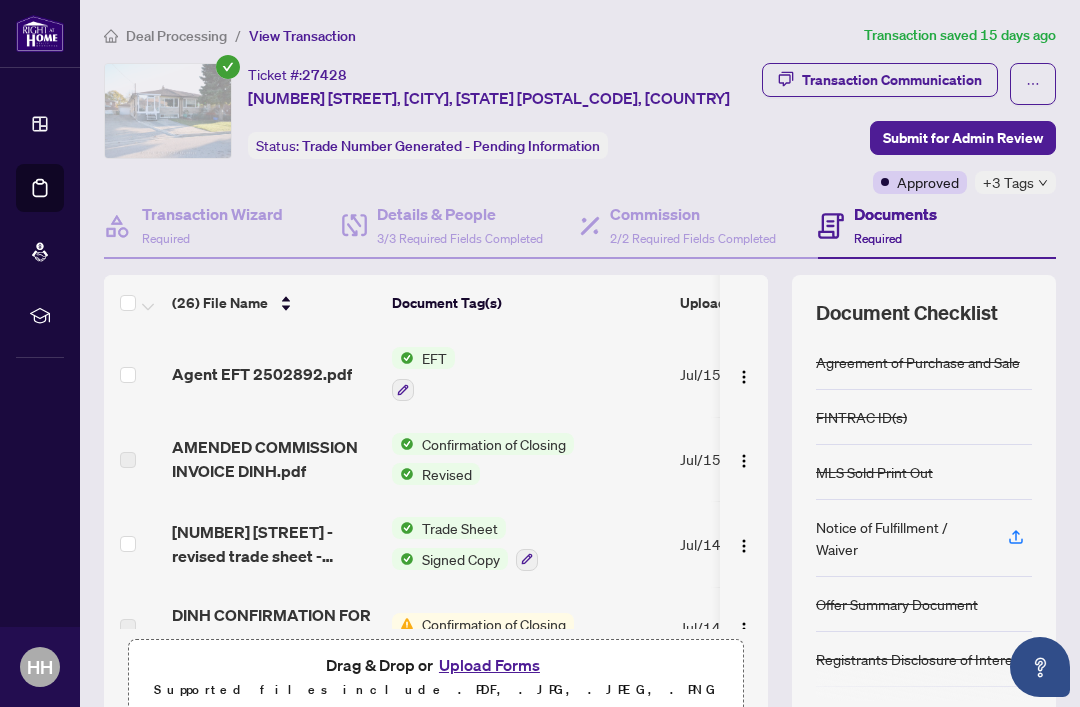click on "Dashboard" at bounding box center (0, 0) 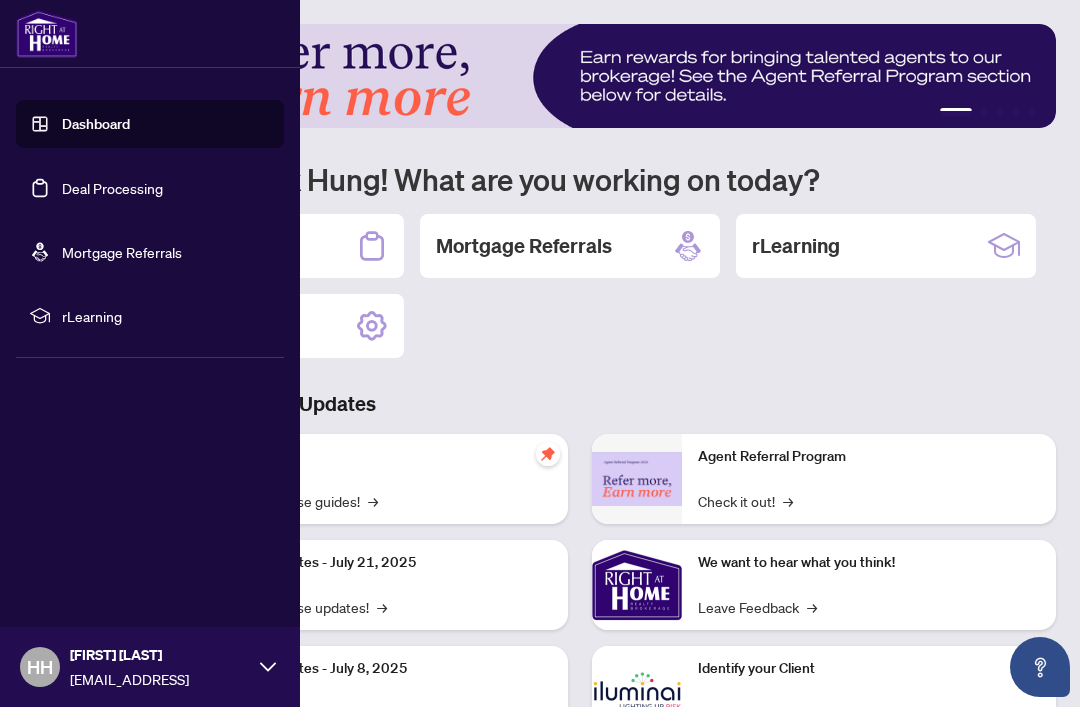 click on "Deal Processing" at bounding box center (112, 188) 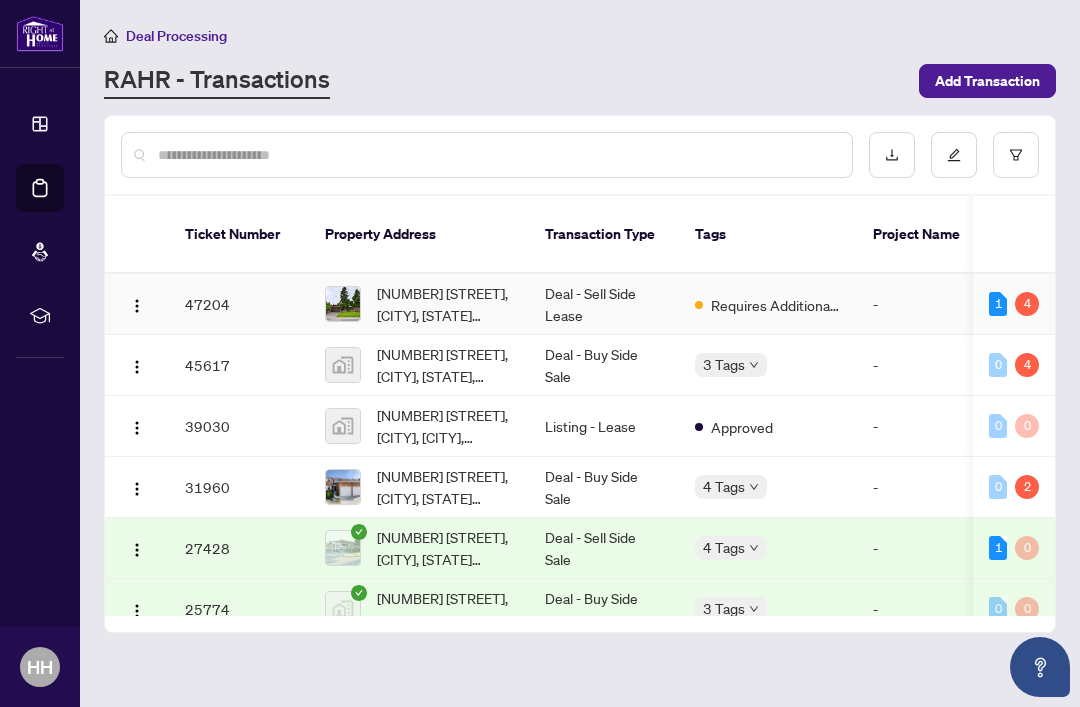 click on "Requires Additional Docs" at bounding box center [776, 305] 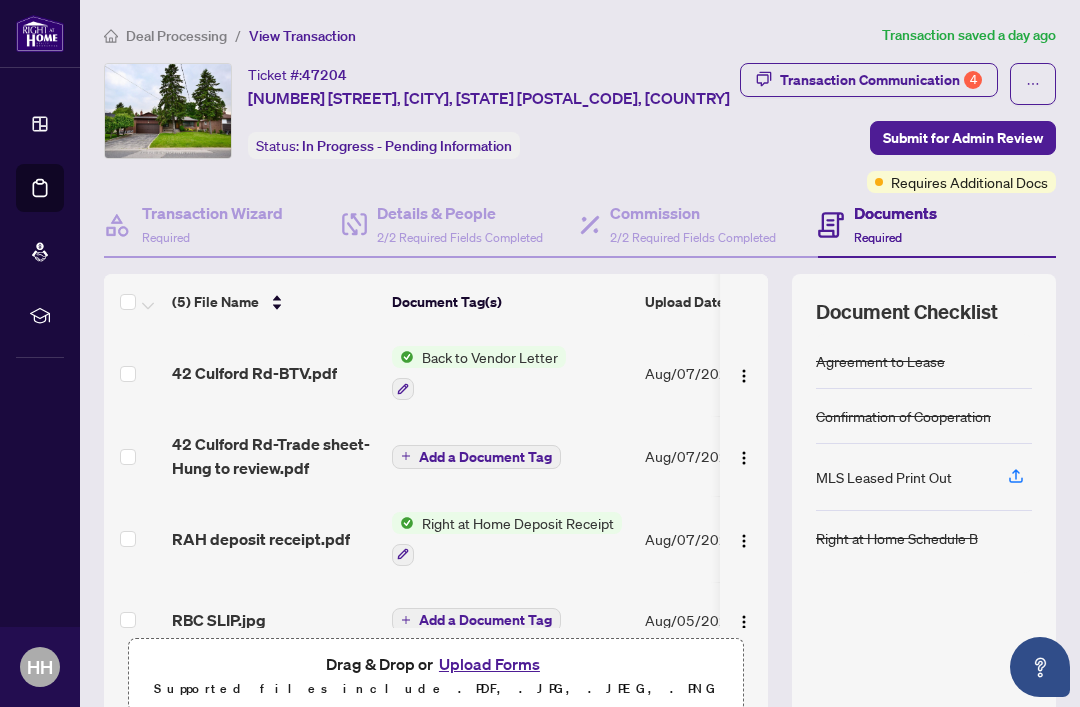 click on "Requires Additional Docs" at bounding box center [969, 182] 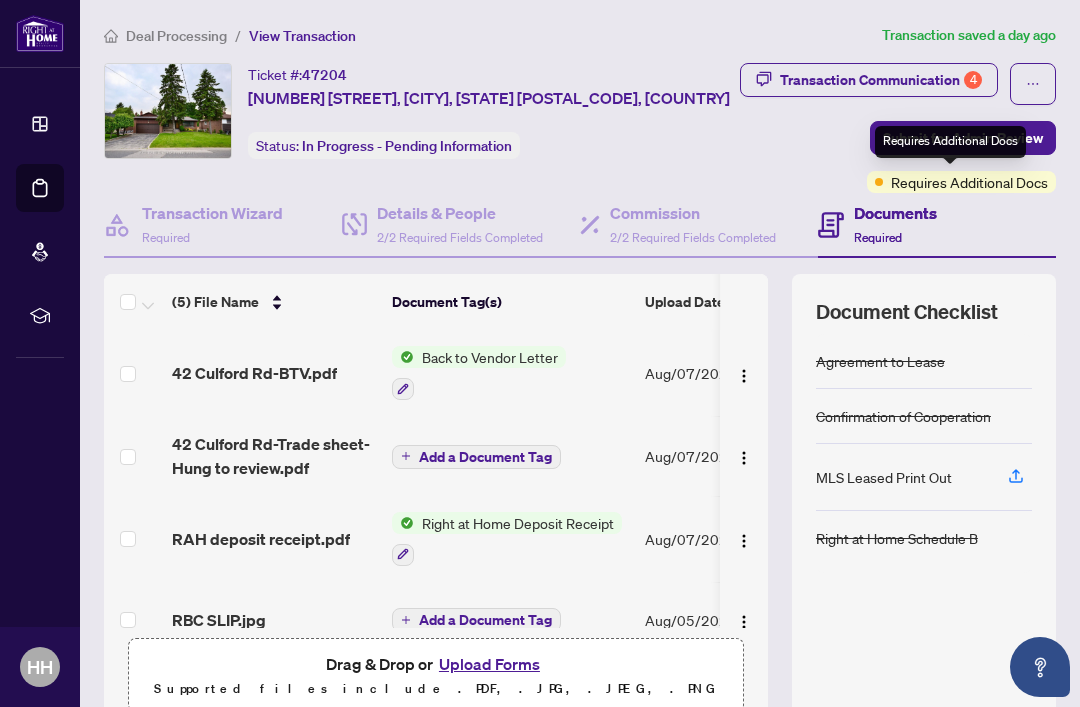 click on "Documents Required" at bounding box center [937, 225] 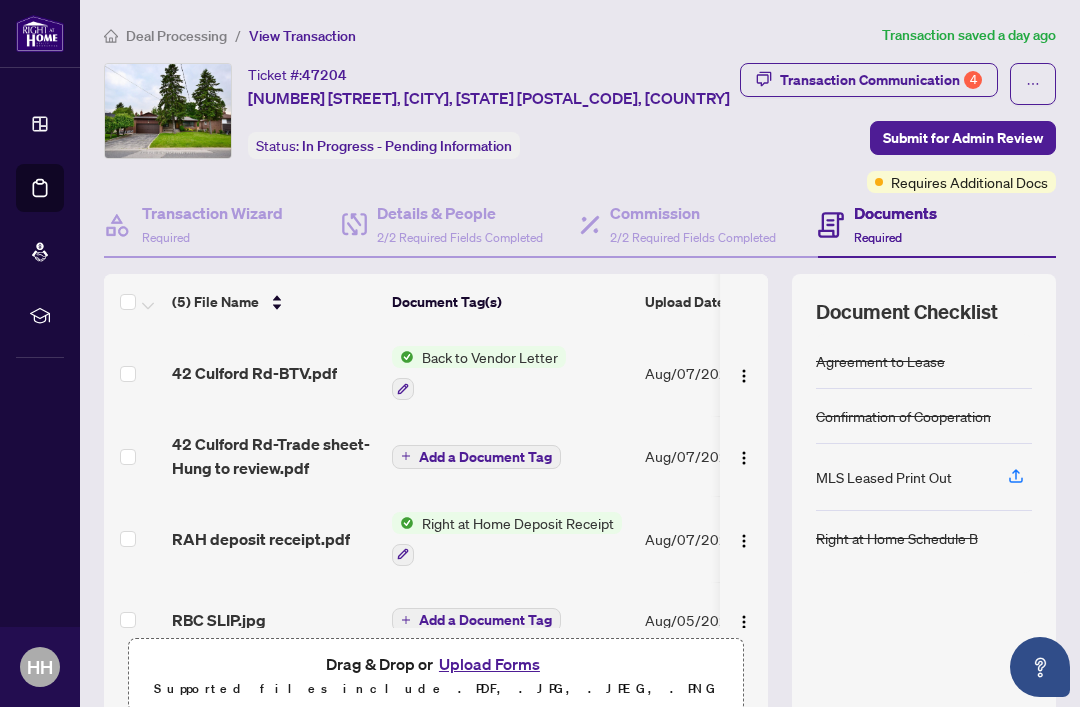 click on "Transaction Communication 4" at bounding box center [881, 80] 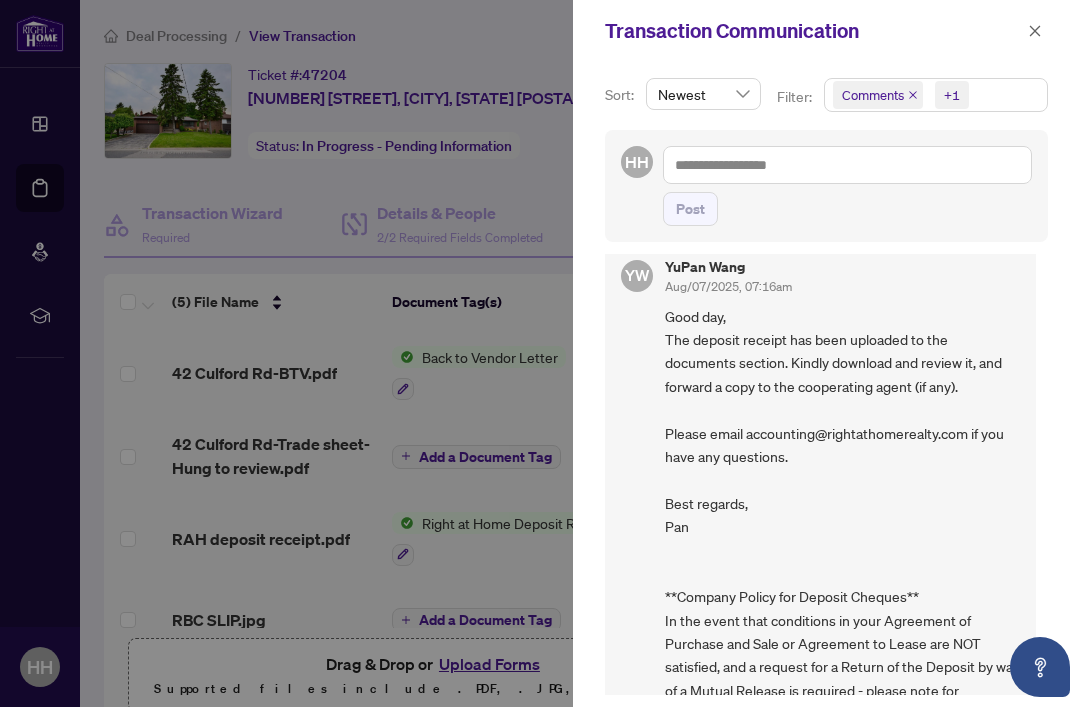 scroll, scrollTop: 1692, scrollLeft: 0, axis: vertical 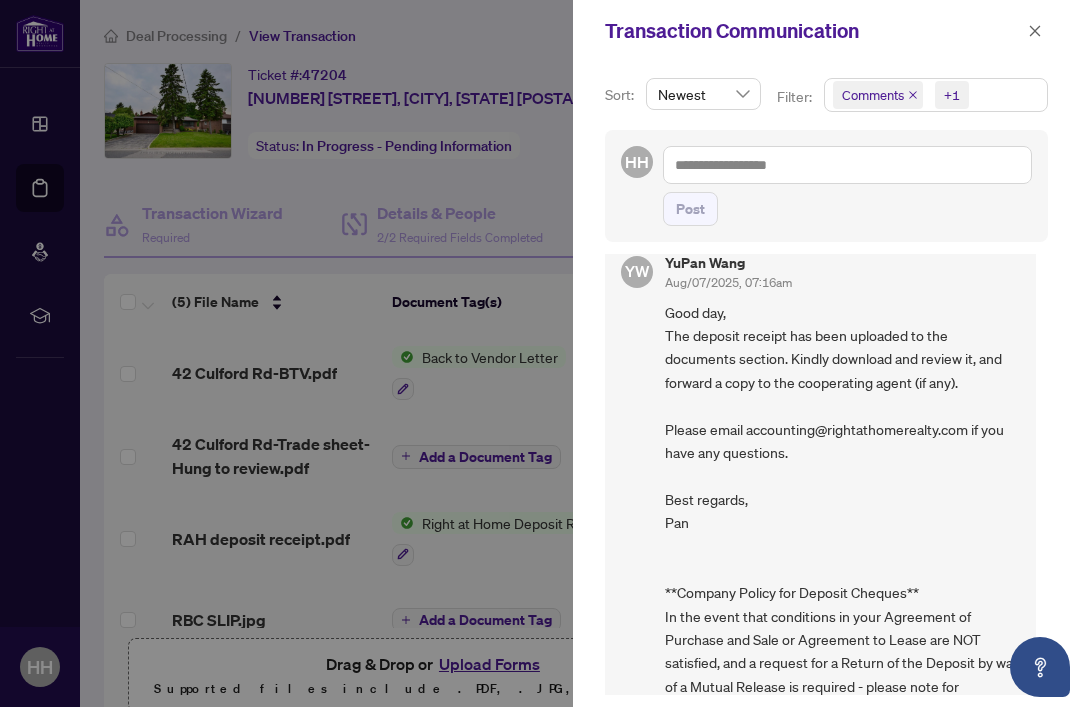 click at bounding box center (1035, 31) 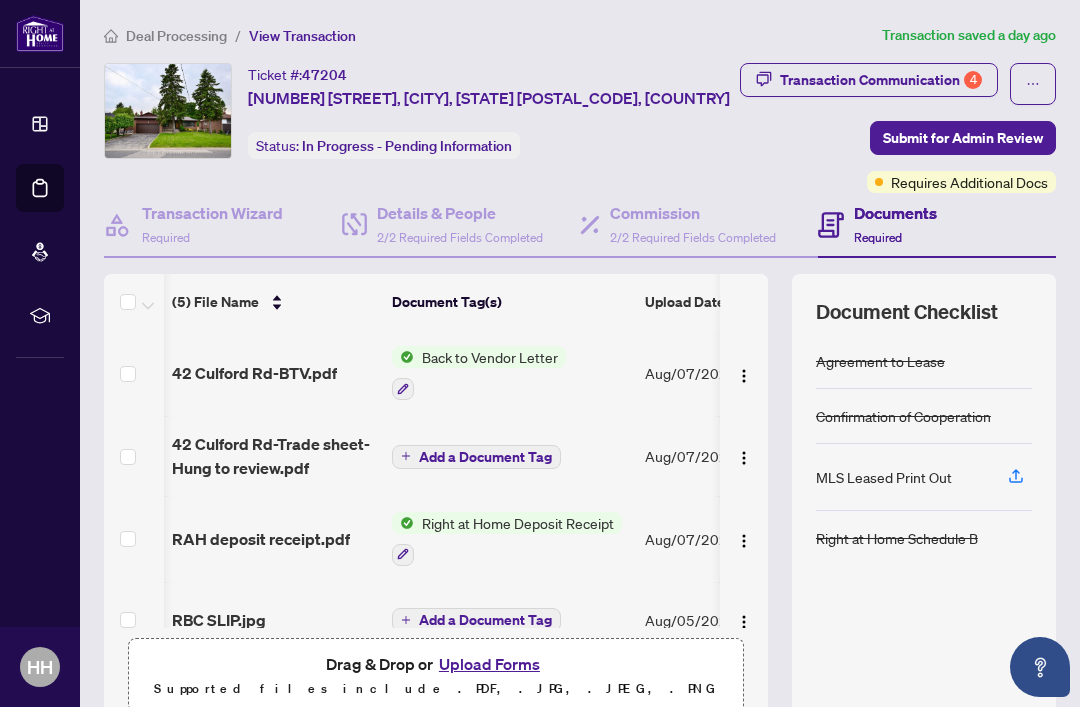 scroll, scrollTop: 45, scrollLeft: 10, axis: both 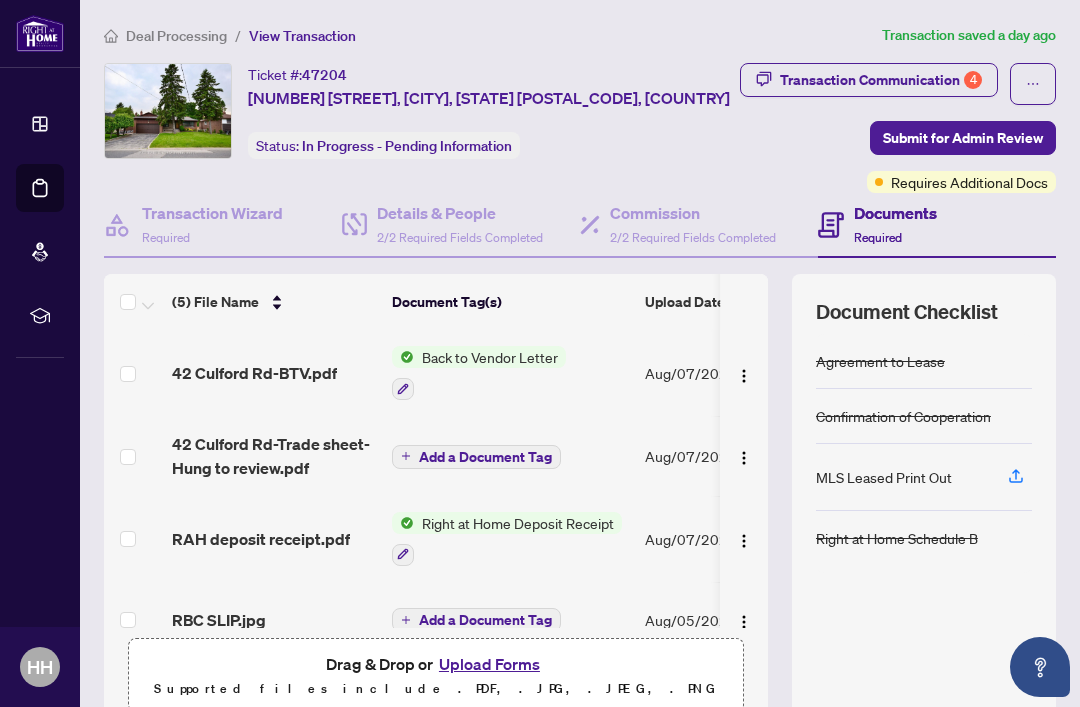 click at bounding box center (479, 388) 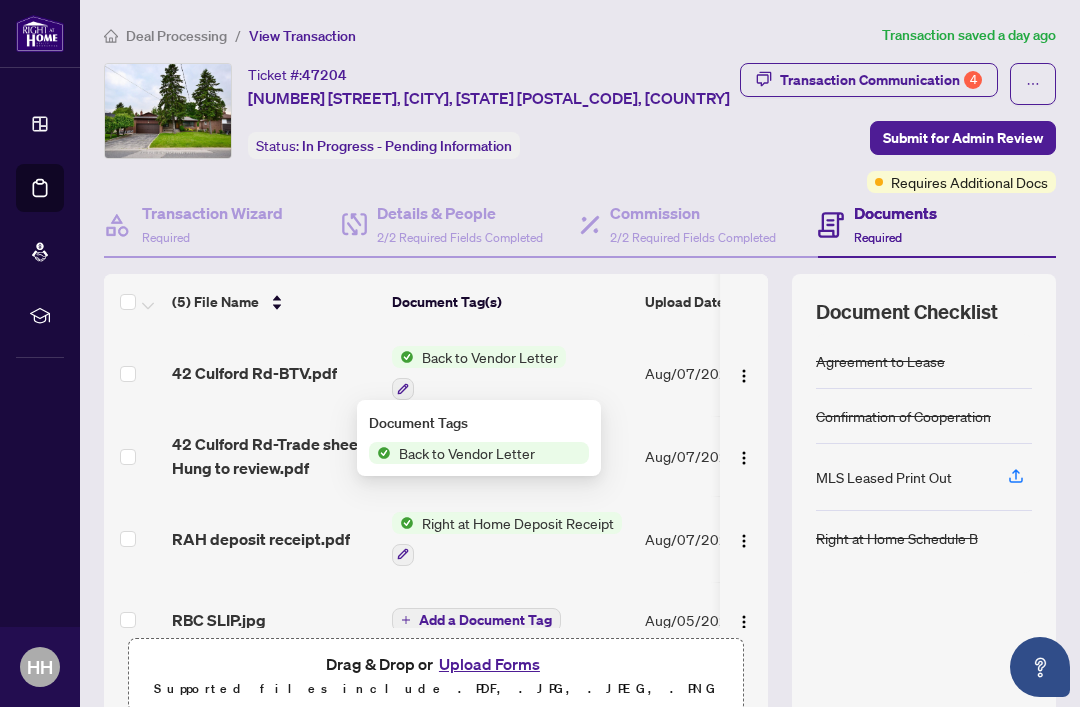 click on "Back to Vendor Letter" at bounding box center (490, 357) 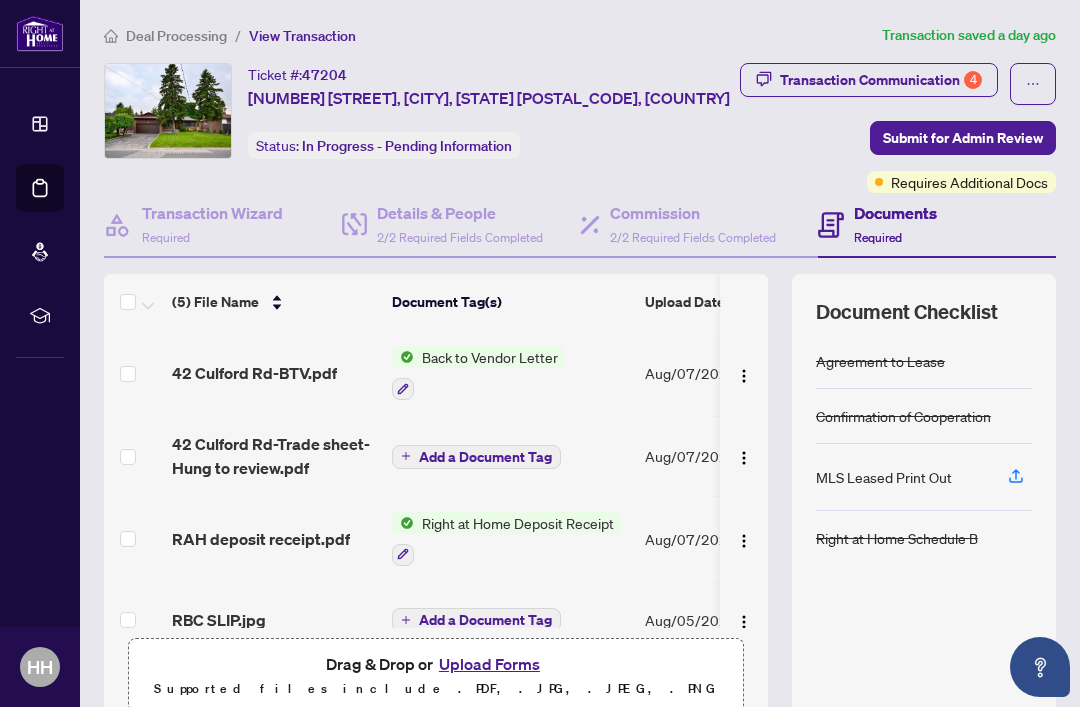 click on "Back to Vendor Letter" at bounding box center [490, 357] 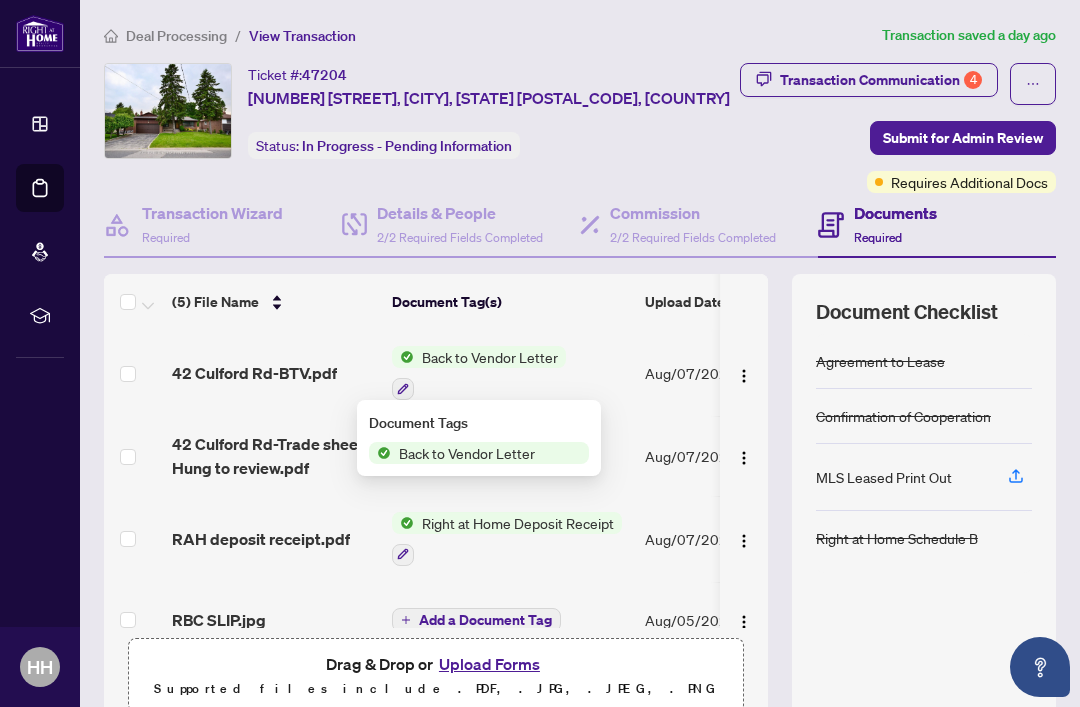 click on "Back to Vendor Letter" at bounding box center [467, 453] 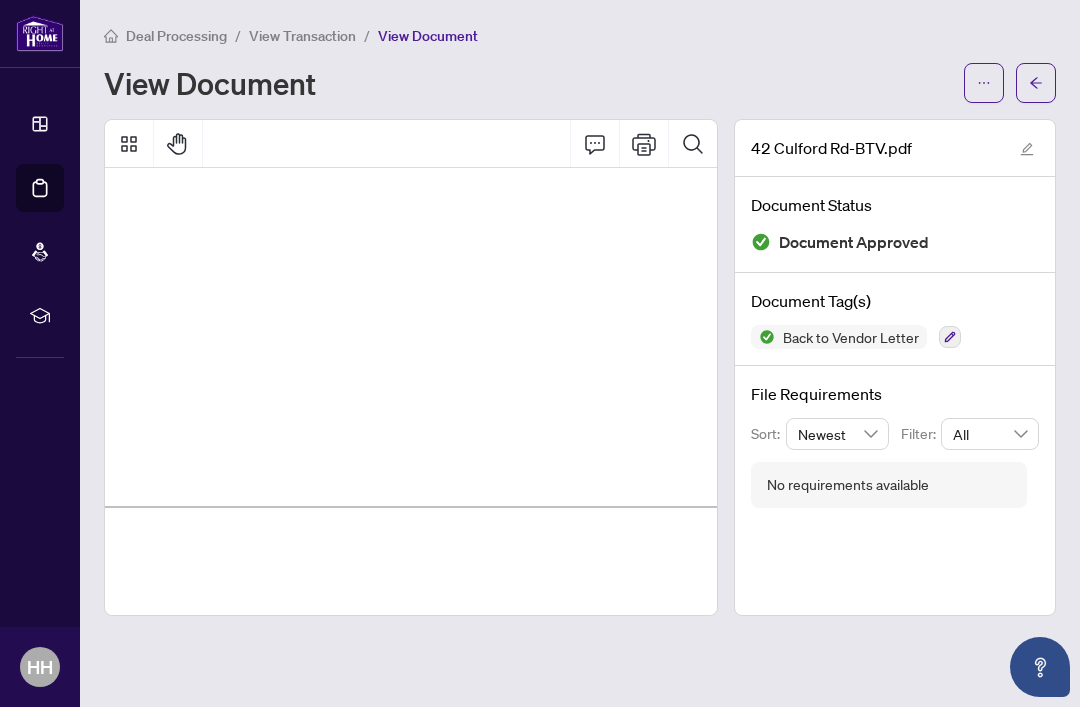 scroll, scrollTop: 439, scrollLeft: 44, axis: both 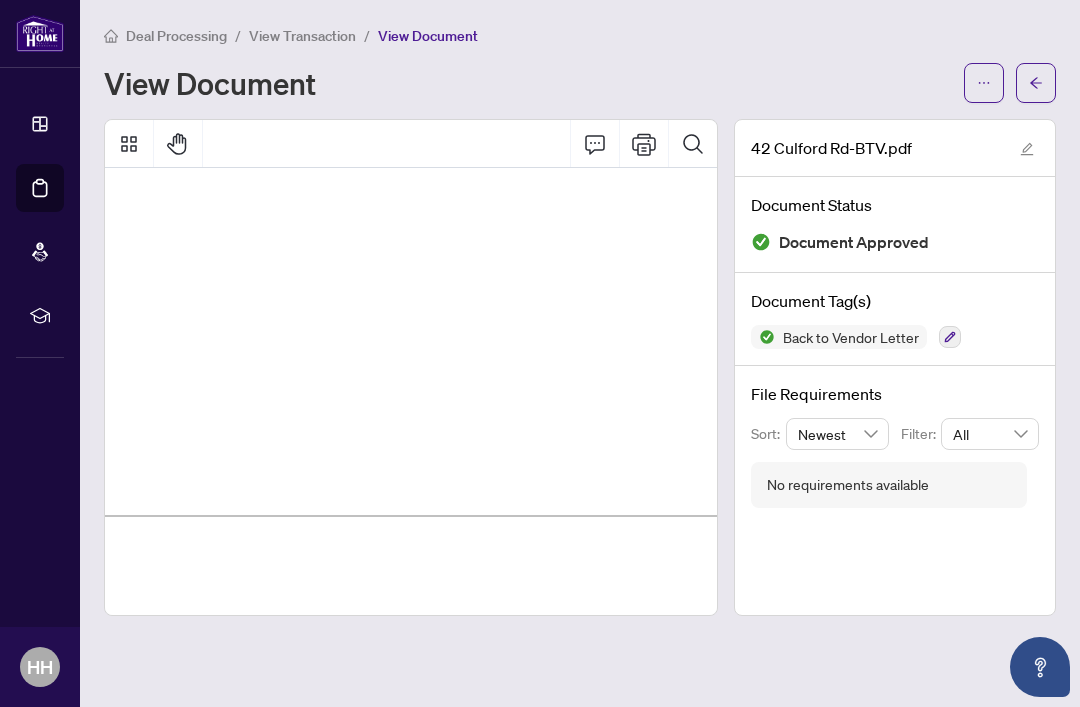 click on "View Document" at bounding box center (528, 83) 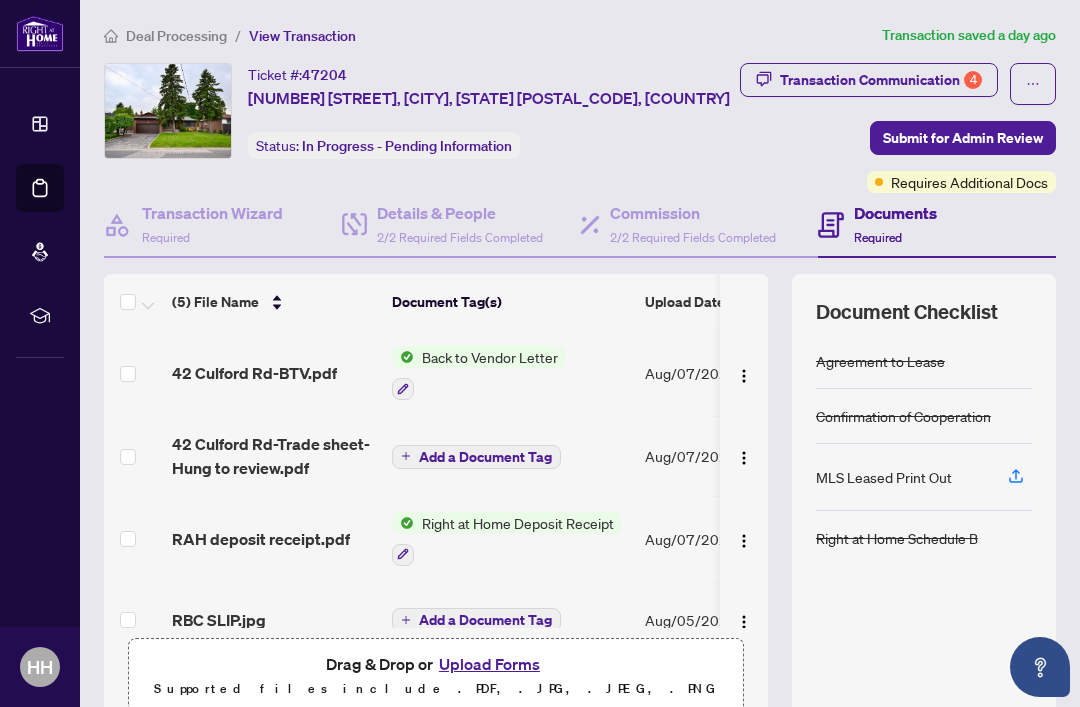 click on "Transaction Communication 4" at bounding box center [881, 80] 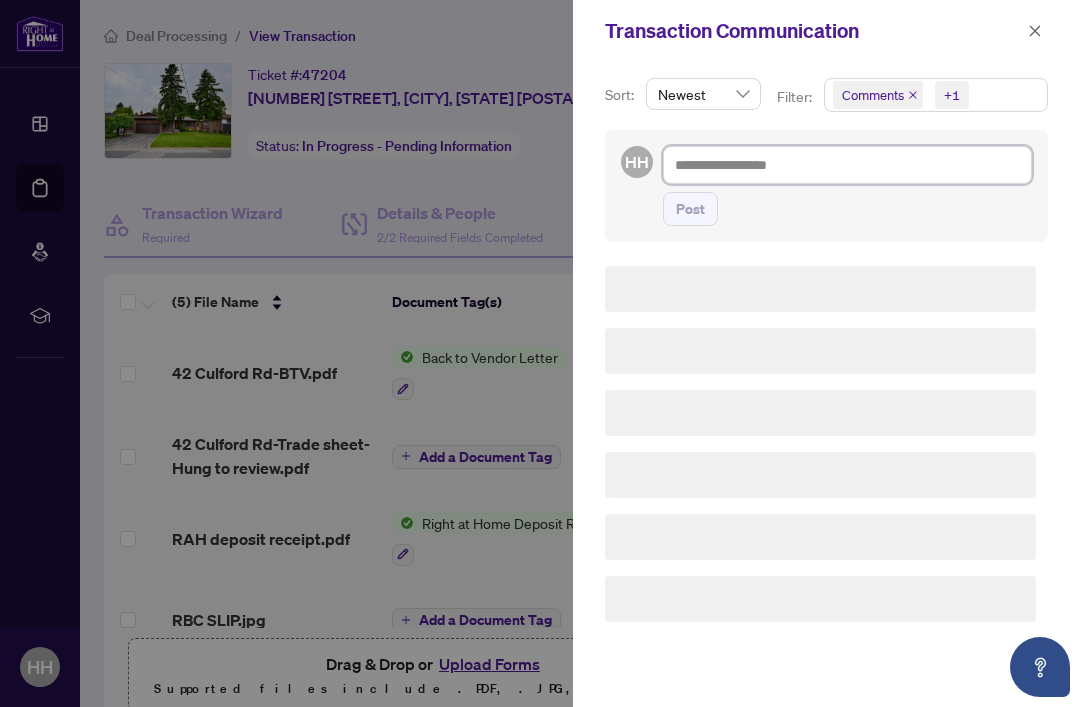 click at bounding box center [847, 165] 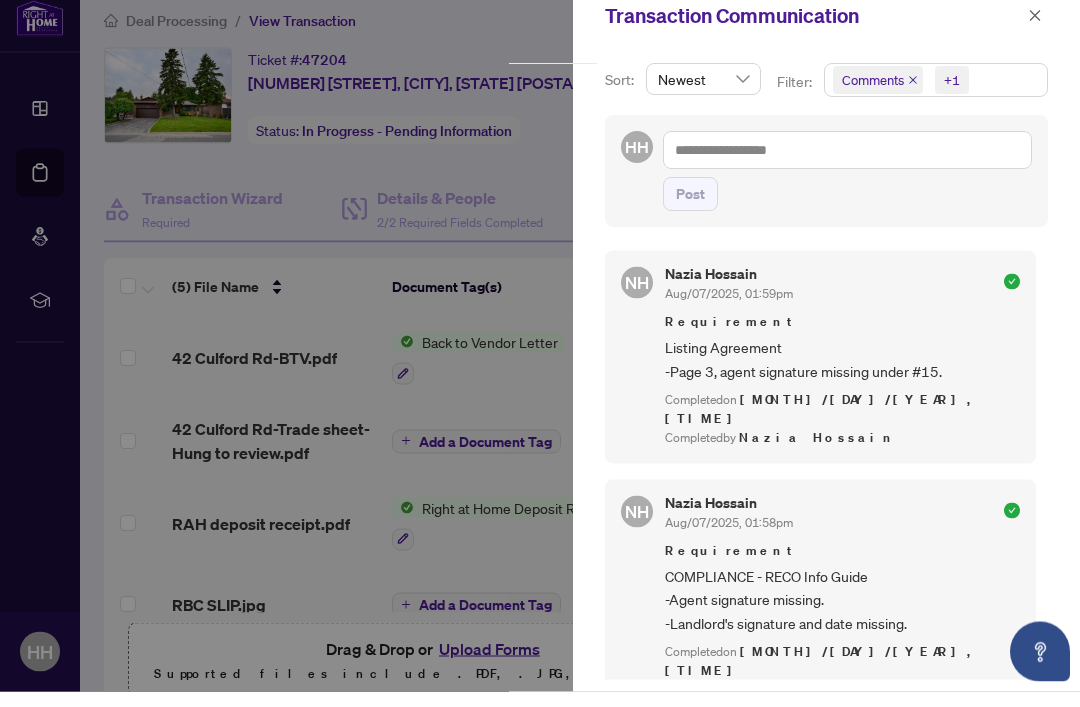 scroll, scrollTop: 16, scrollLeft: 0, axis: vertical 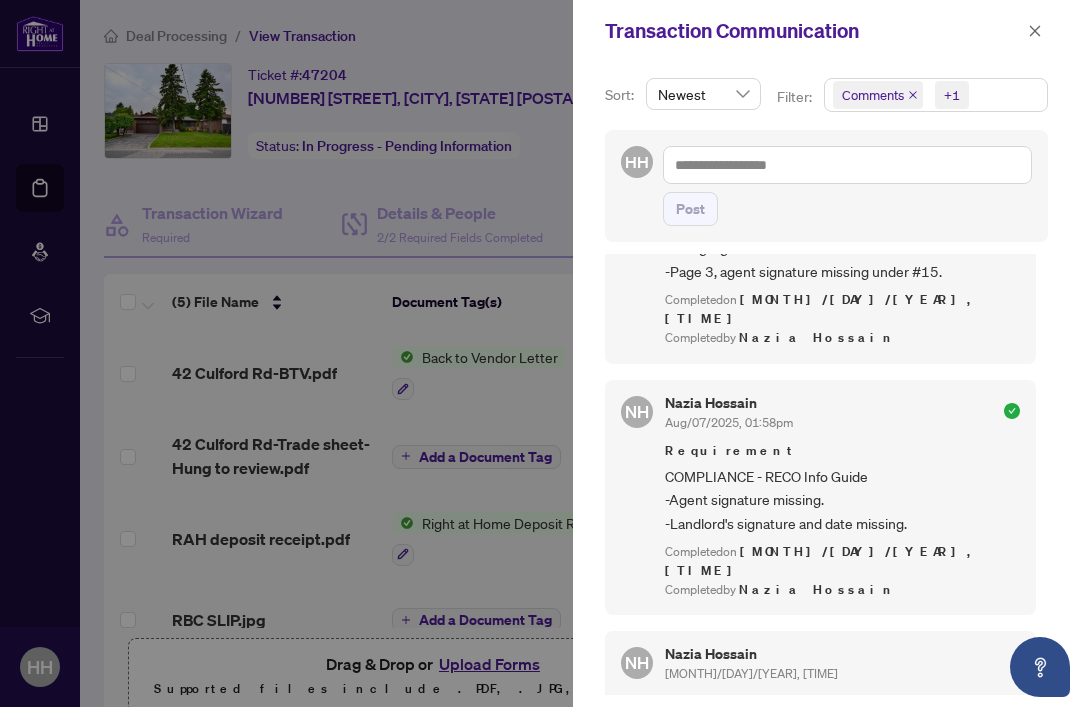 click 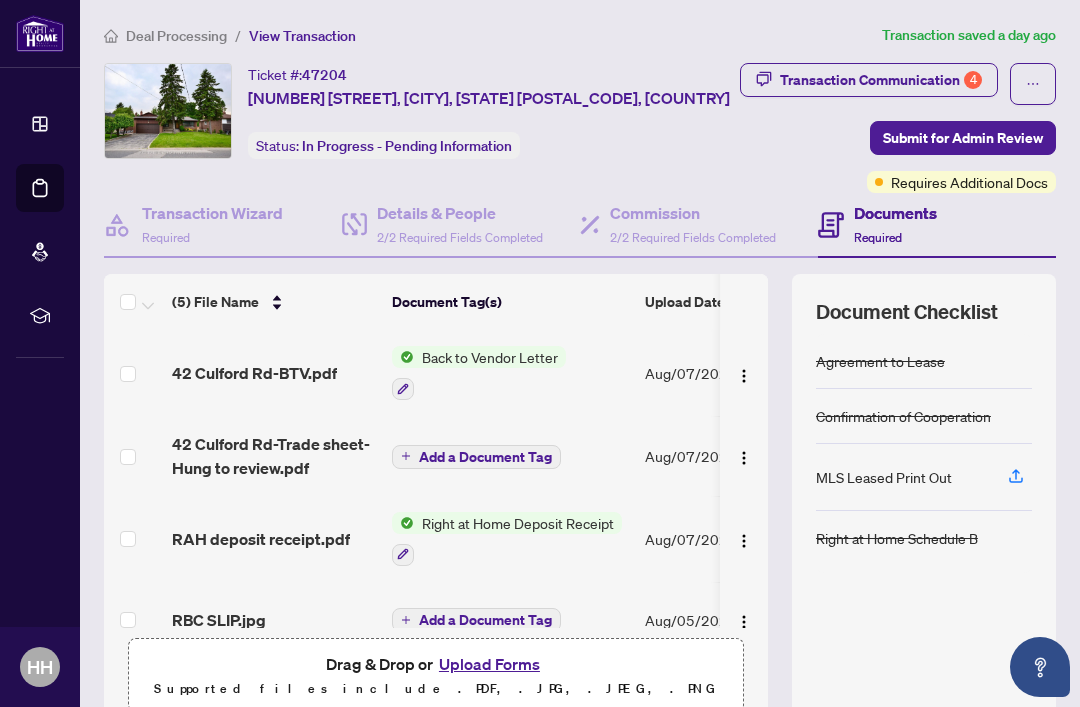 click on "Submit for Admin Review" at bounding box center [963, 138] 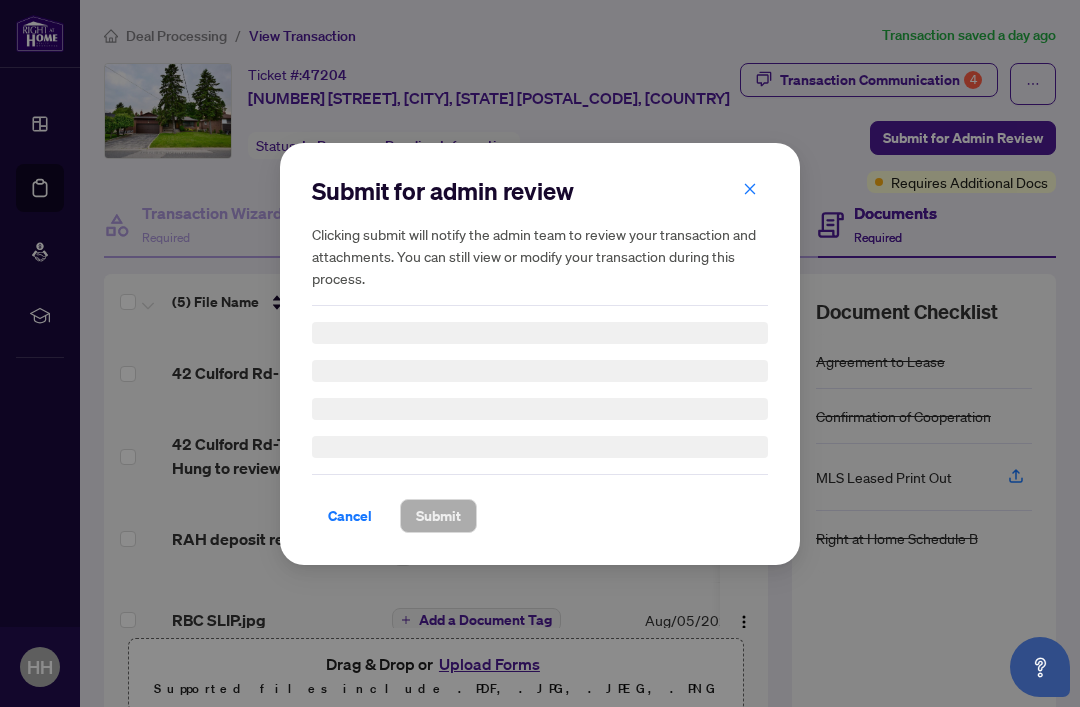 click at bounding box center (750, 190) 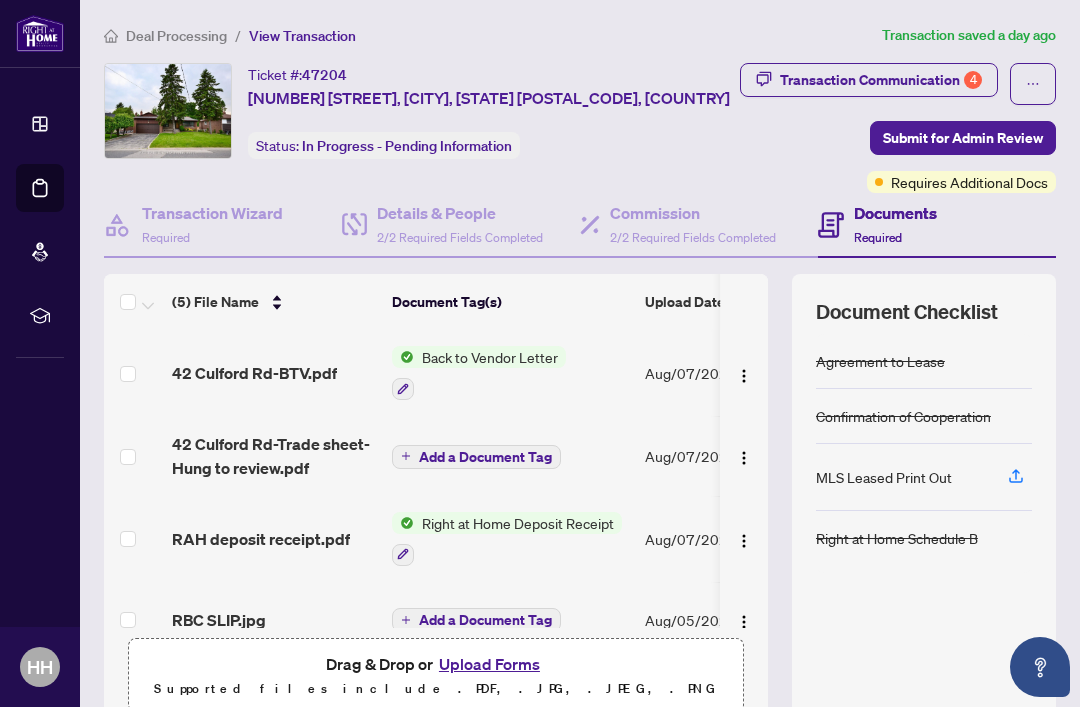 click on "Transaction Communication 4" at bounding box center (881, 80) 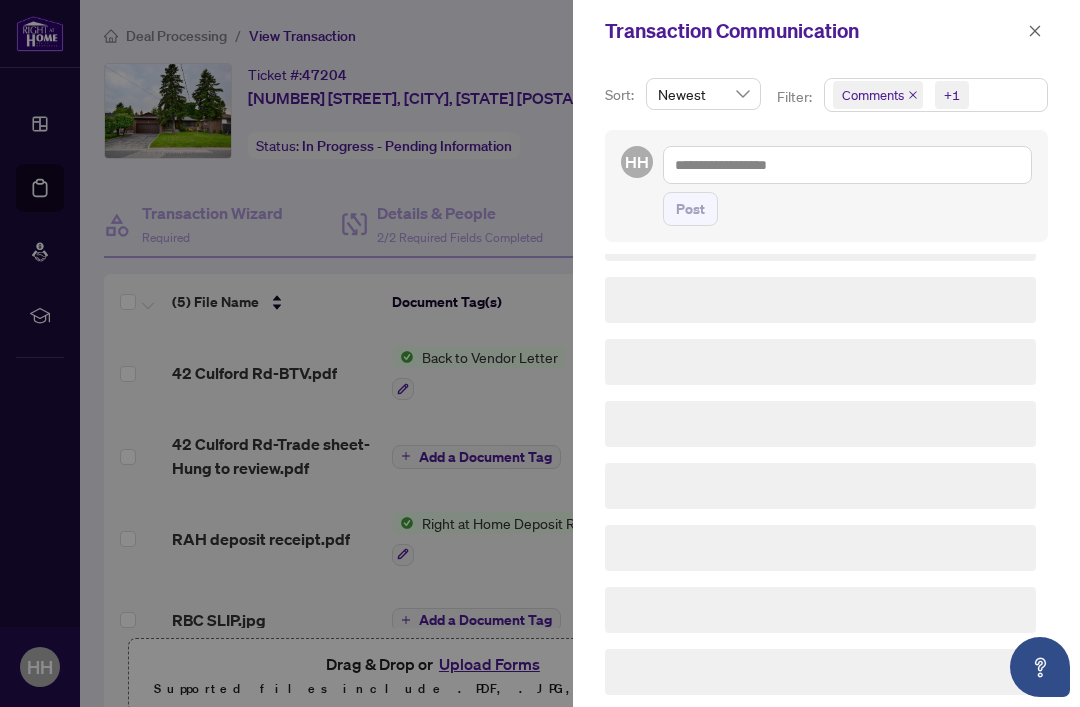 scroll, scrollTop: 0, scrollLeft: 0, axis: both 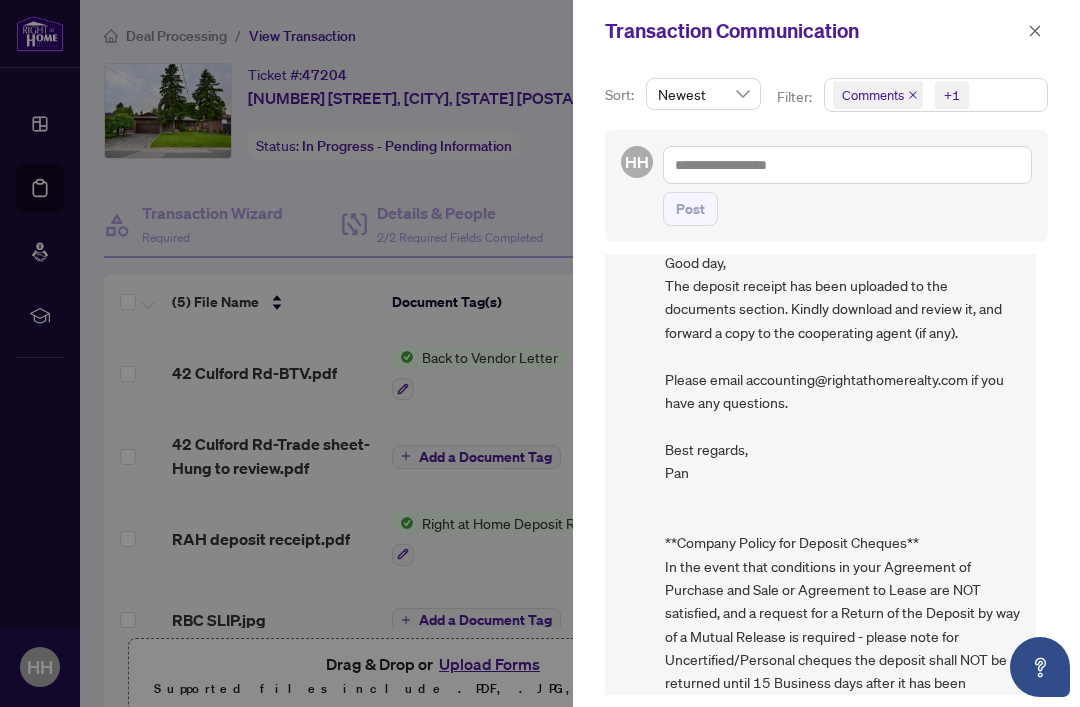 click at bounding box center [1035, 31] 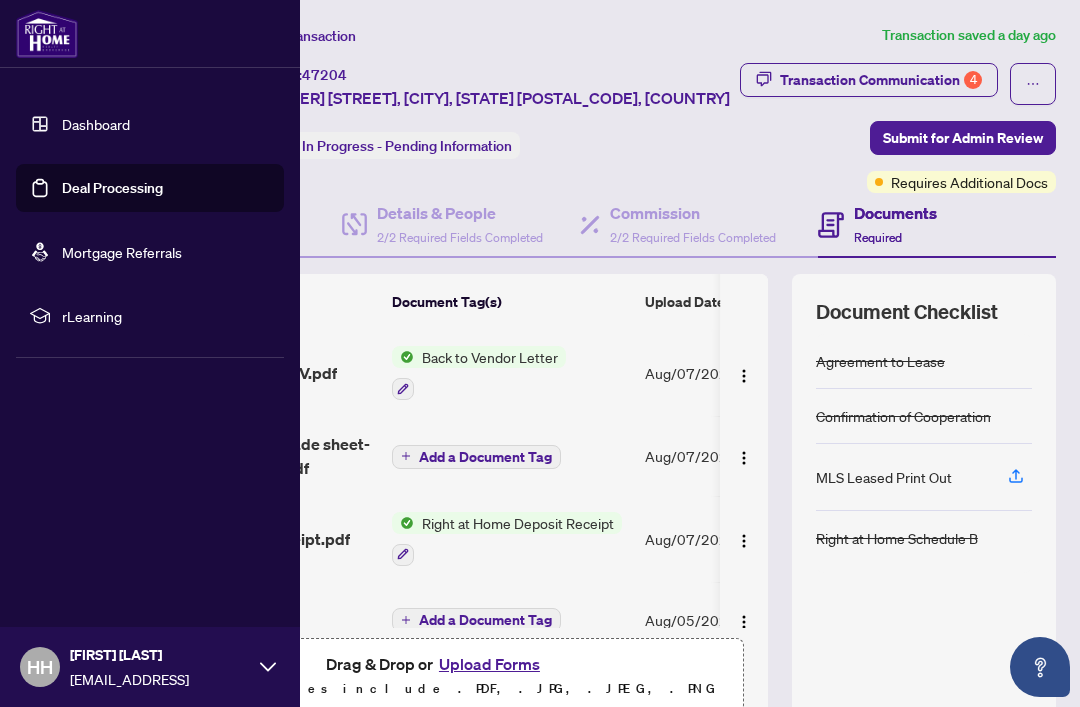 click on "Dashboard" at bounding box center (96, 124) 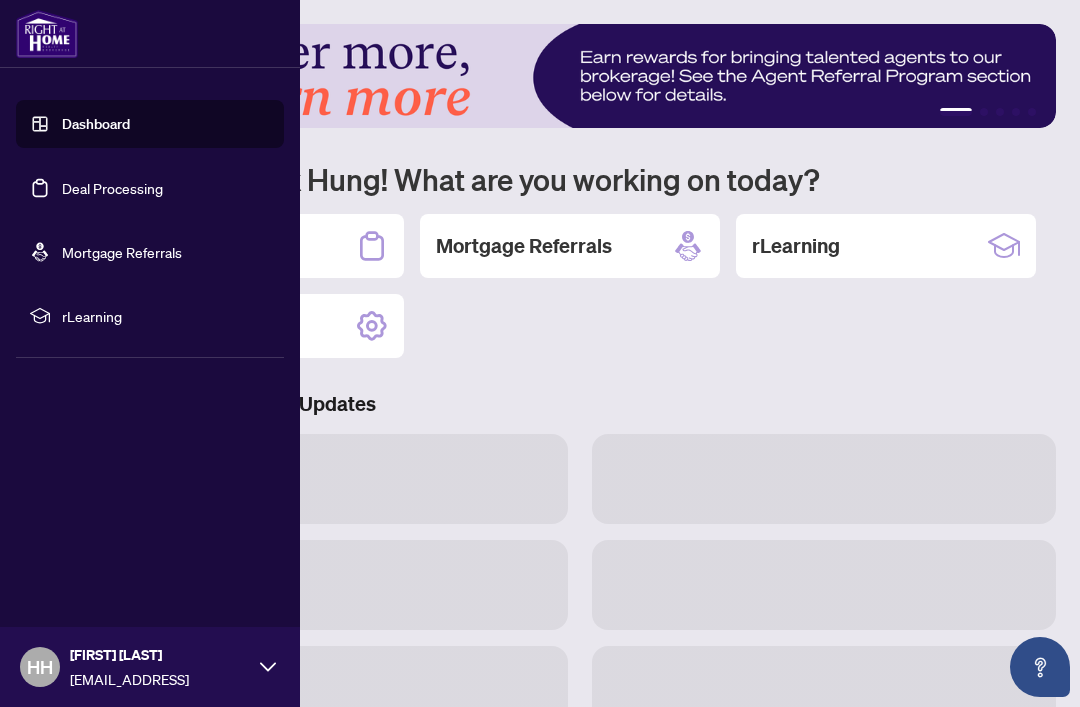 click on "Deal Processing" at bounding box center (112, 188) 